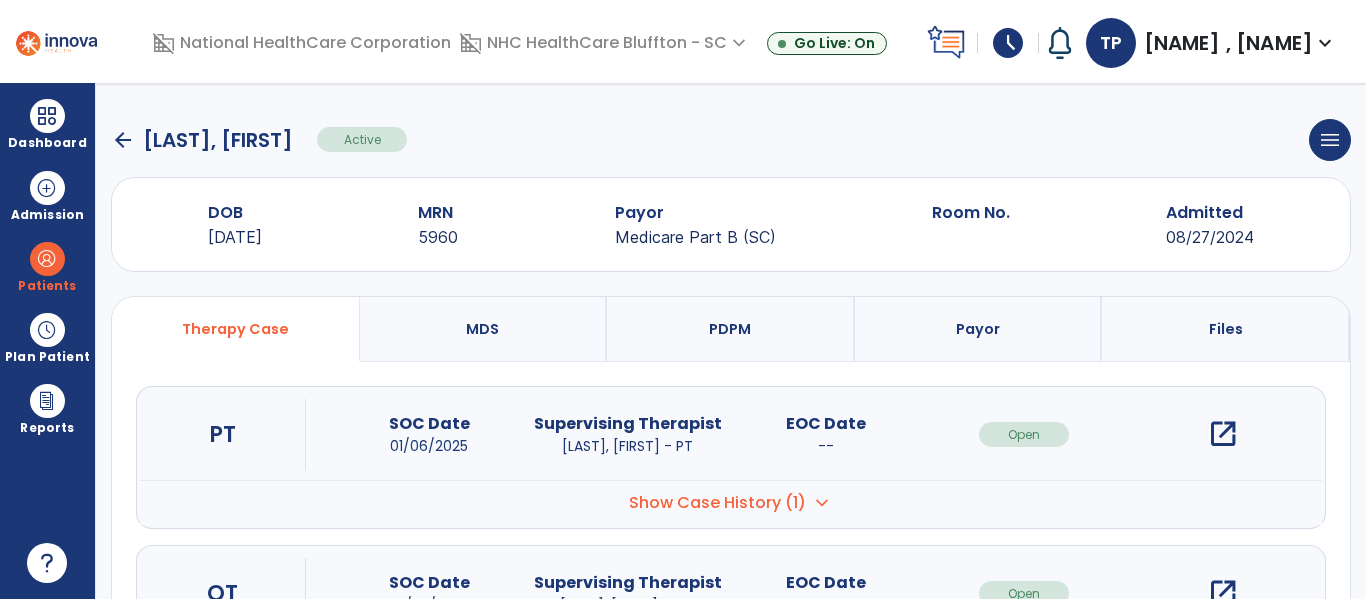 scroll, scrollTop: 0, scrollLeft: 0, axis: both 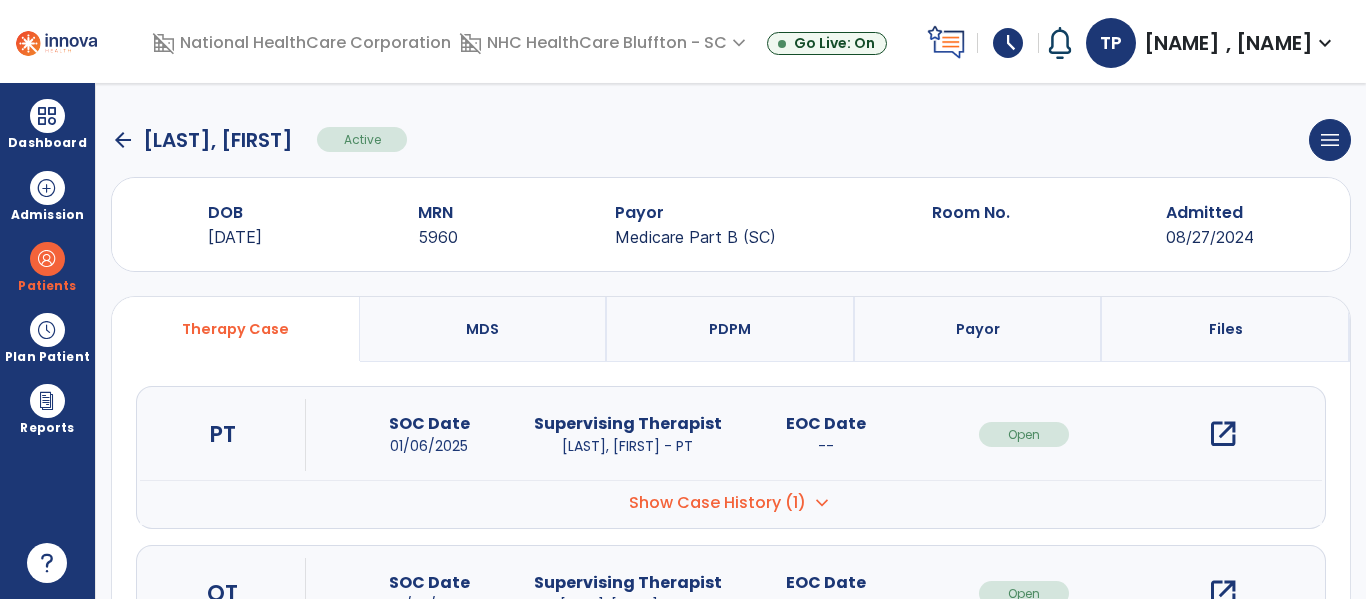 click on "Patients  format_list_bulleted  Patient List  space_dashboard  Patient Board  insert_chart  PDPM Board" at bounding box center (47, 266) 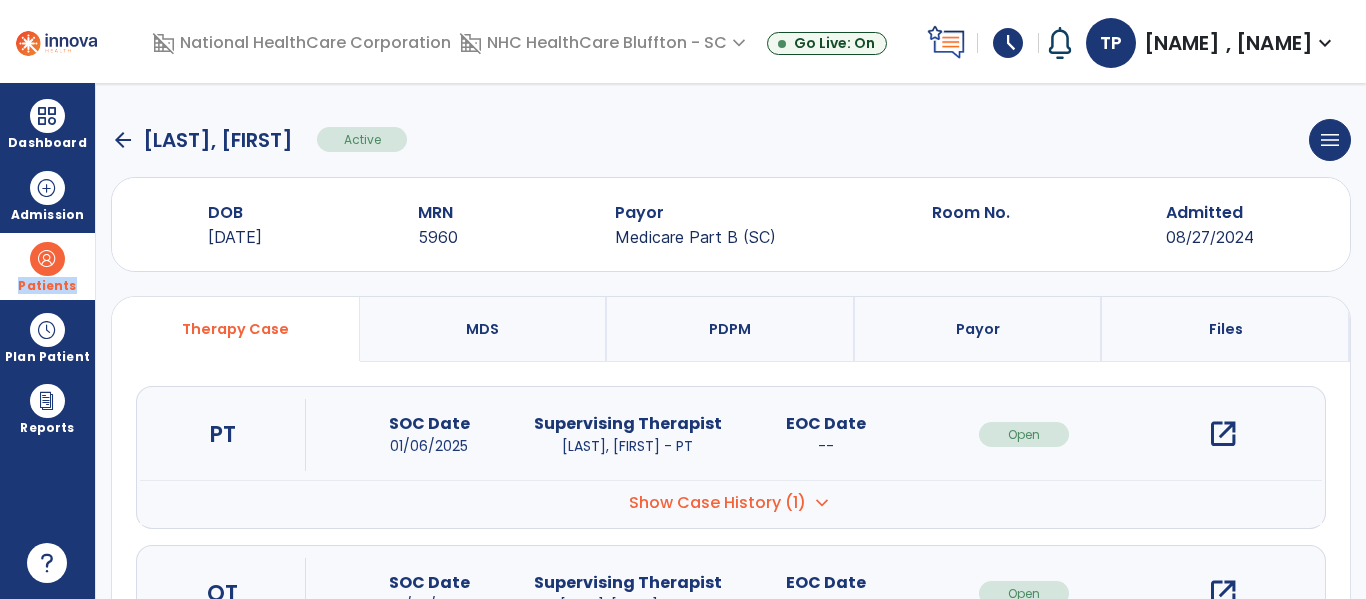 click at bounding box center (47, 259) 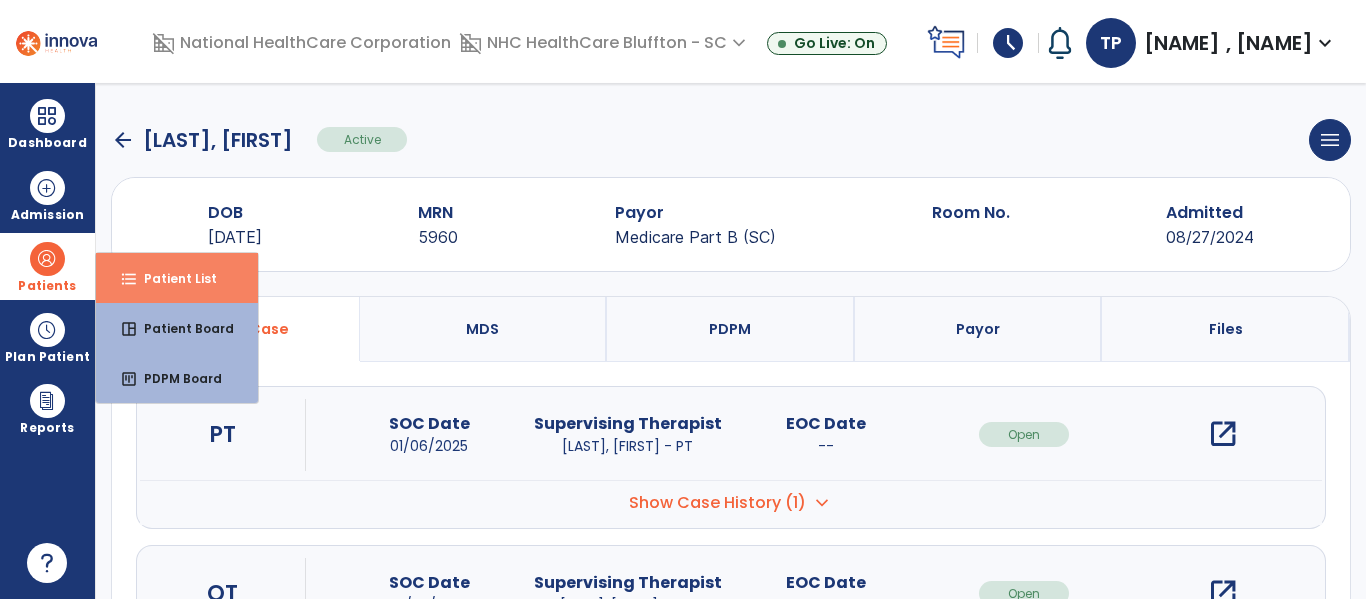 click on "Patient List" at bounding box center (172, 278) 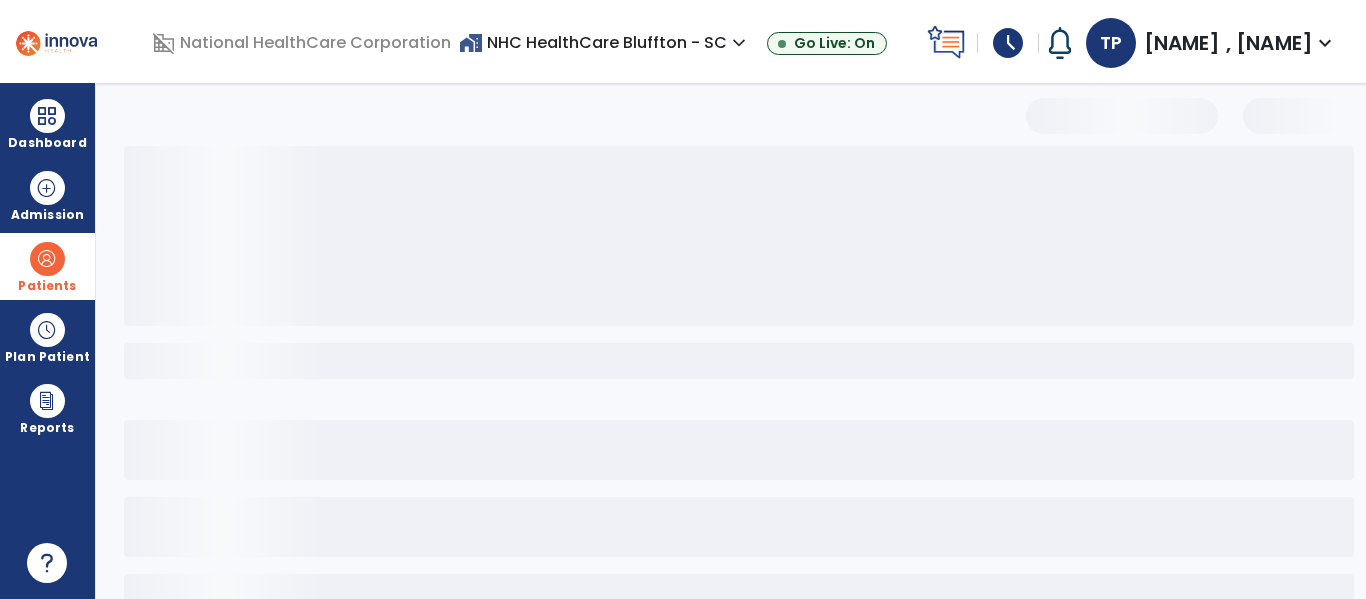 select on "***" 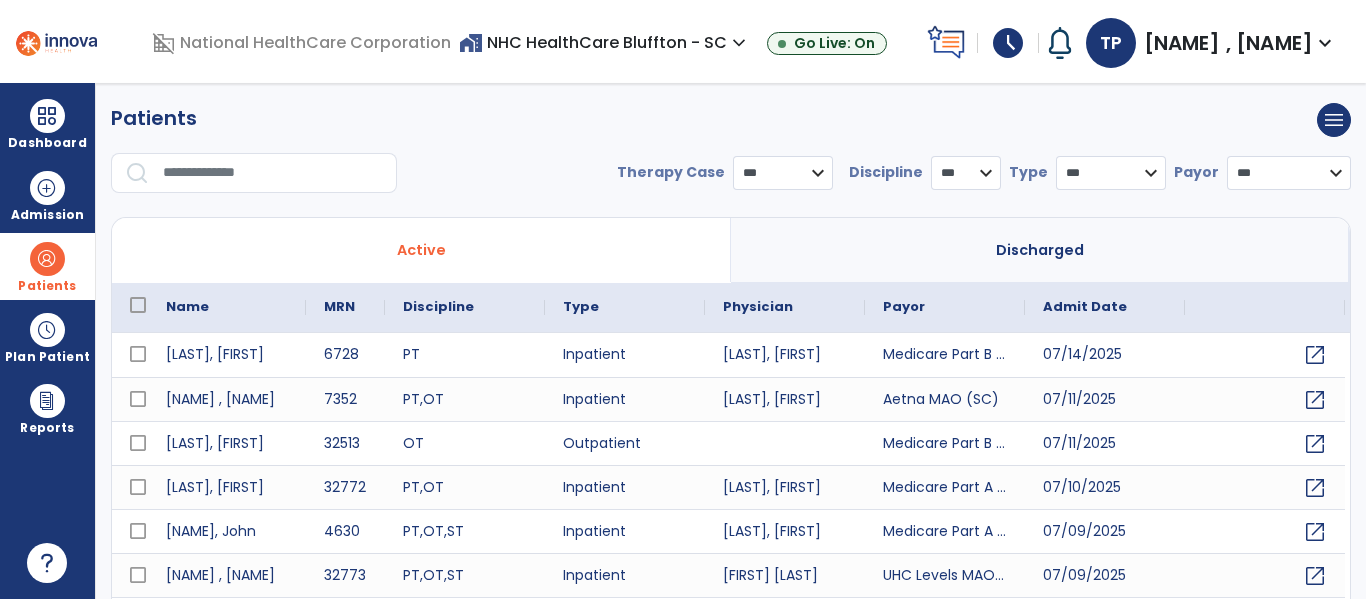 click on "**********" at bounding box center (731, 156) 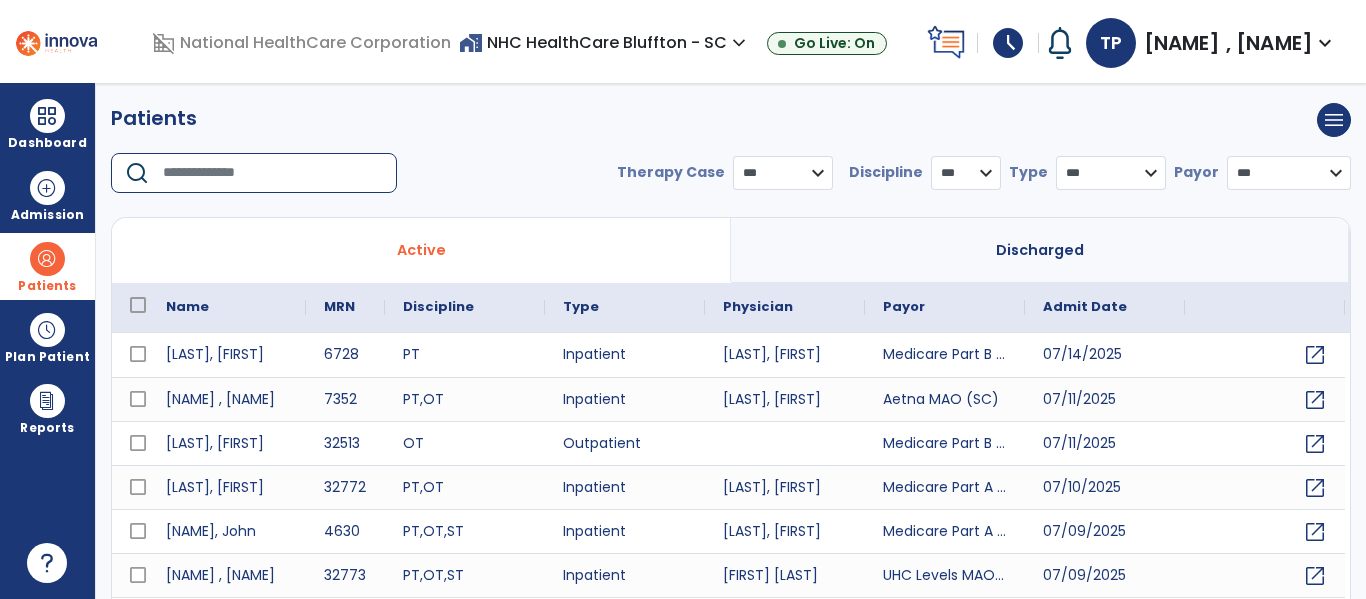 click at bounding box center [273, 173] 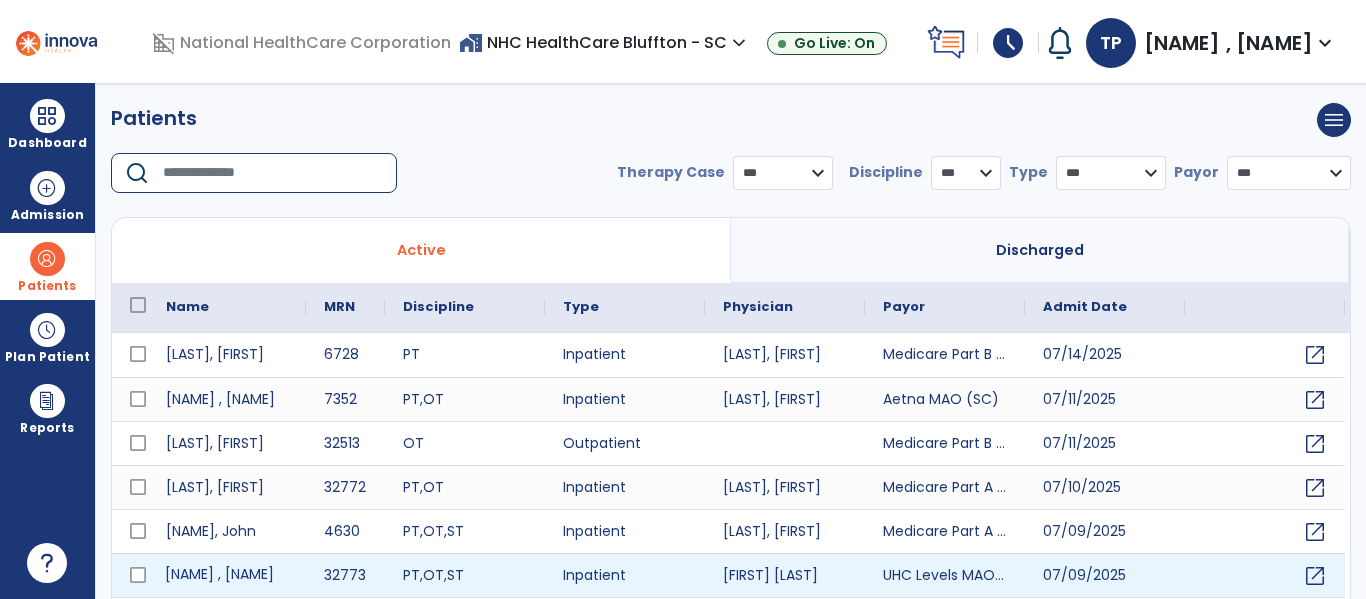 click on "[NAME] , [NAME]" at bounding box center [227, 575] 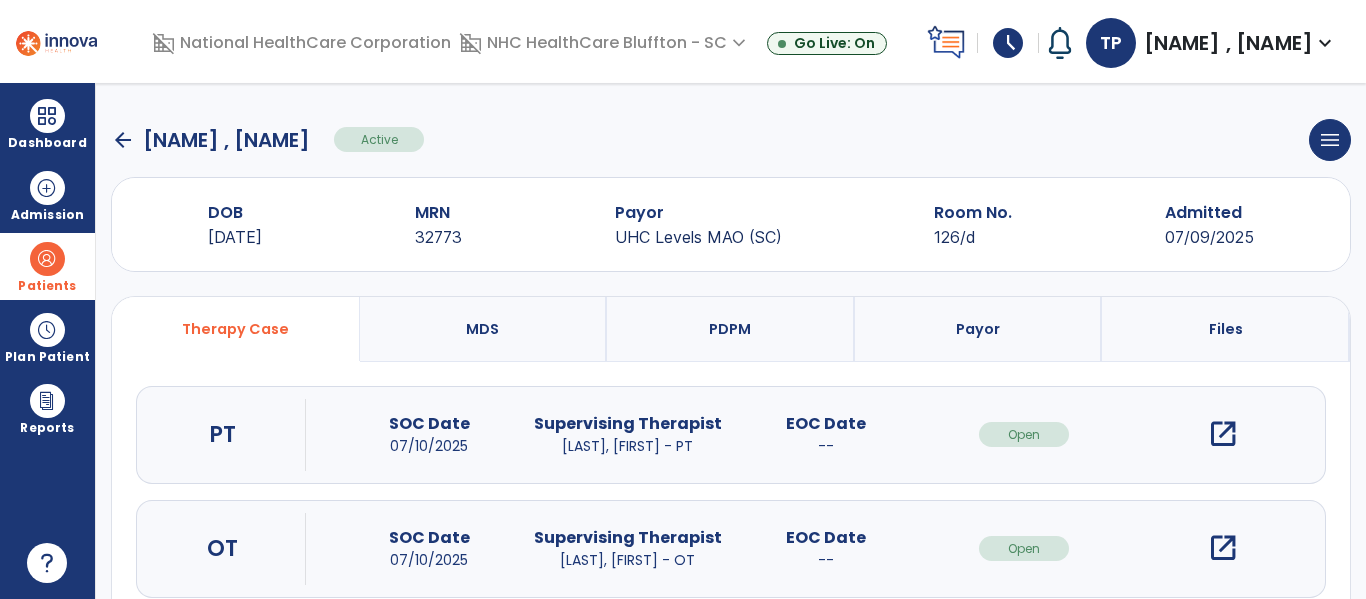click on "open_in_new" at bounding box center [1223, 434] 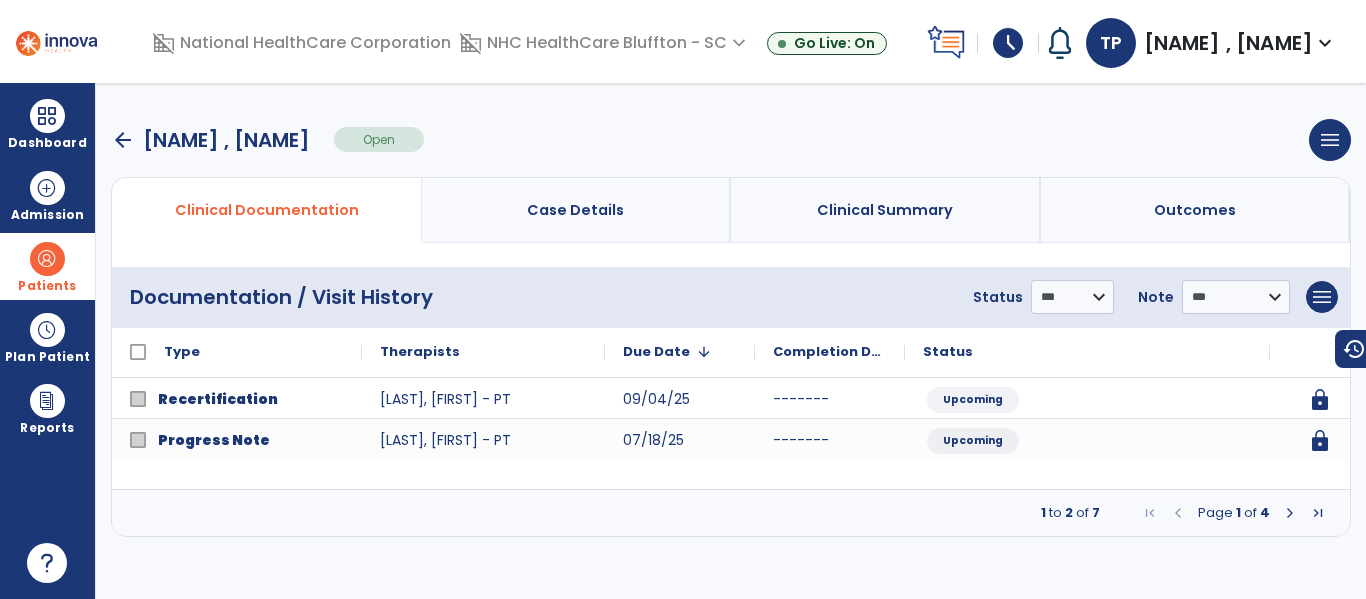 click at bounding box center (1290, 513) 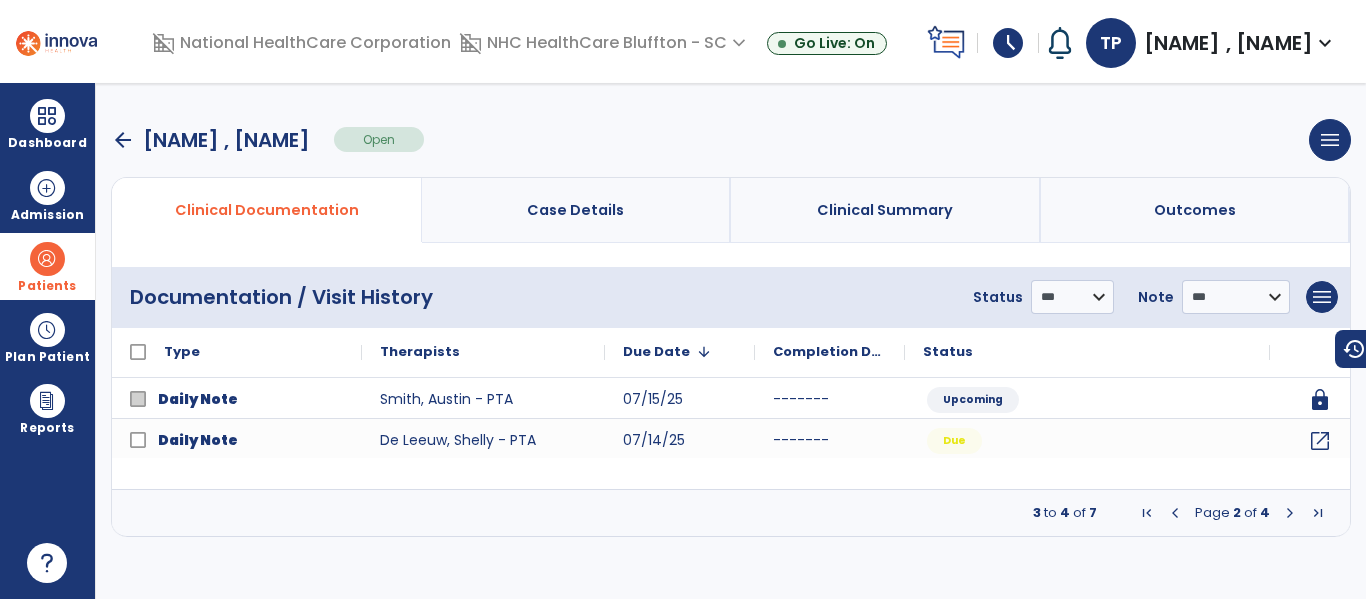click on "arrow_back" at bounding box center (123, 140) 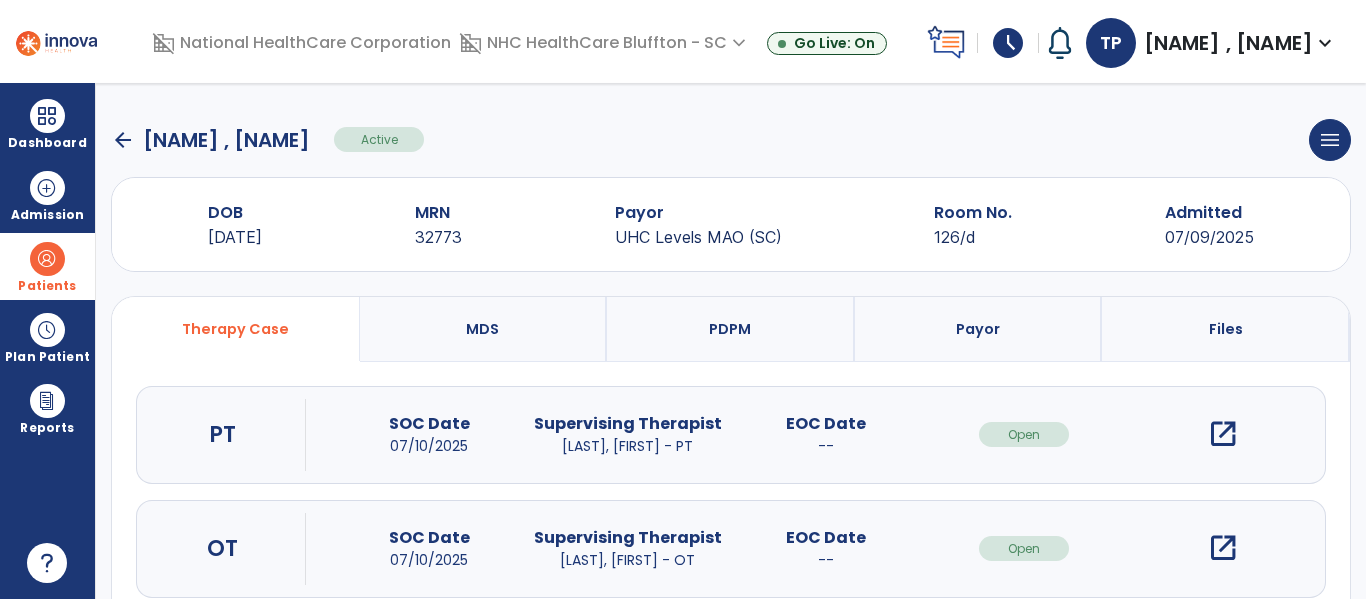 click on "arrow_back" 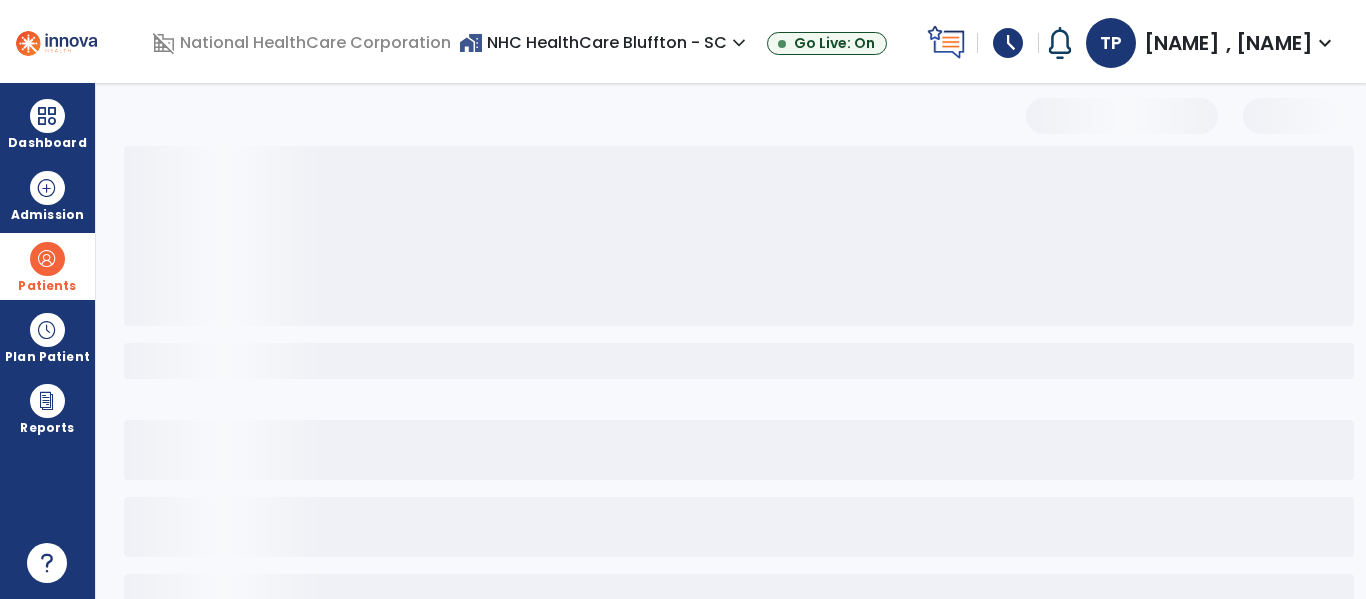 select on "***" 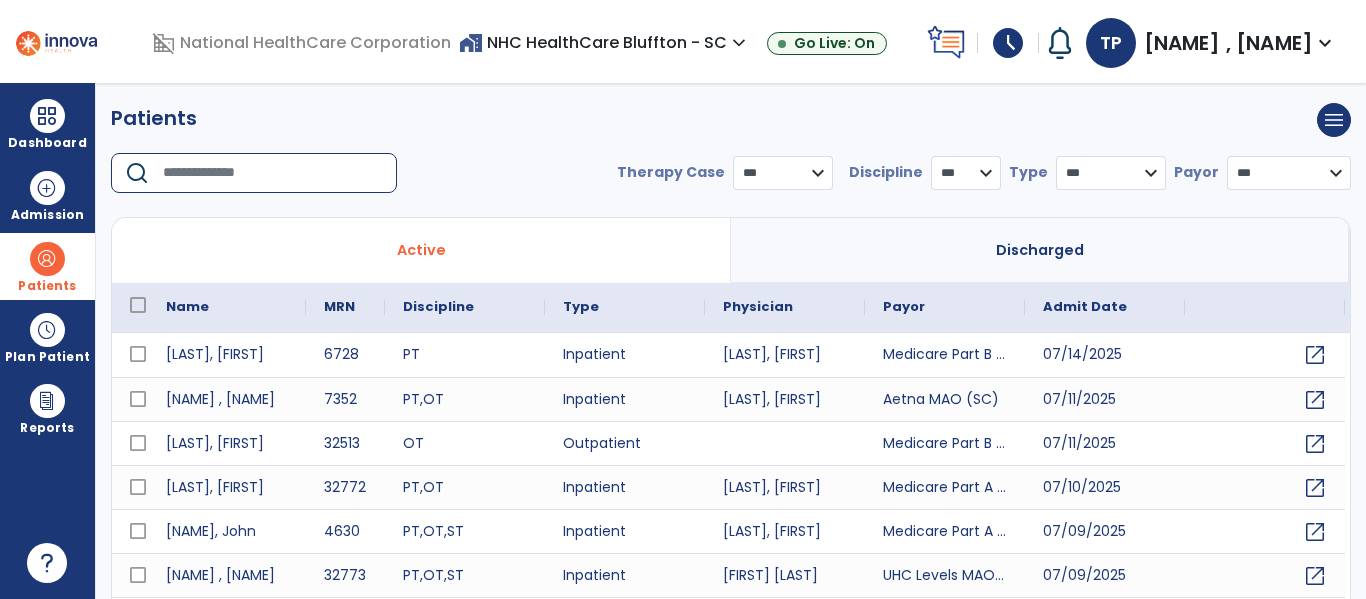 click at bounding box center (273, 173) 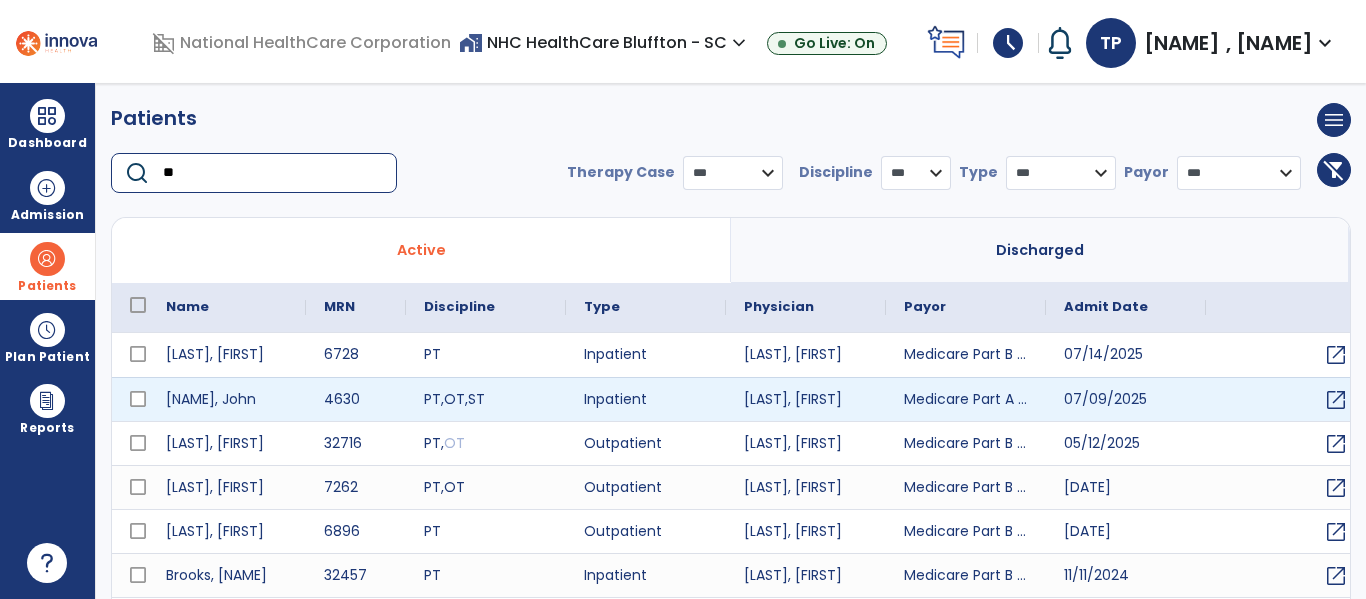 type on "**" 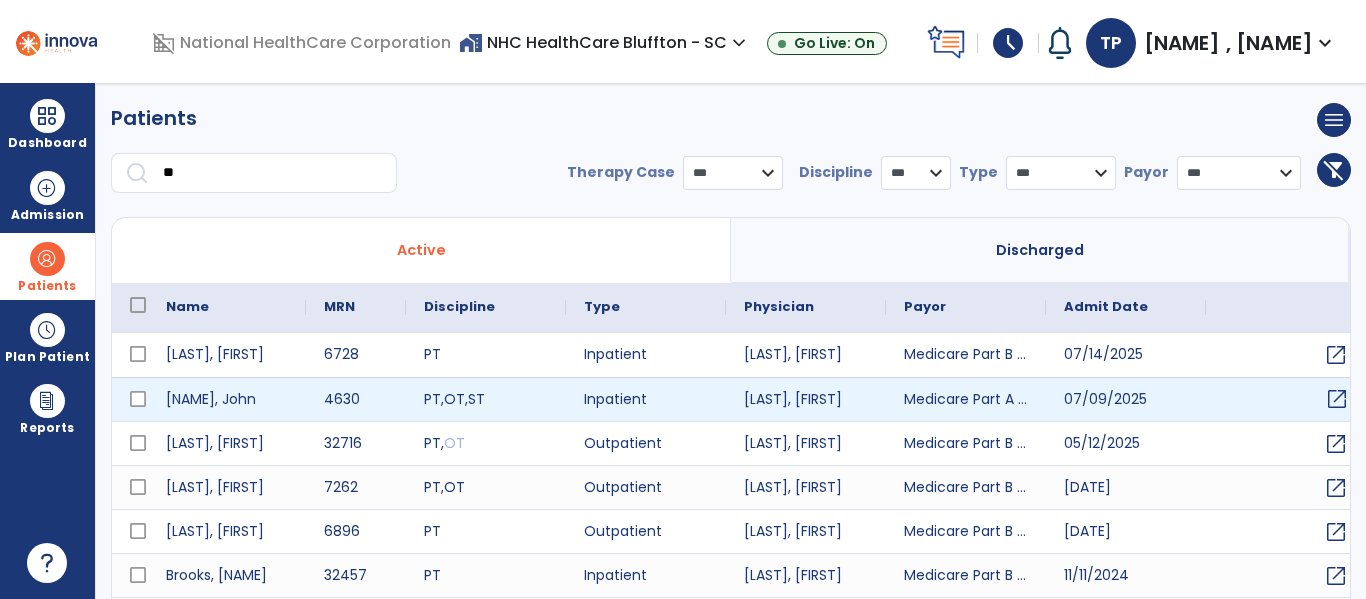 click on "open_in_new" at bounding box center (1337, 399) 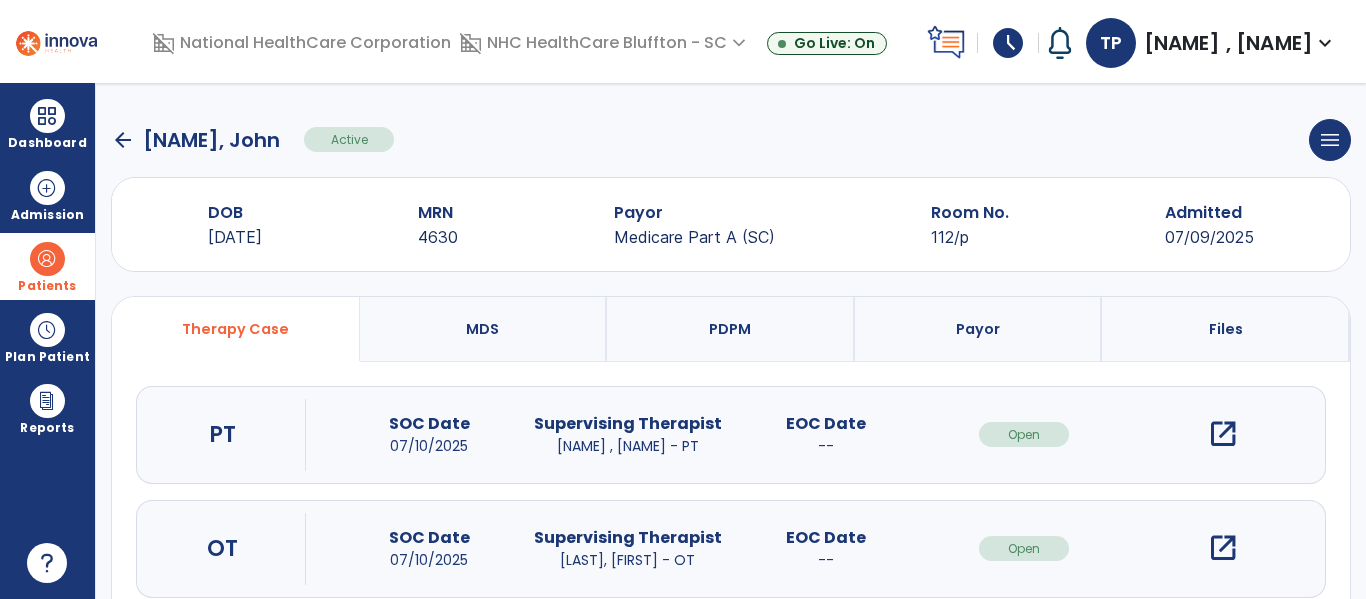 click on "open_in_new" at bounding box center [1223, 548] 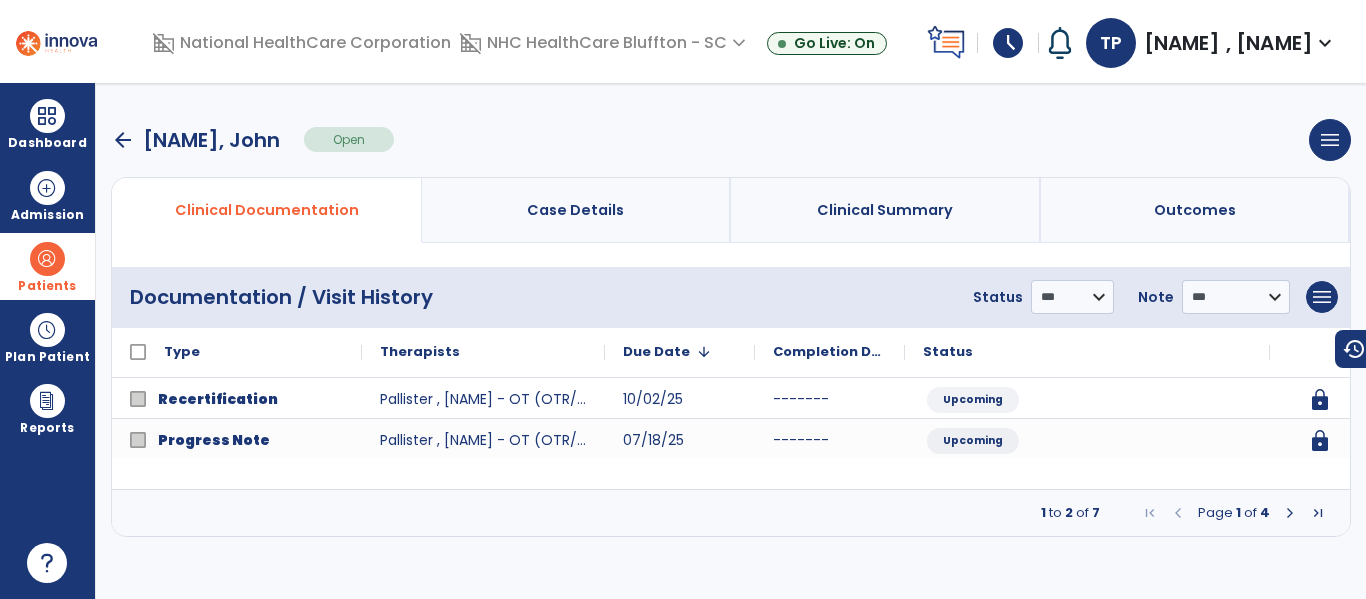 click at bounding box center [1290, 513] 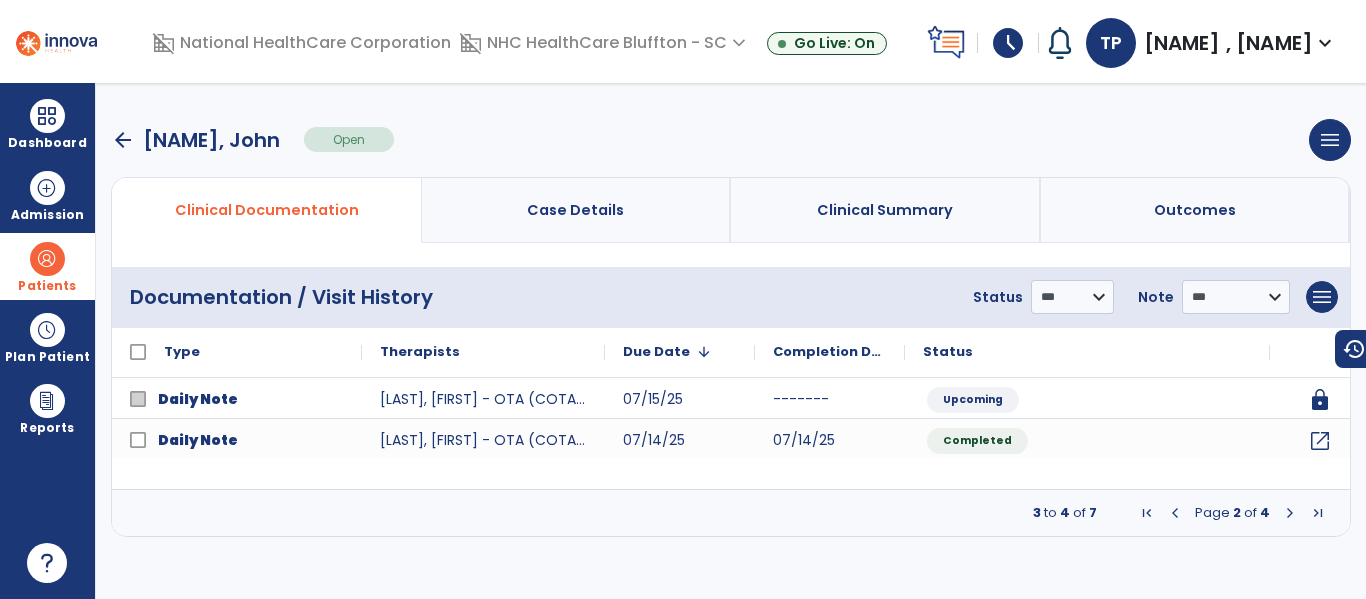 click at bounding box center [1290, 513] 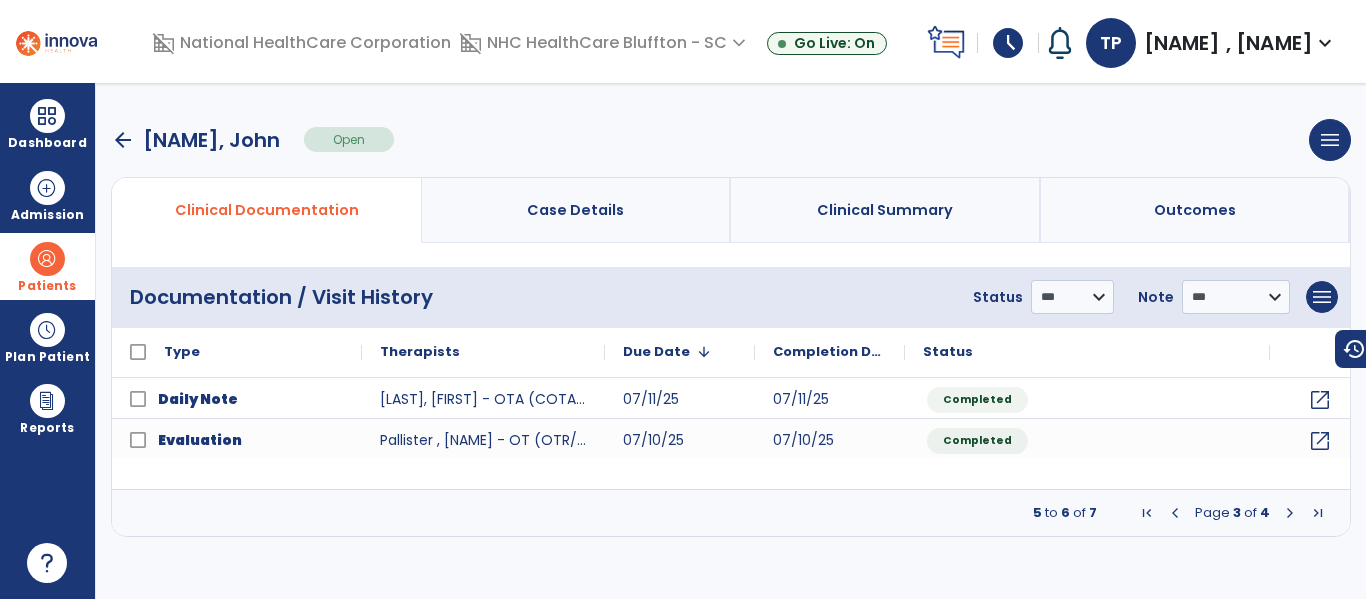 click at bounding box center [1290, 513] 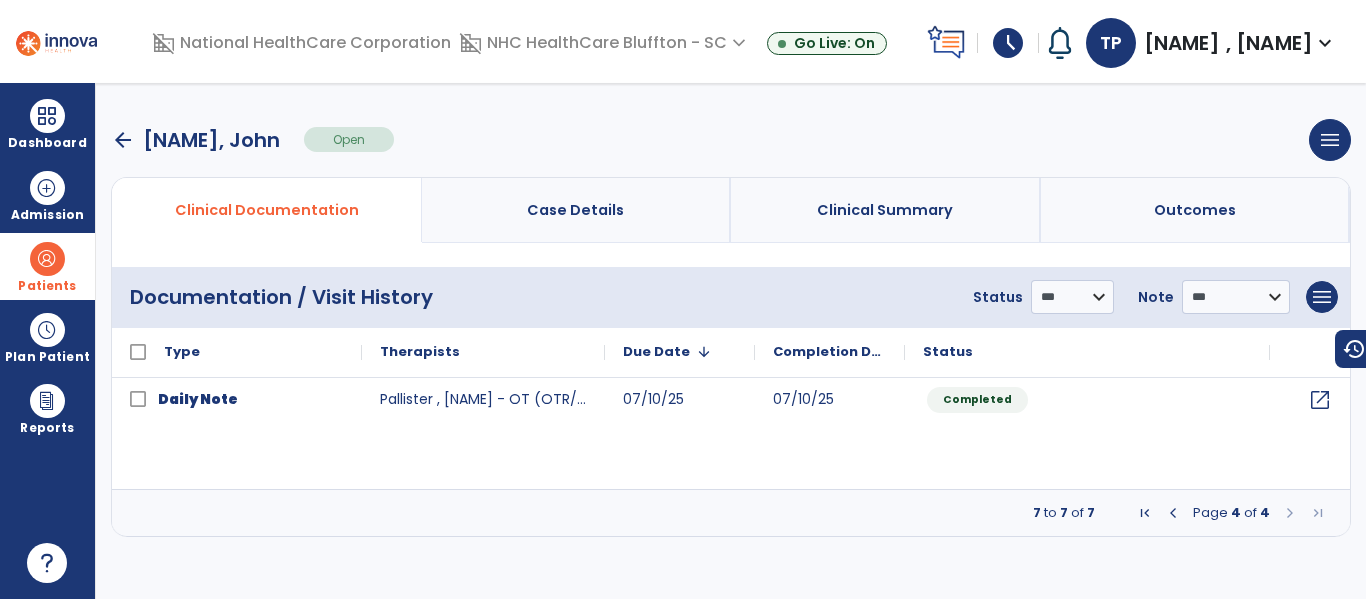 click at bounding box center [1173, 513] 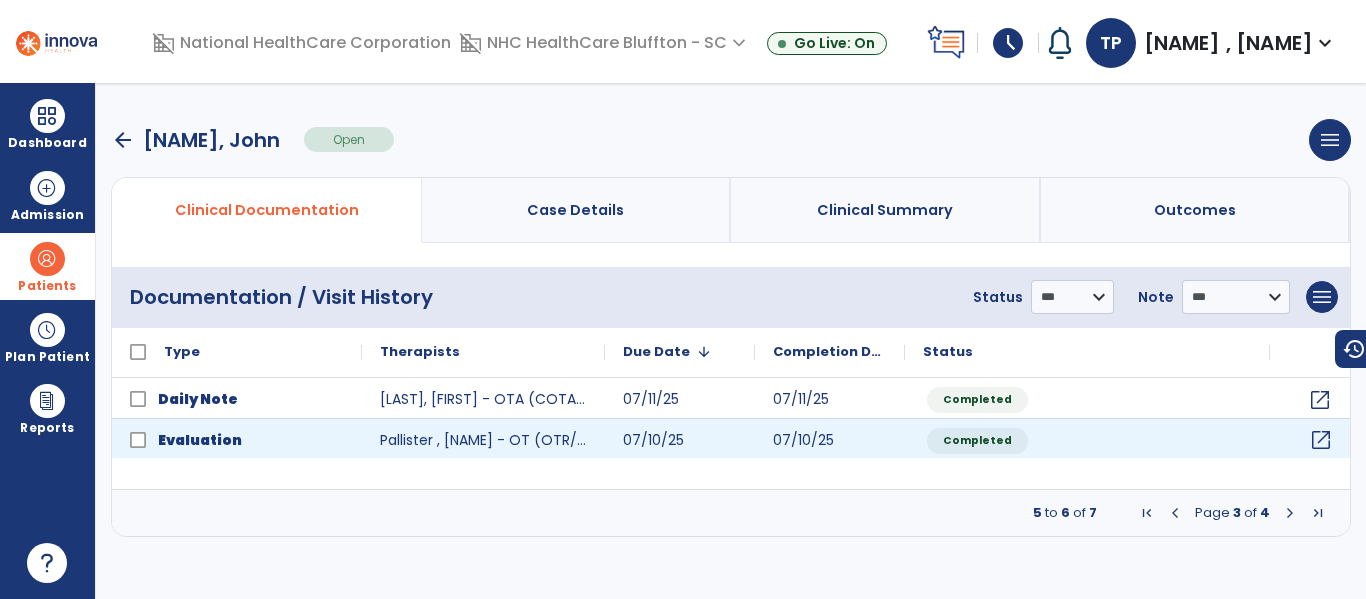 click on "open_in_new" 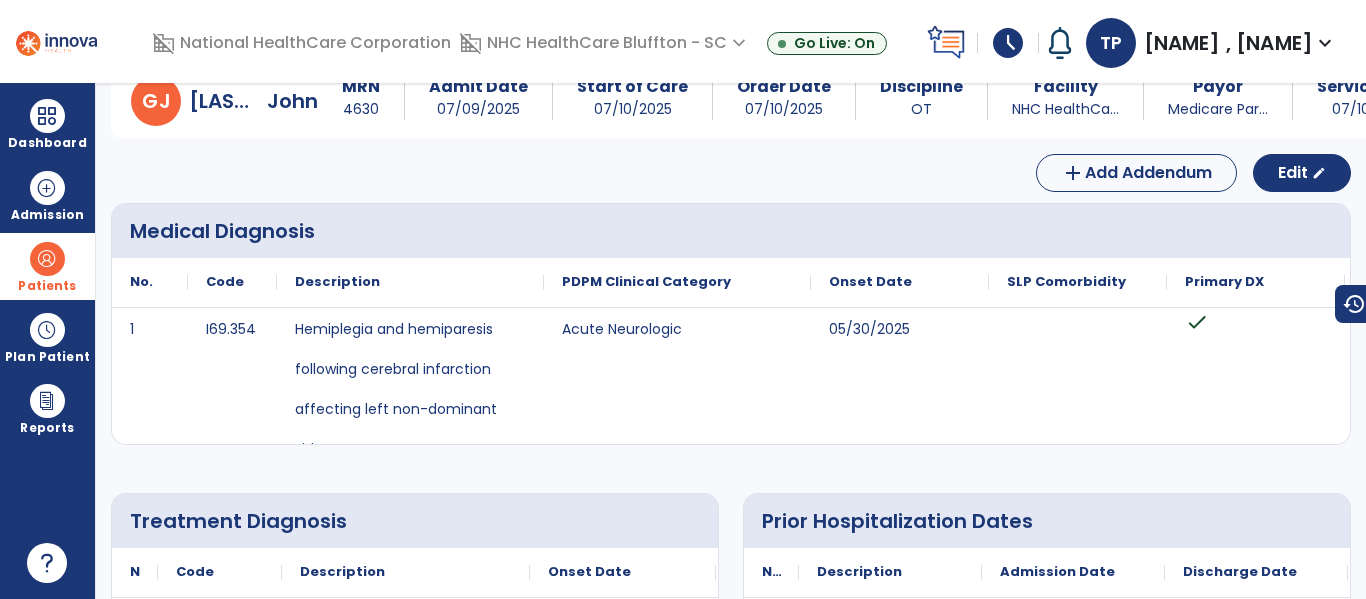 scroll, scrollTop: 0, scrollLeft: 0, axis: both 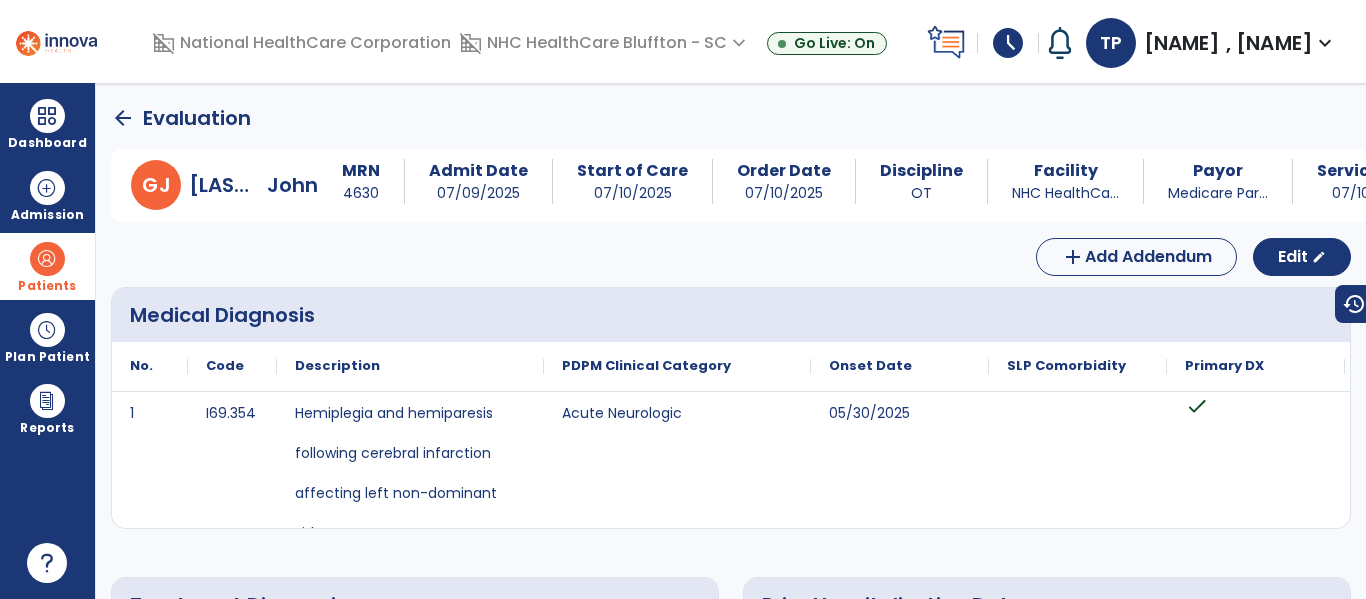 click on "arrow_back" 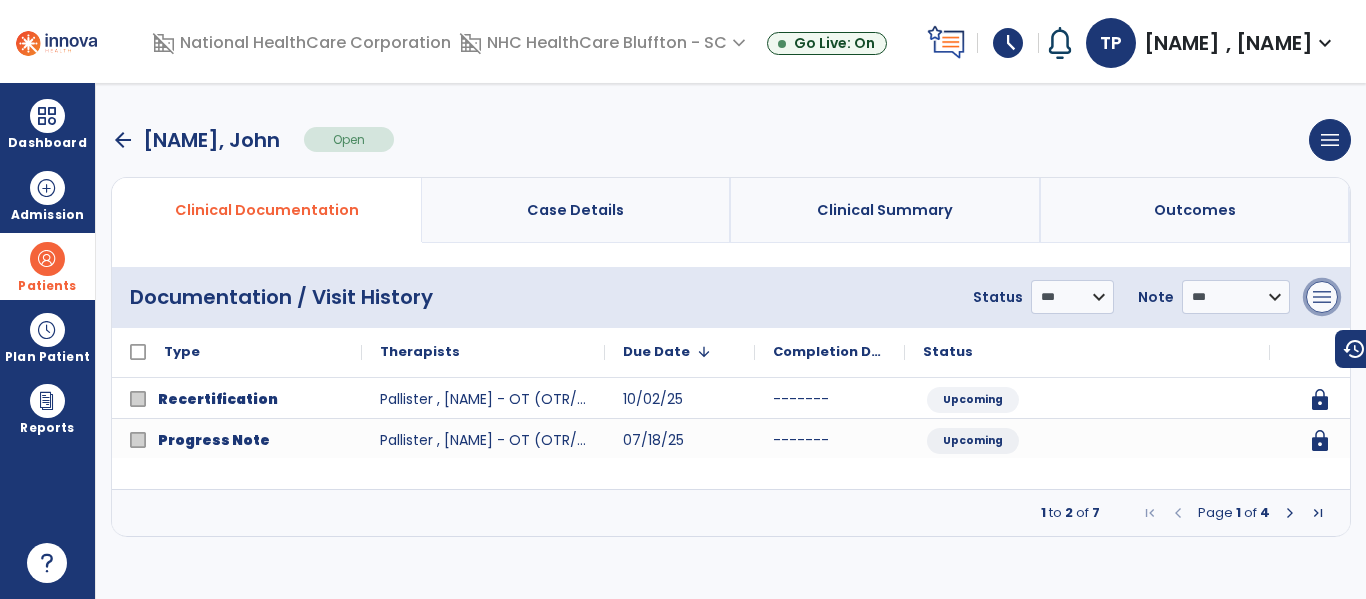click on "menu" at bounding box center (1322, 297) 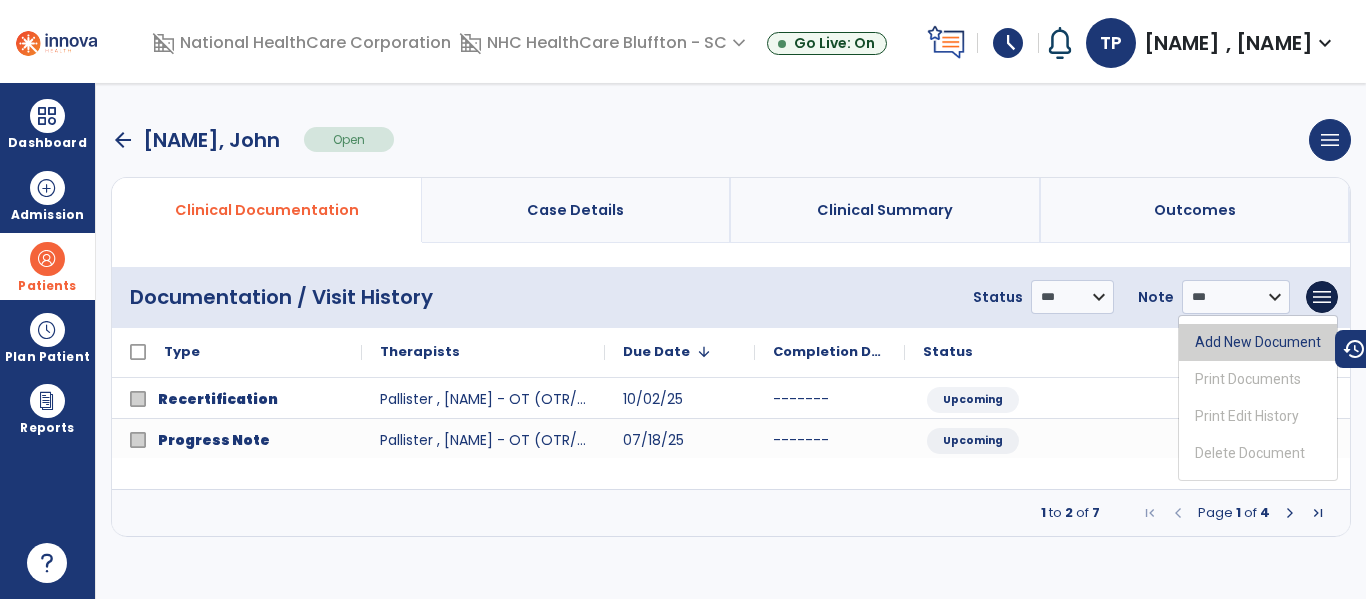 click on "Add New Document" at bounding box center [1258, 342] 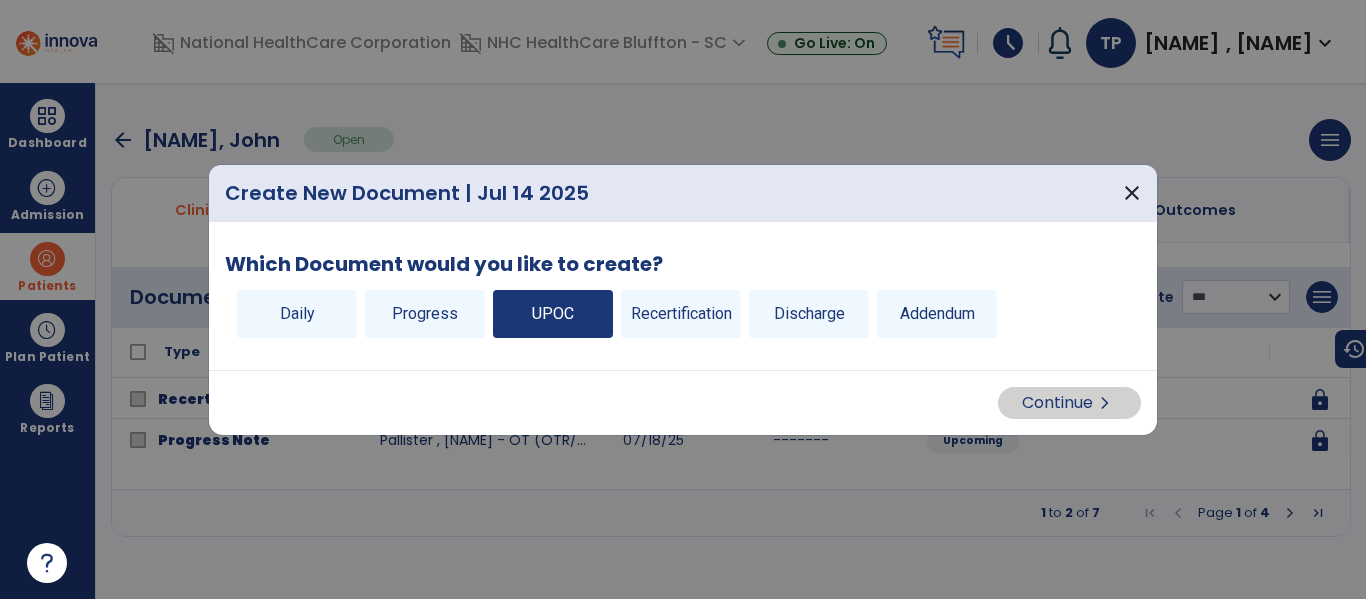 click on "UPOC" at bounding box center (553, 314) 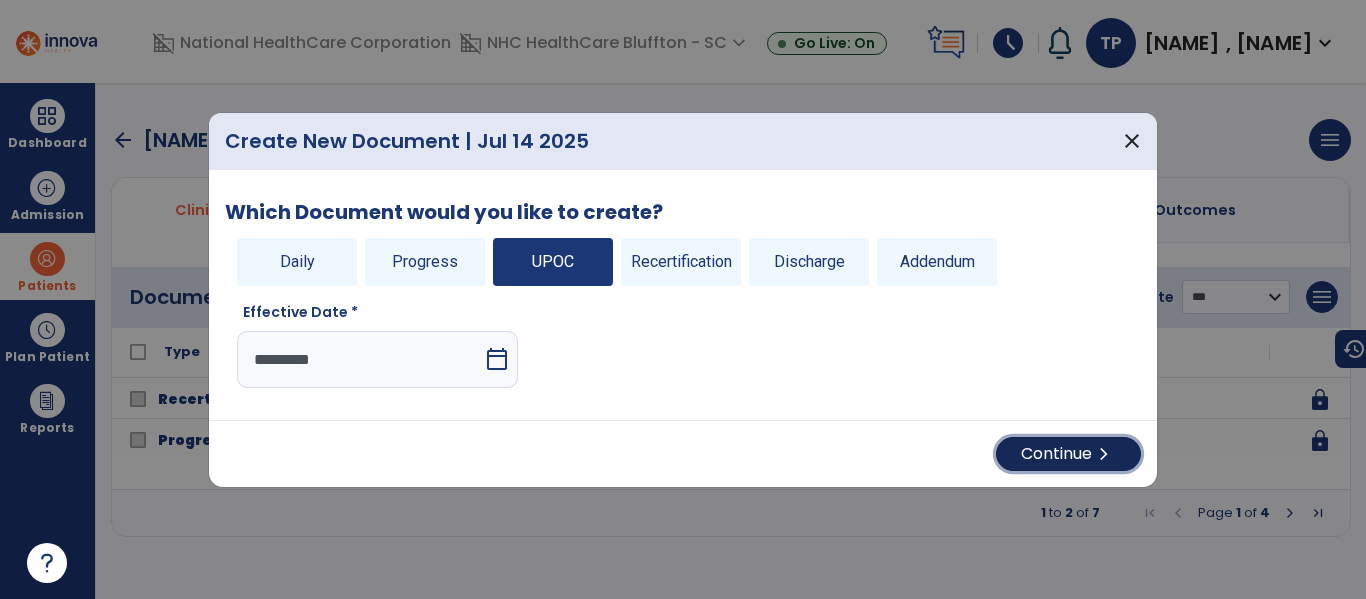 click on "Continue   chevron_right" at bounding box center [1068, 454] 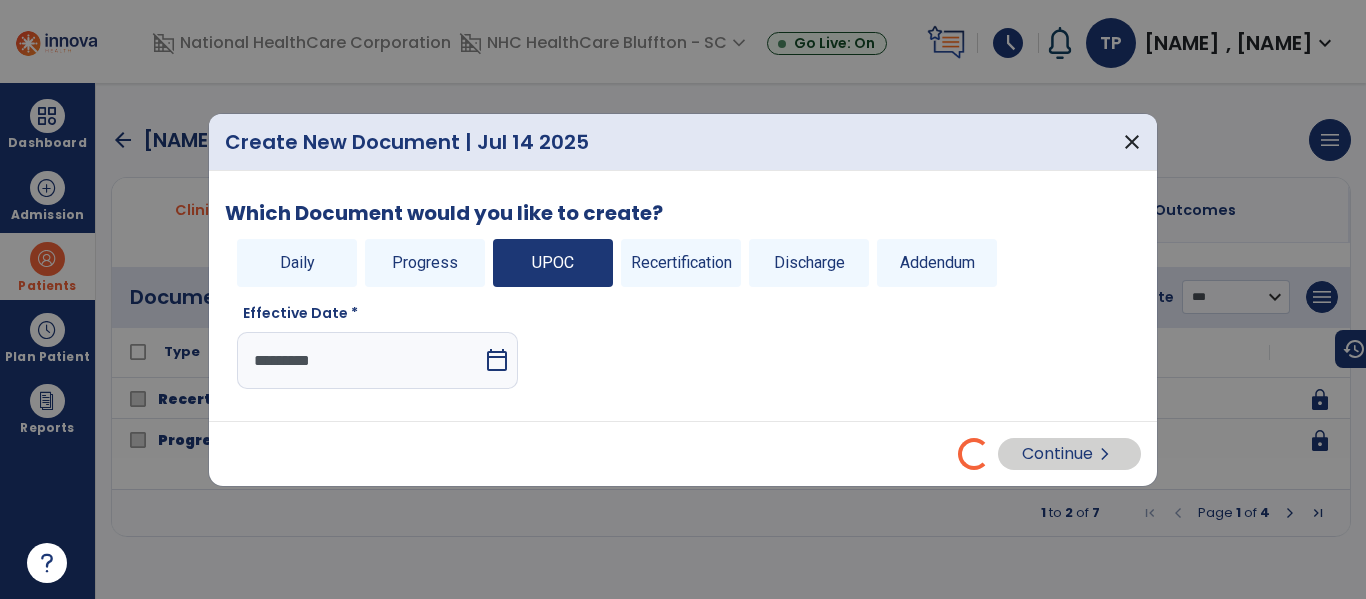 select on "**" 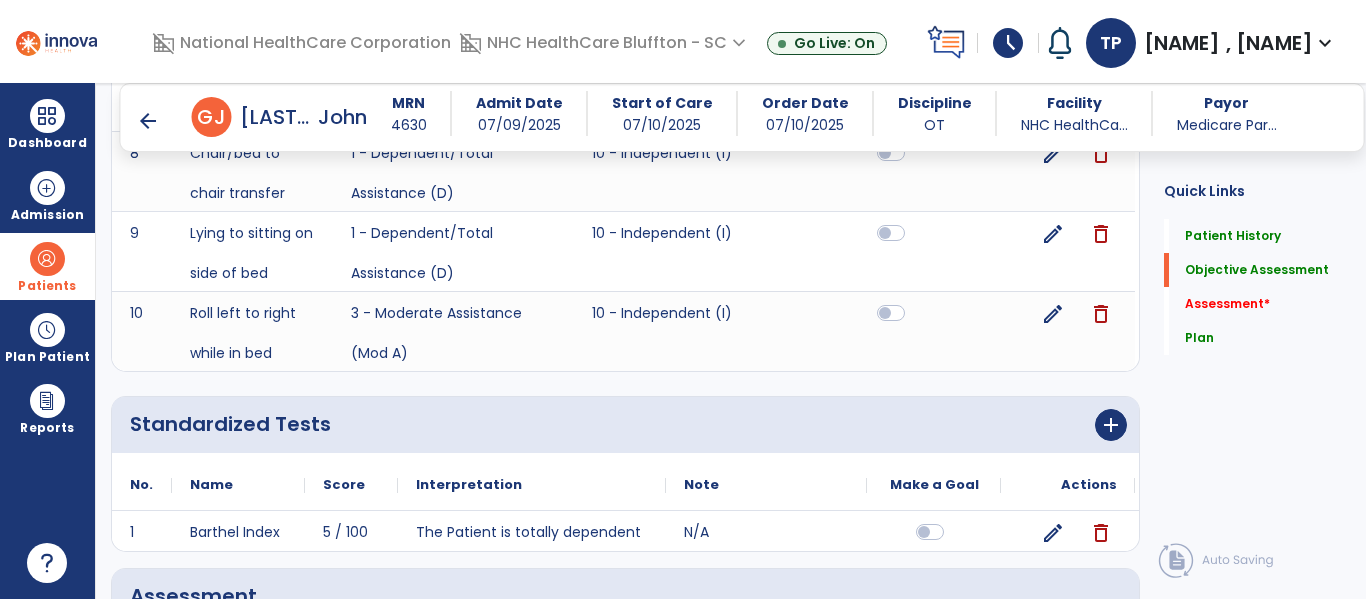 scroll, scrollTop: 2700, scrollLeft: 0, axis: vertical 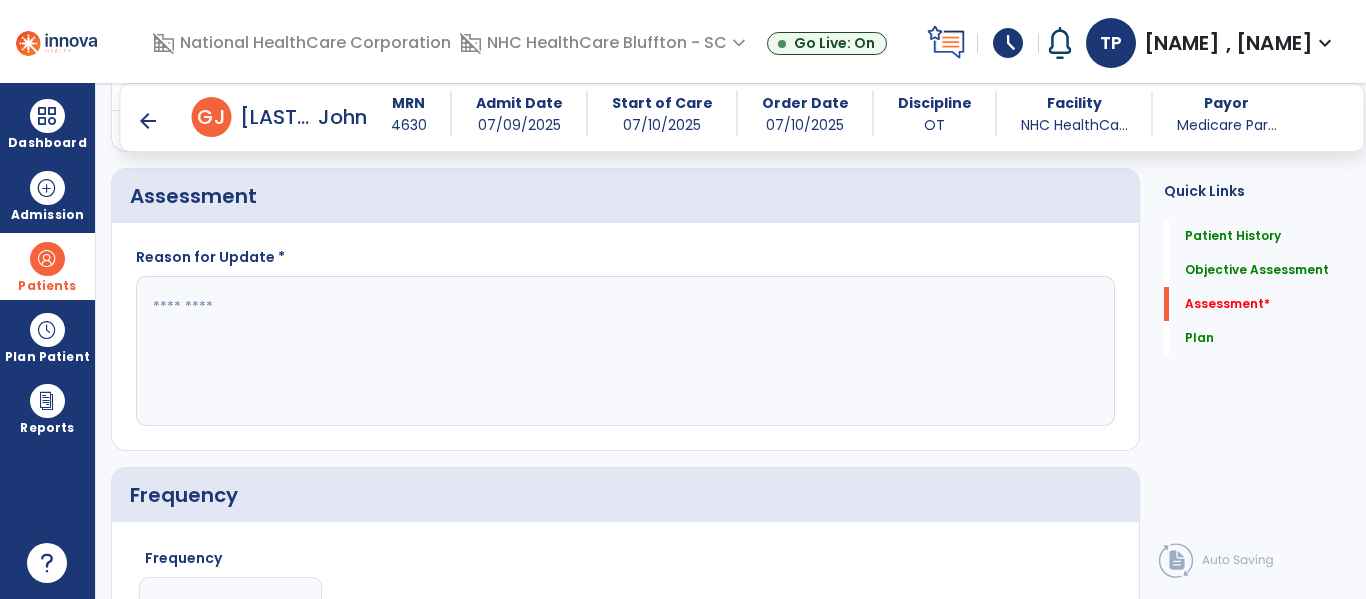 click 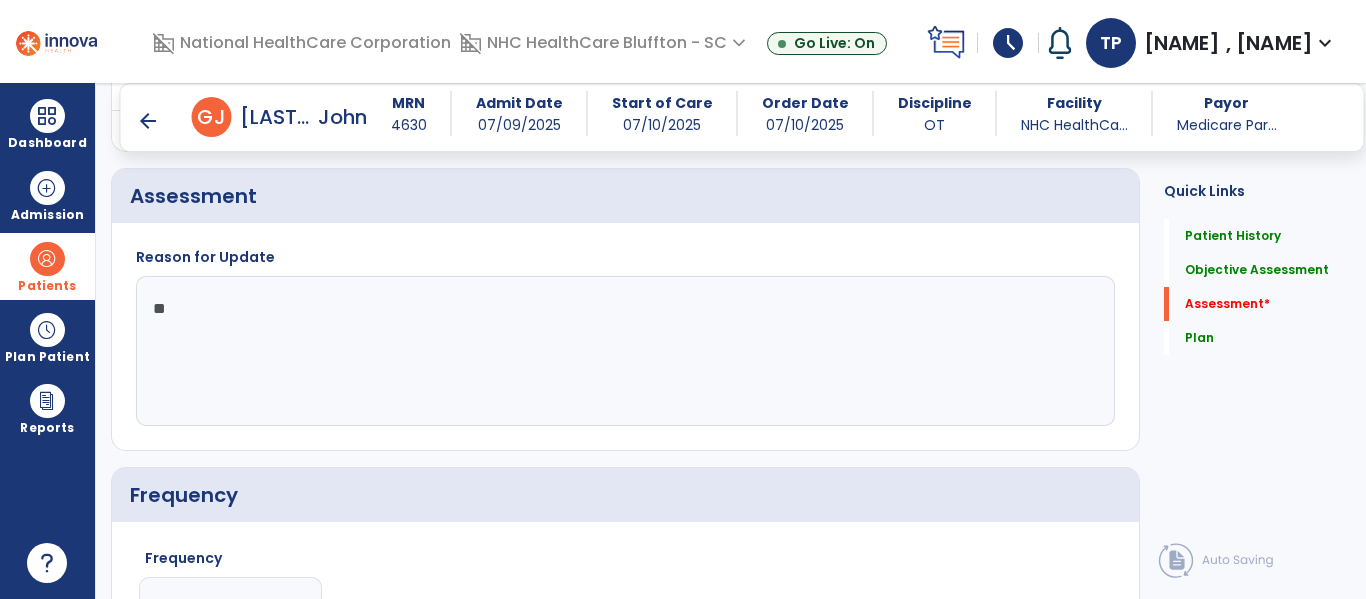 type on "*" 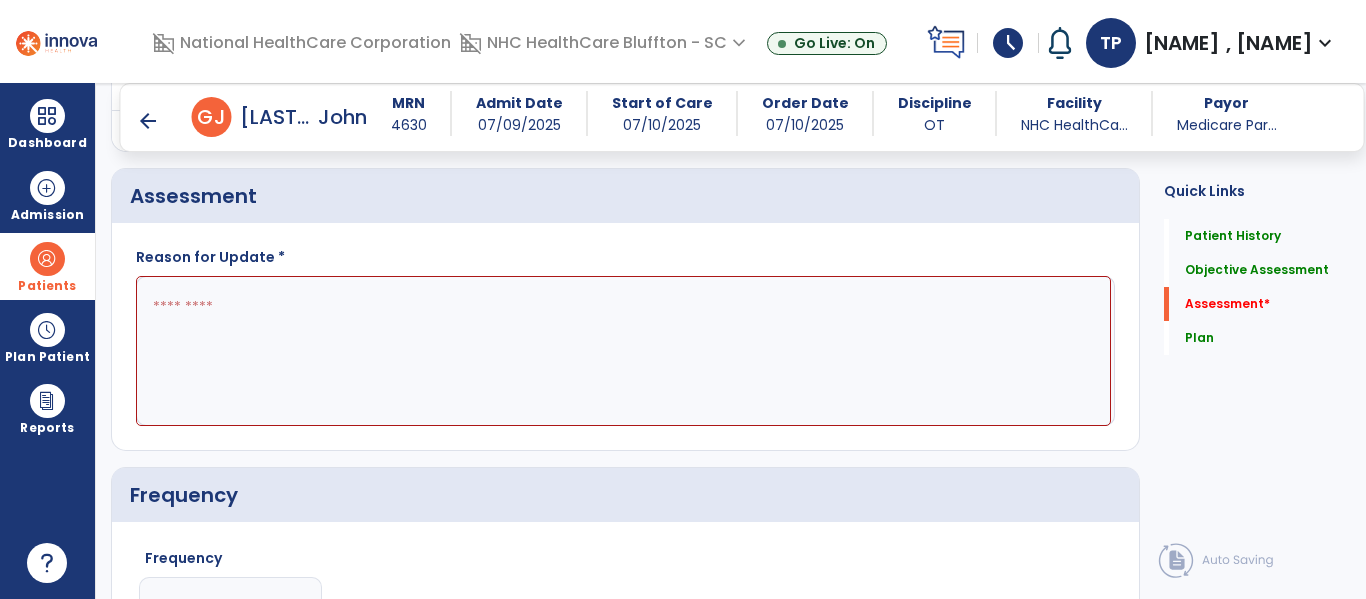type on "*" 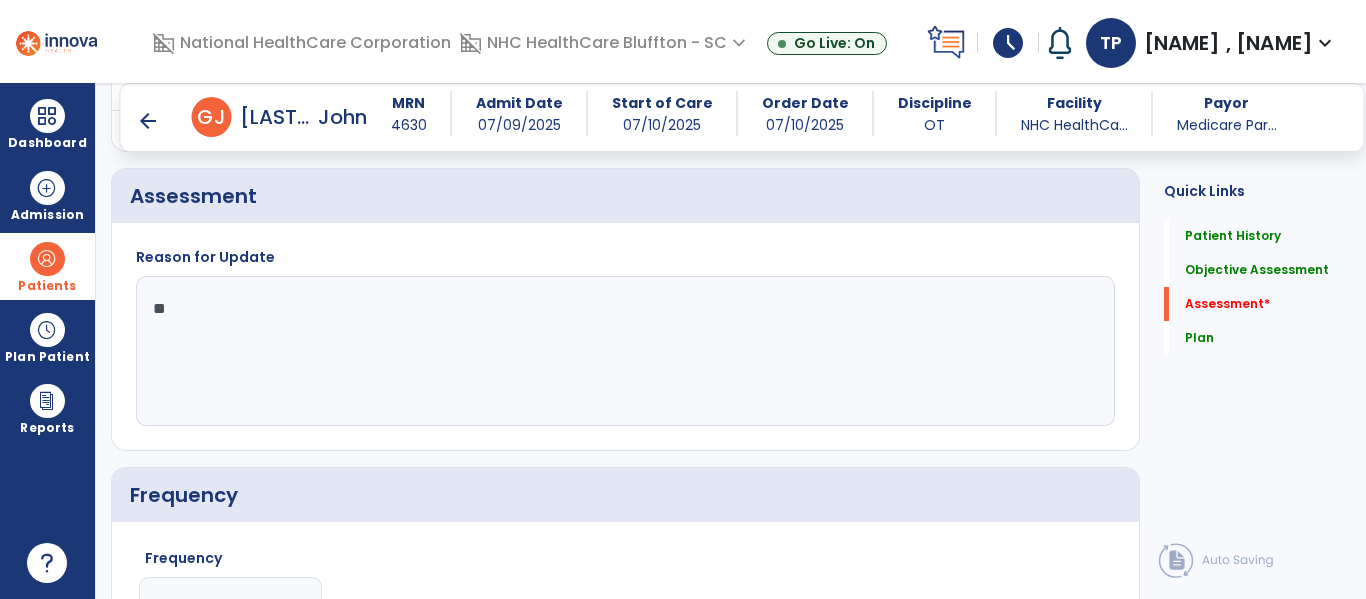 type on "*" 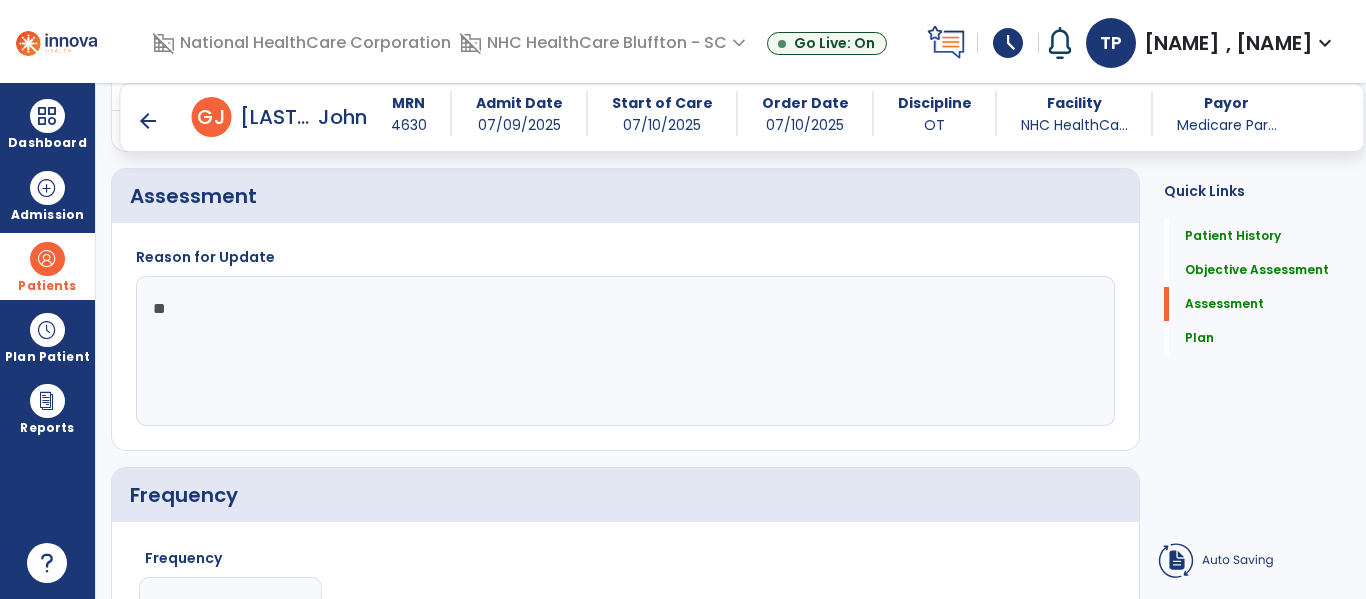 type on "*" 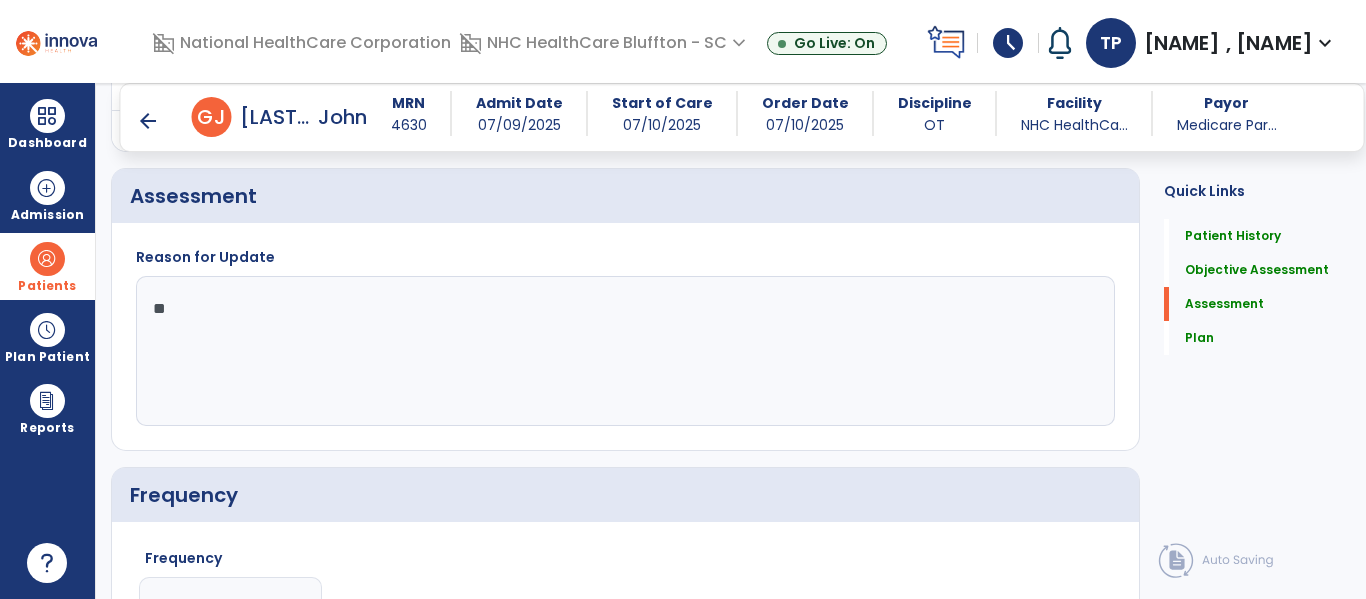 type on "*" 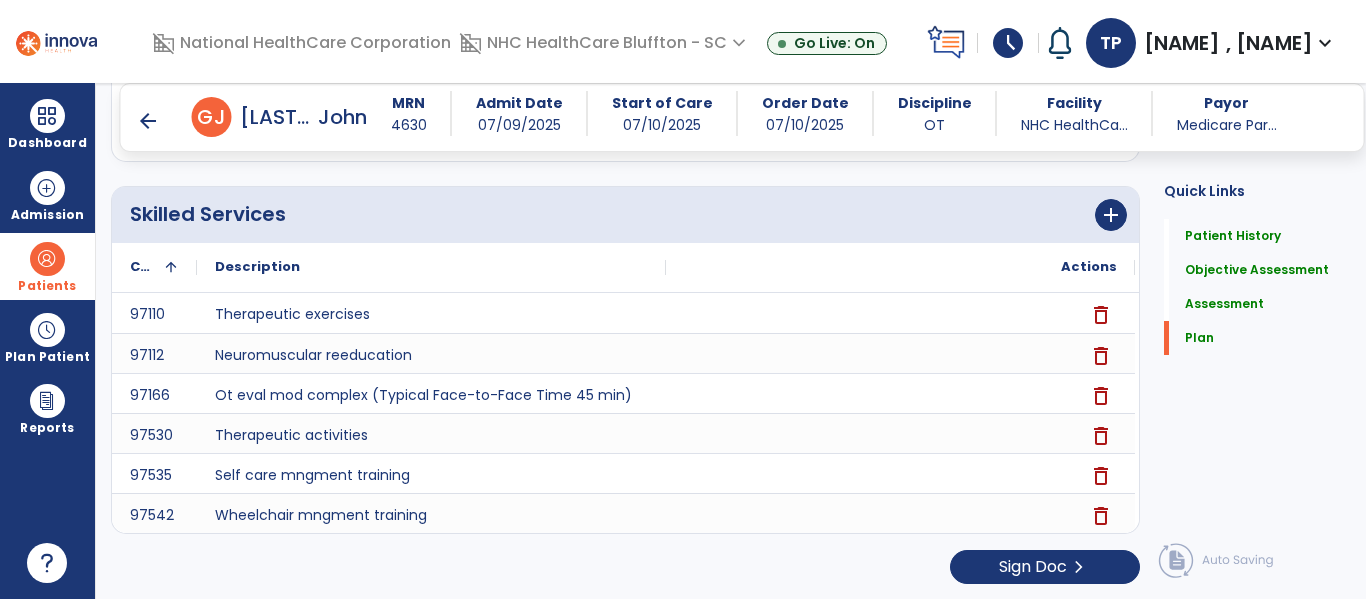 scroll, scrollTop: 4178, scrollLeft: 0, axis: vertical 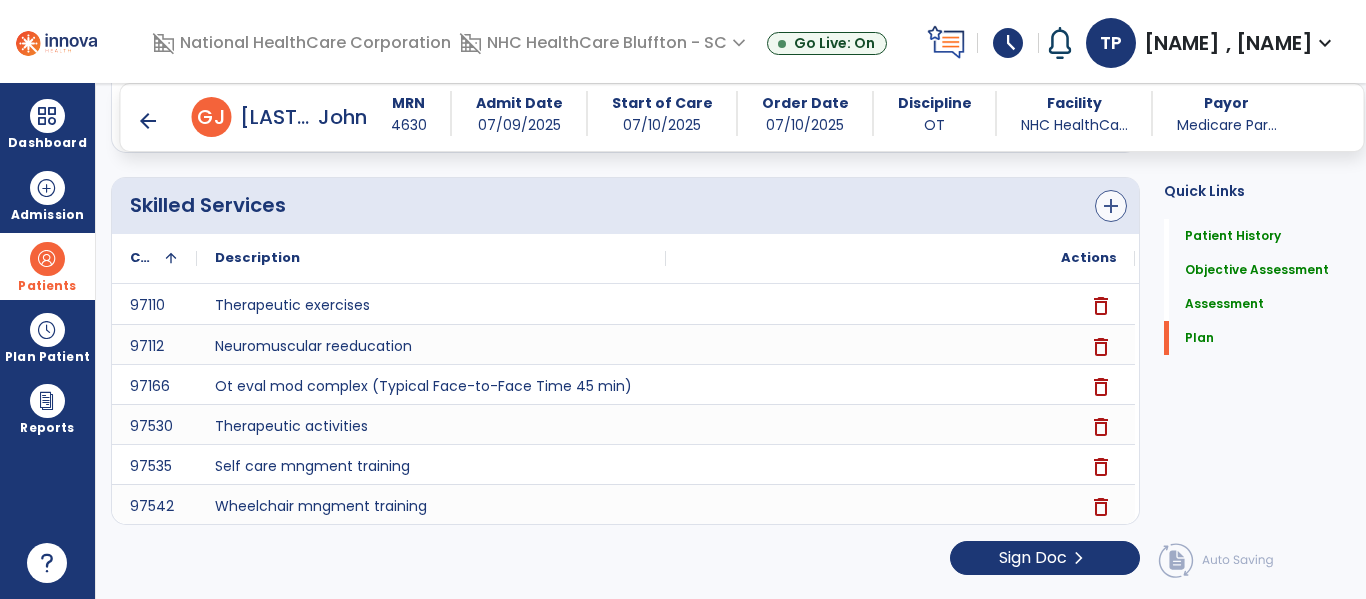 type on "**********" 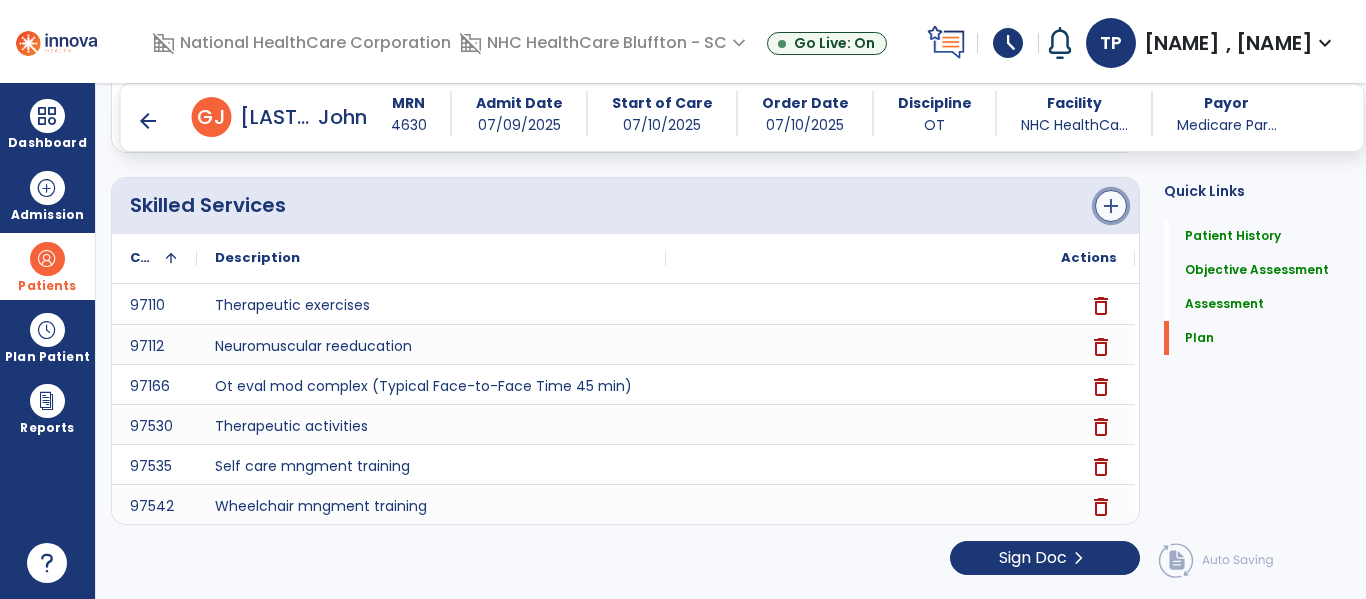 click on "add" 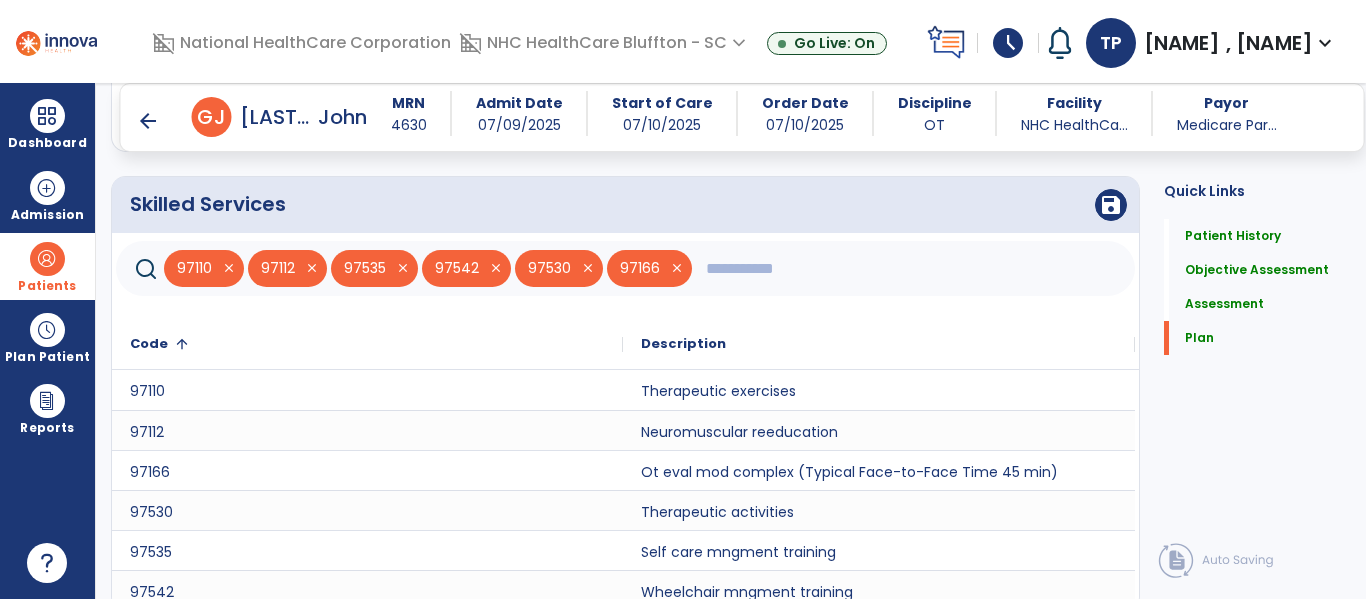 click 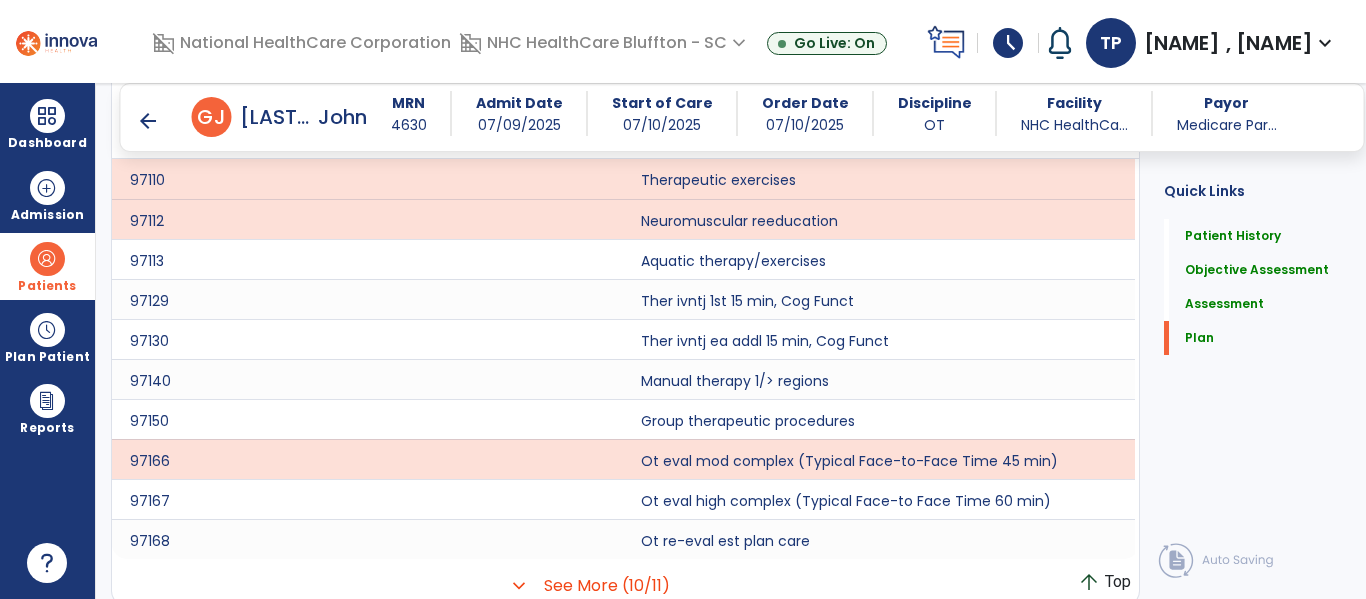 scroll, scrollTop: 4396, scrollLeft: 0, axis: vertical 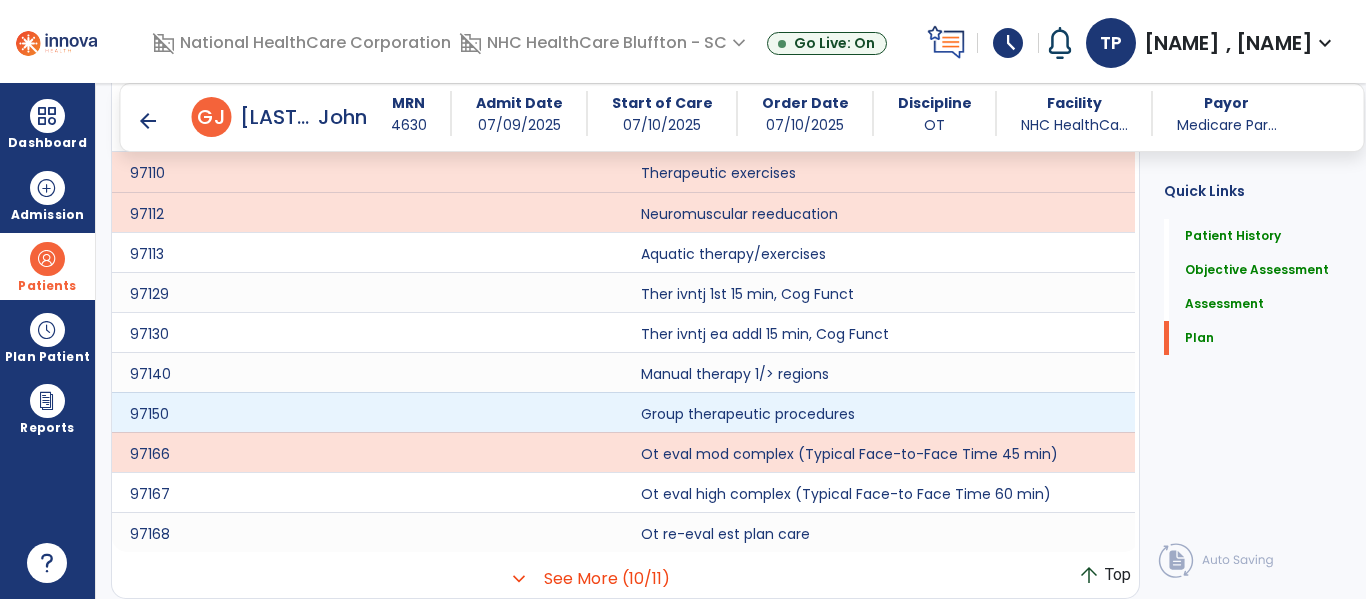 type on "***" 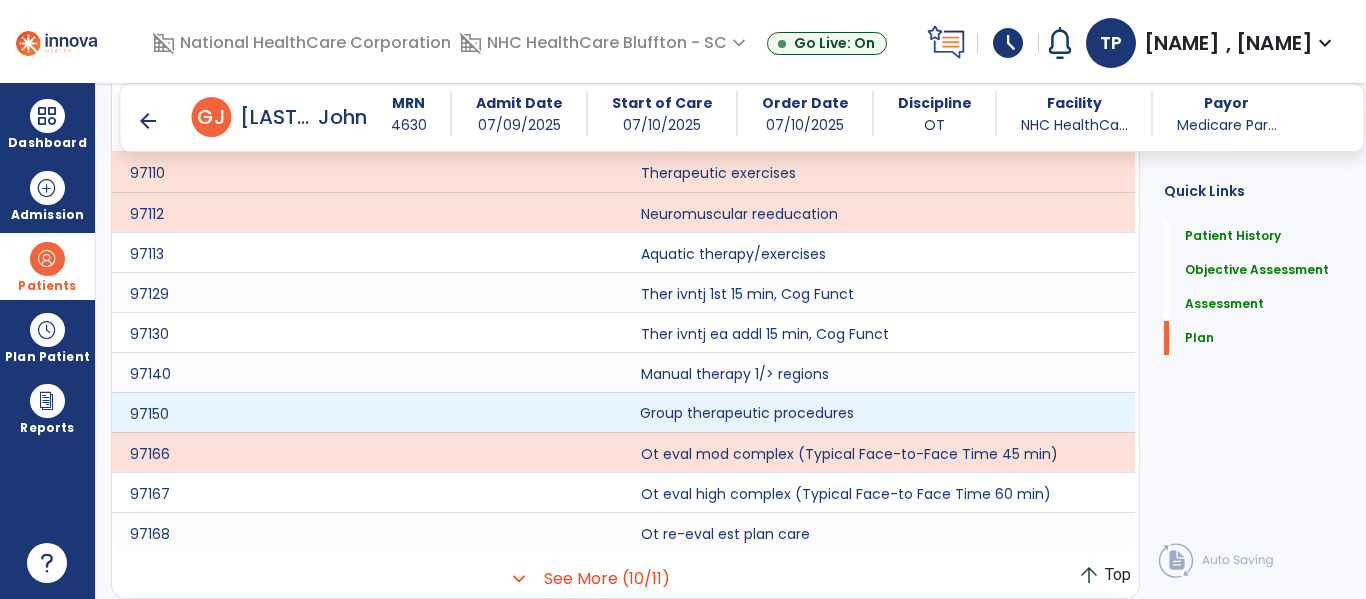 click on "Group therapeutic procedures" 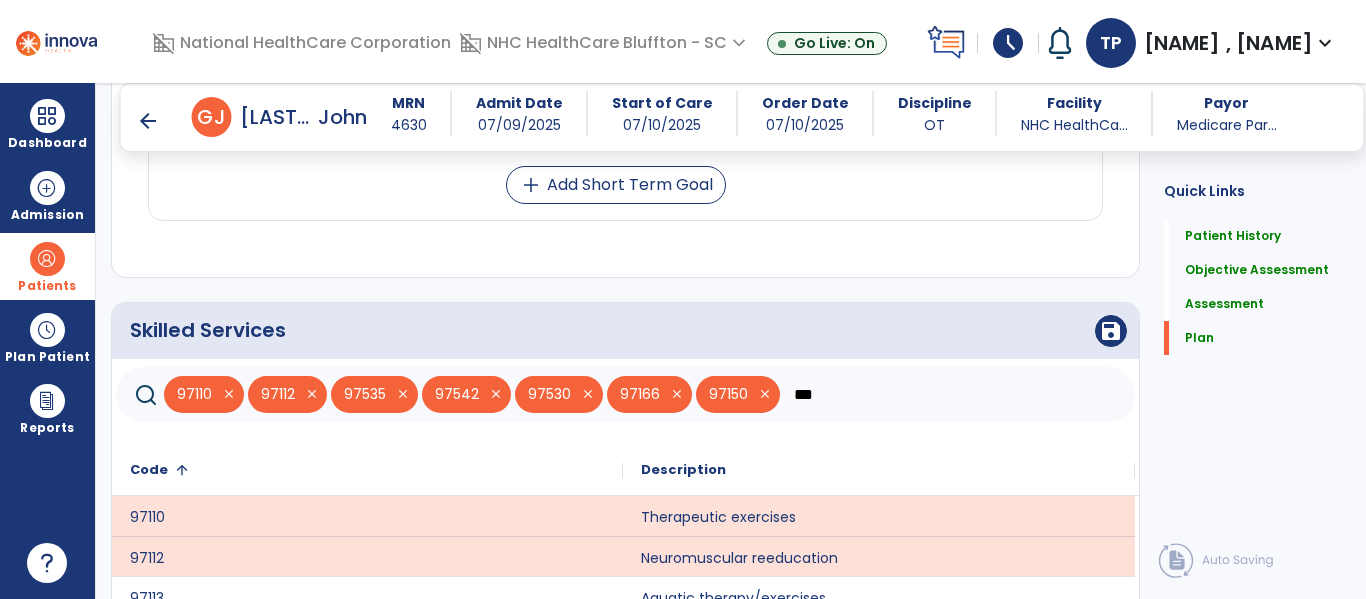 scroll, scrollTop: 3996, scrollLeft: 0, axis: vertical 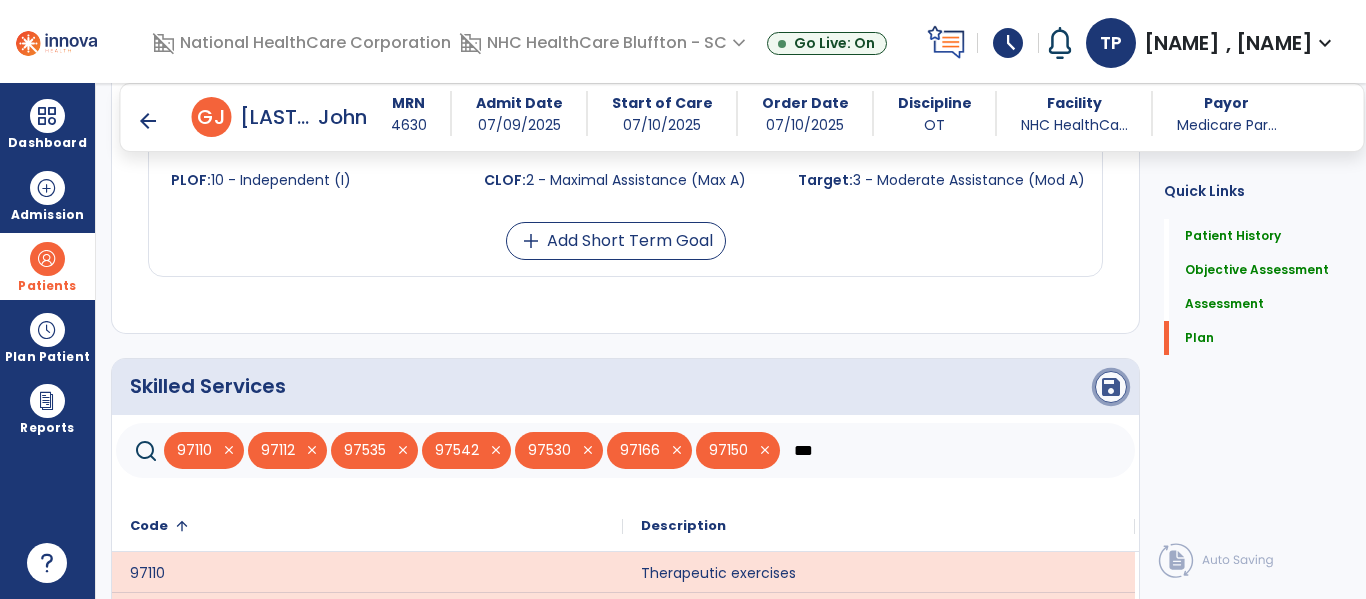 click on "save" 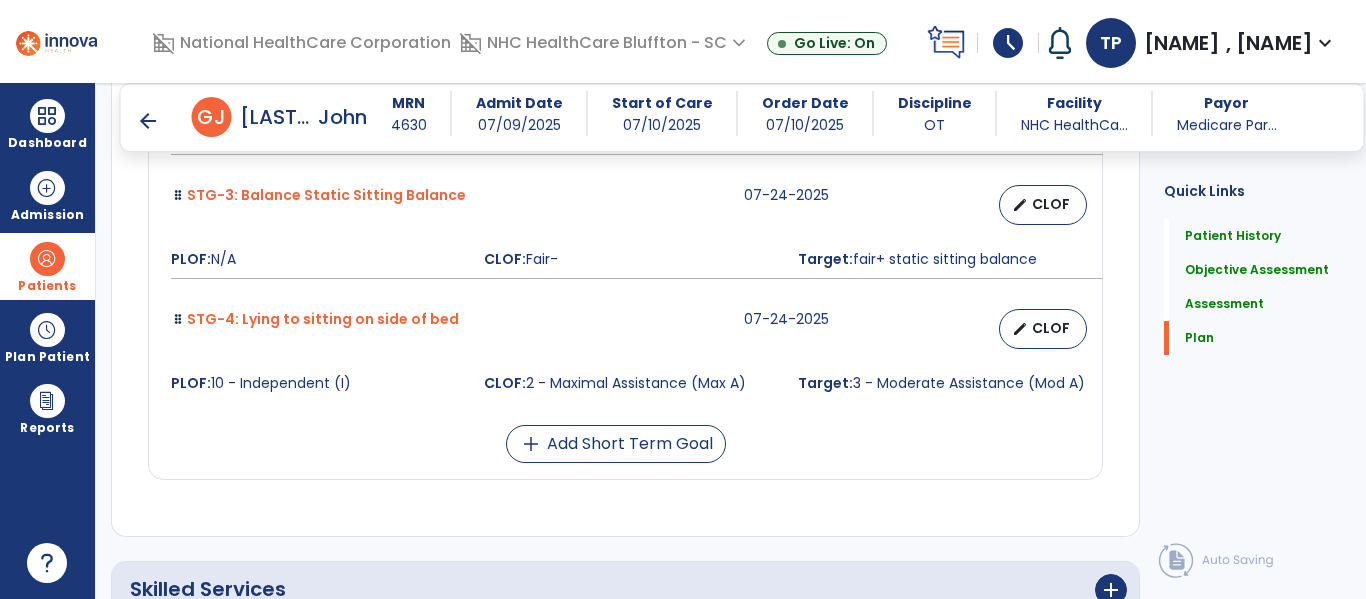 scroll, scrollTop: 4218, scrollLeft: 0, axis: vertical 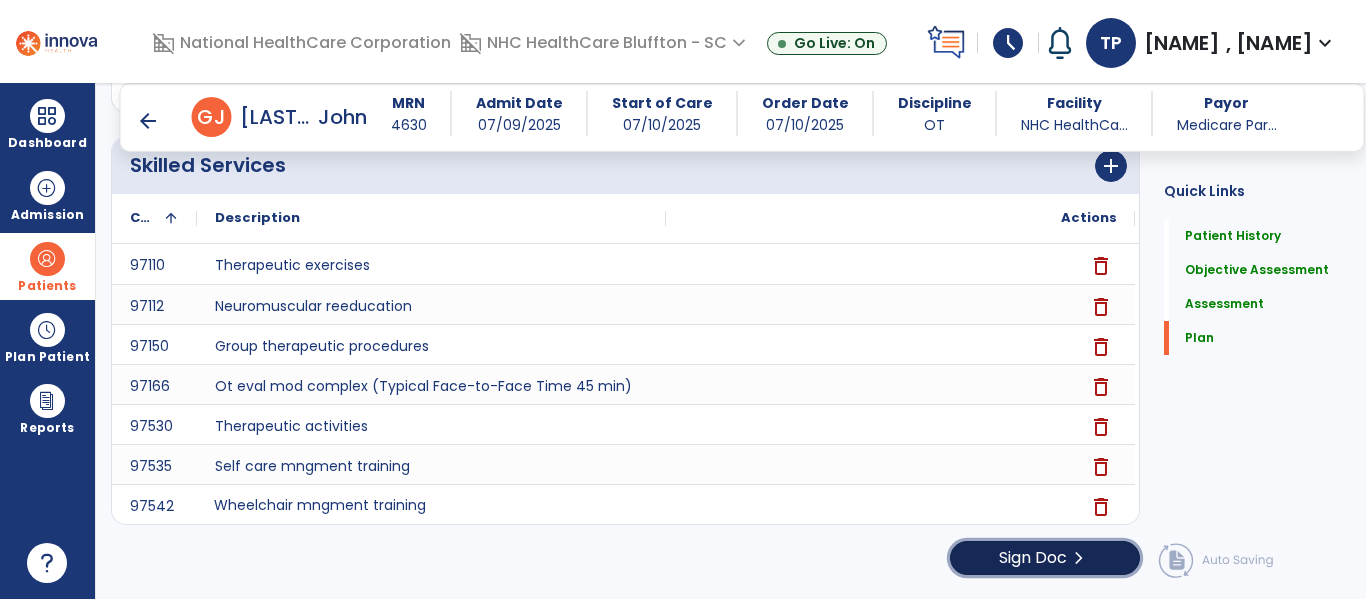 click on "Sign Doc  chevron_right" 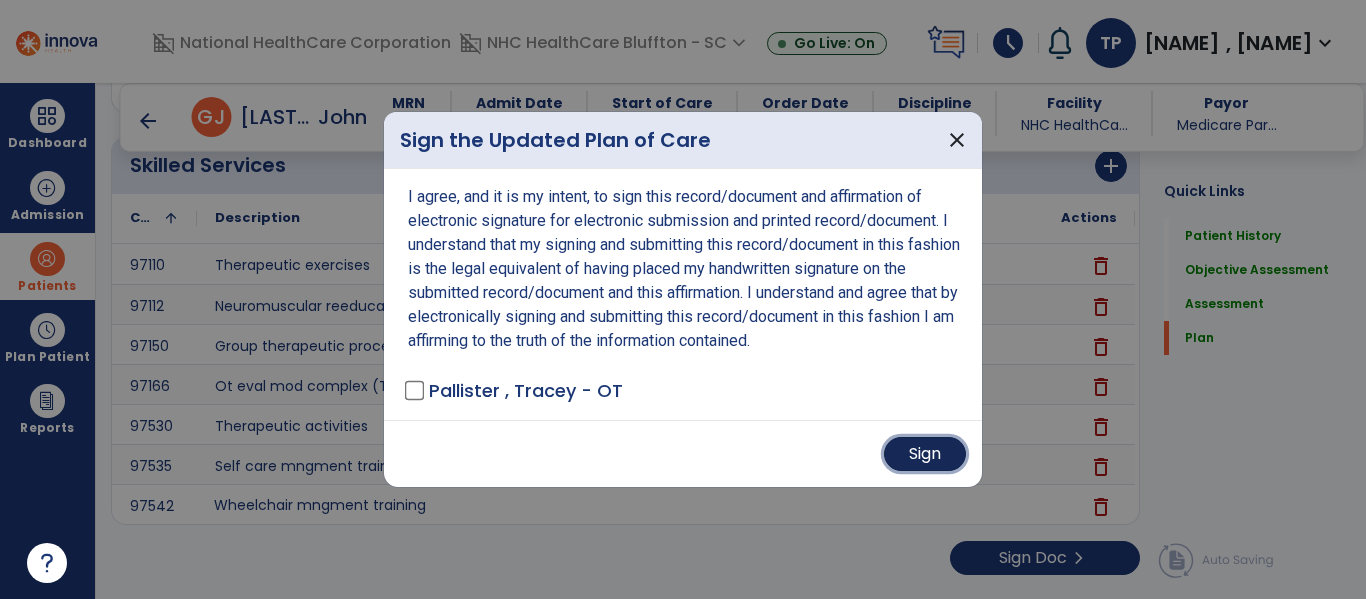 click on "Sign" at bounding box center (925, 454) 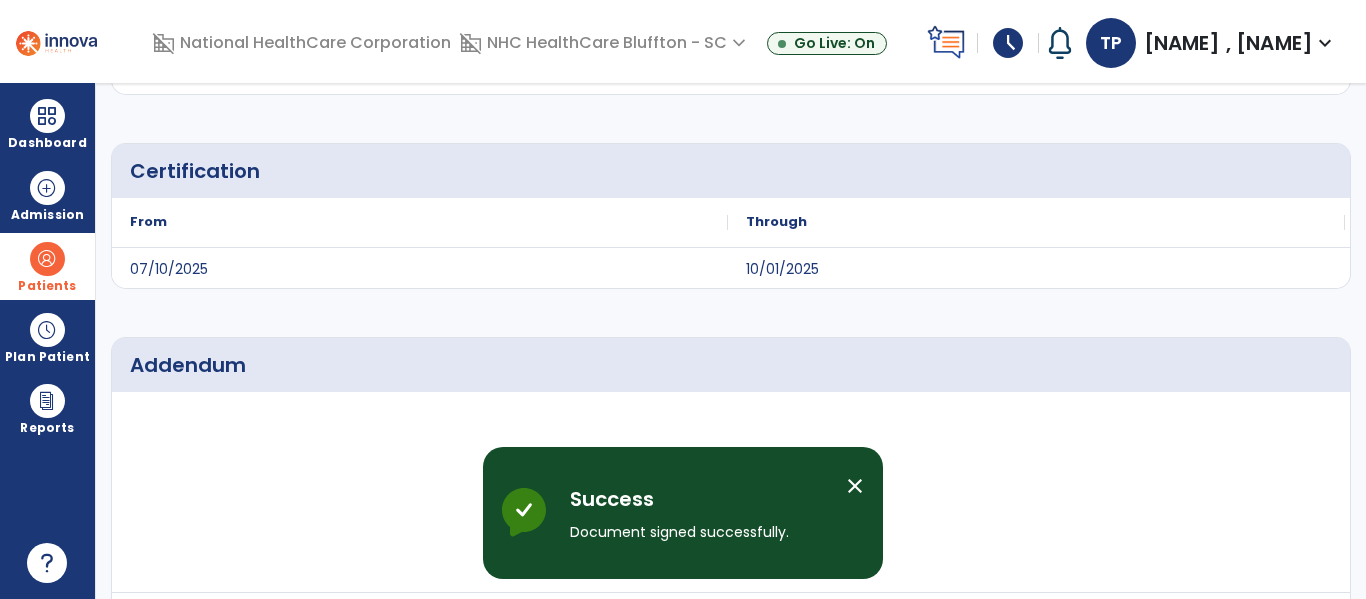 scroll, scrollTop: 0, scrollLeft: 0, axis: both 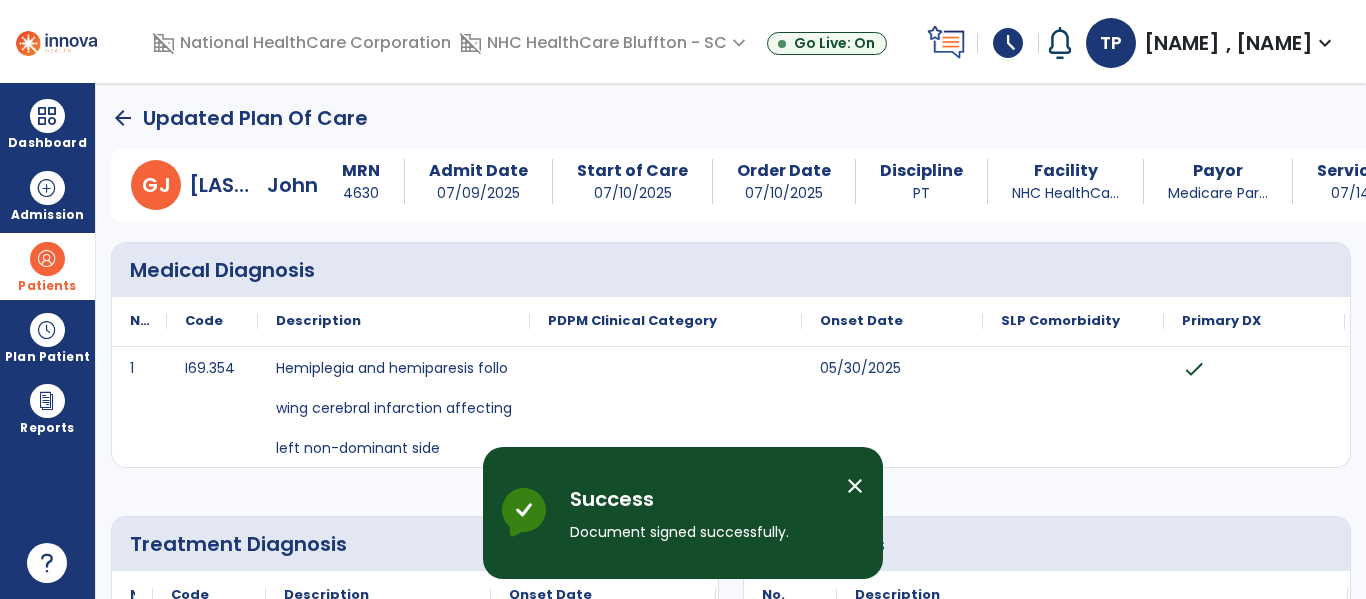 click on "close" at bounding box center [863, 489] 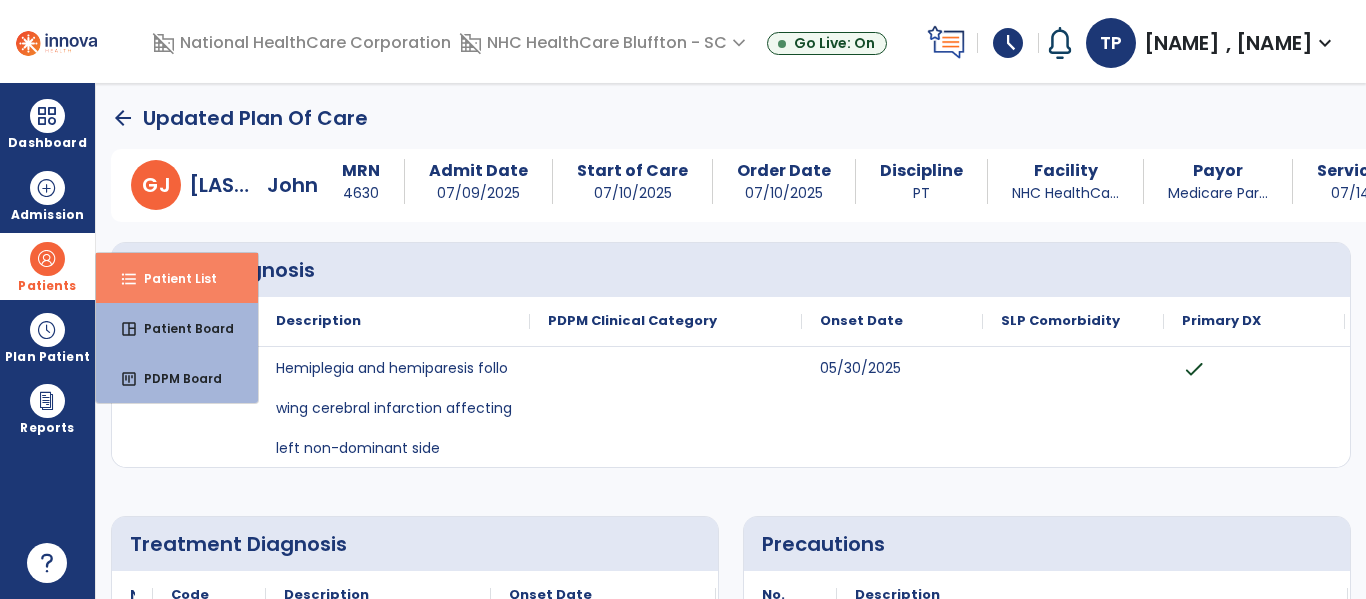 click on "Patient List" at bounding box center (172, 278) 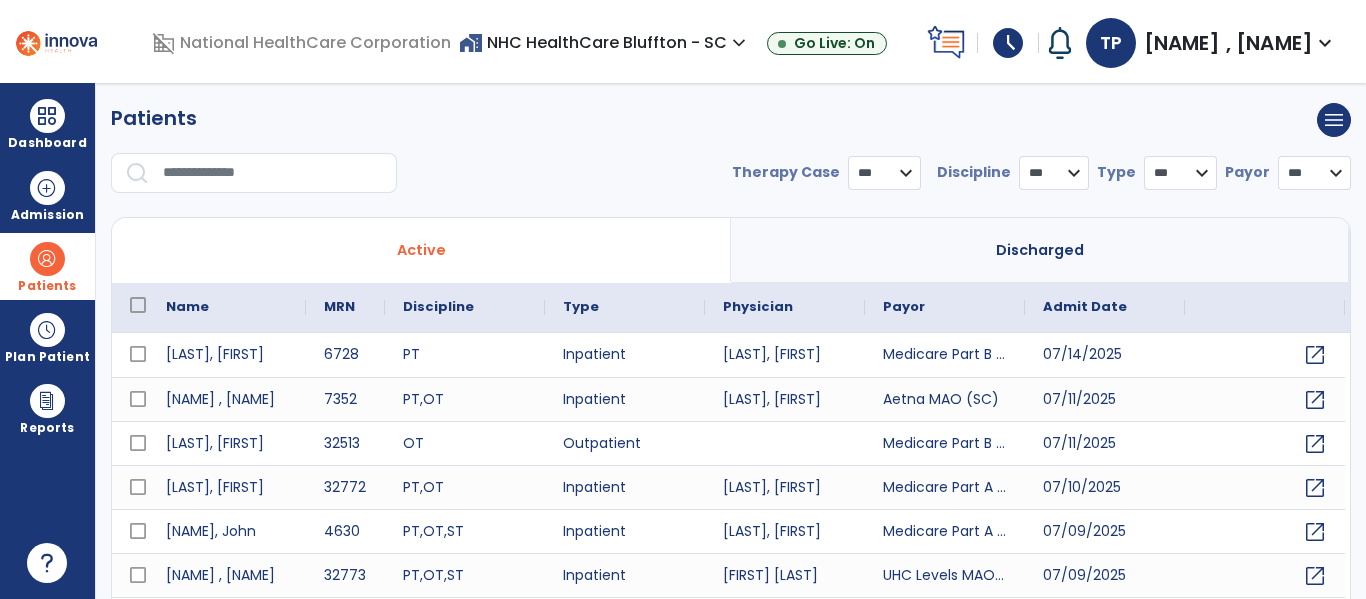 click at bounding box center (273, 173) 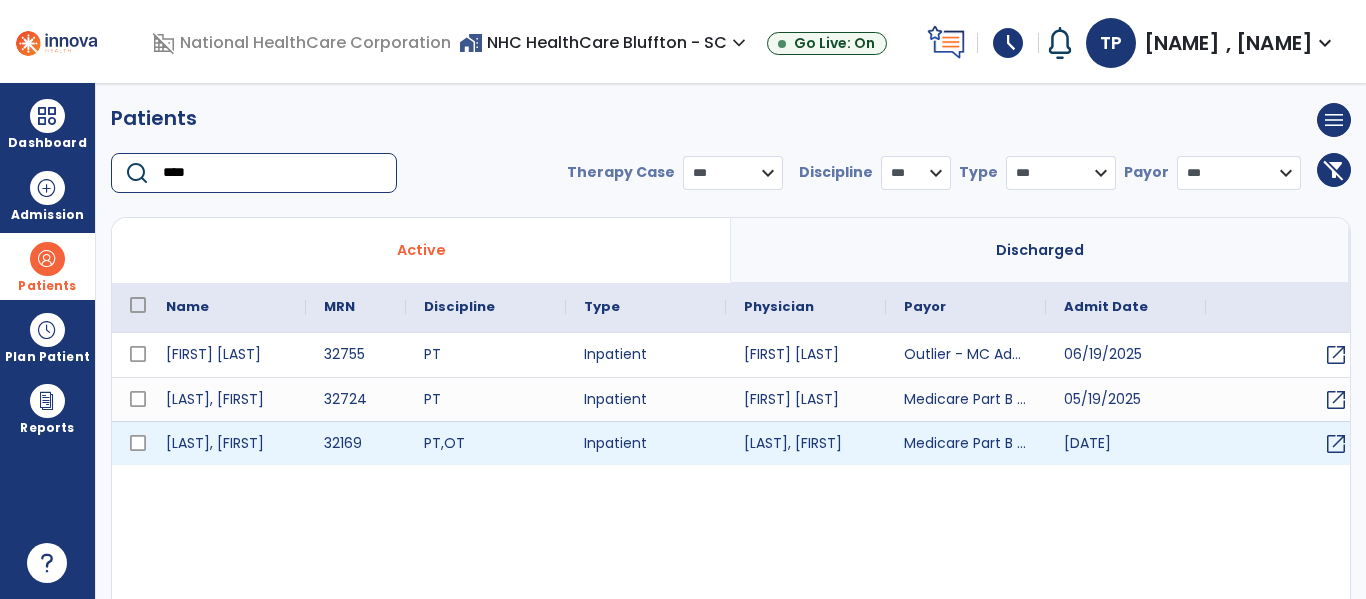 type on "****" 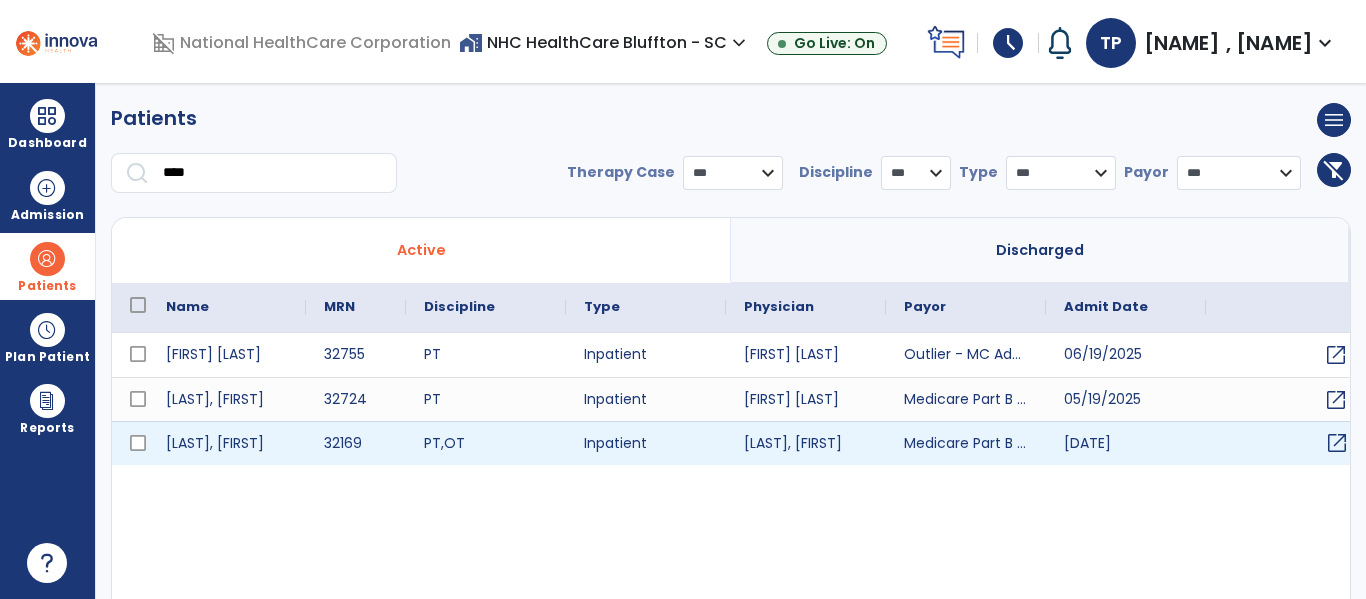 click on "open_in_new" at bounding box center (1337, 443) 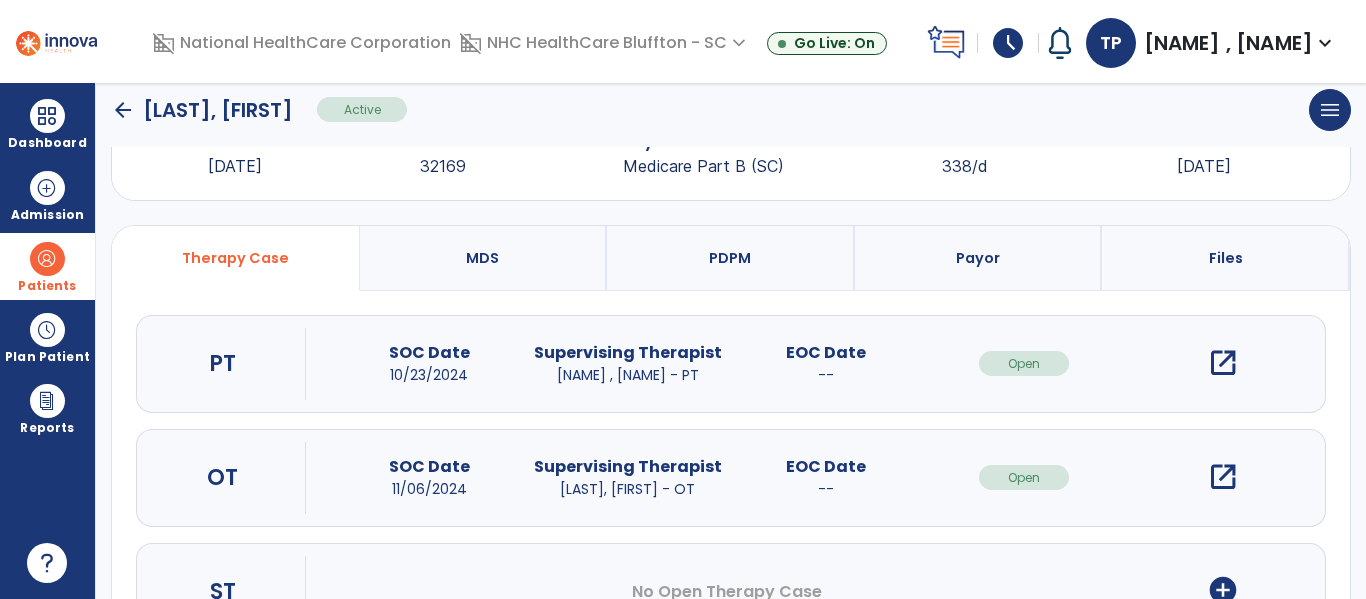 scroll, scrollTop: 162, scrollLeft: 0, axis: vertical 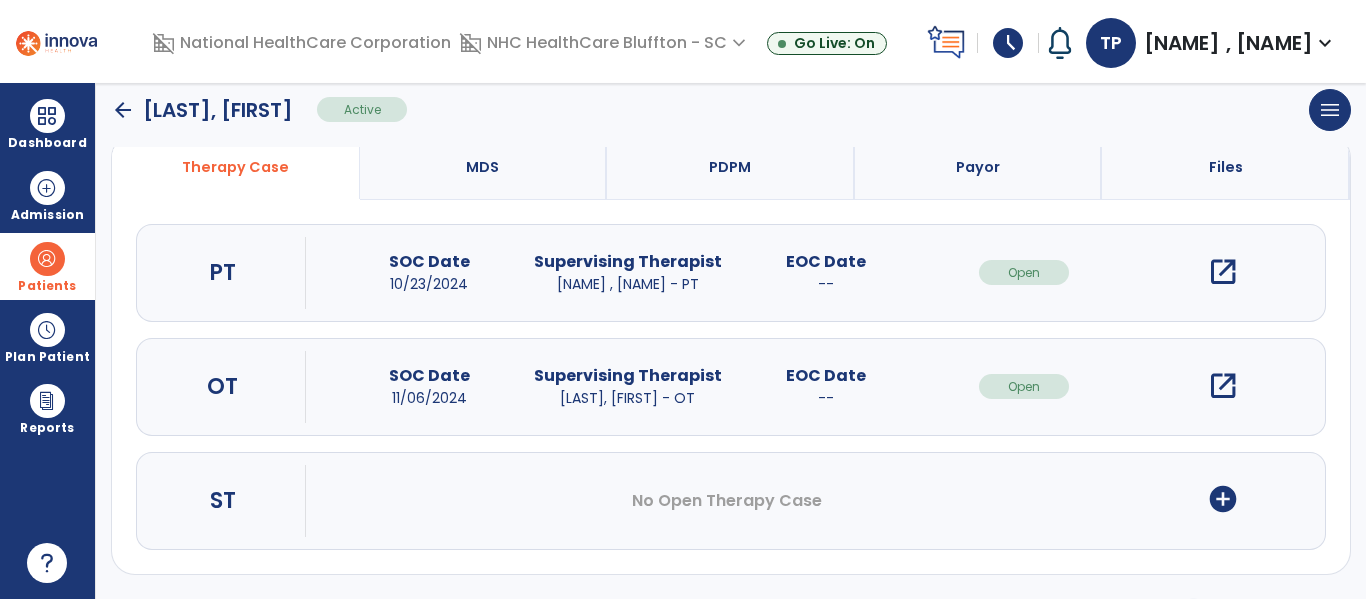 click on "open_in_new" at bounding box center [1223, 386] 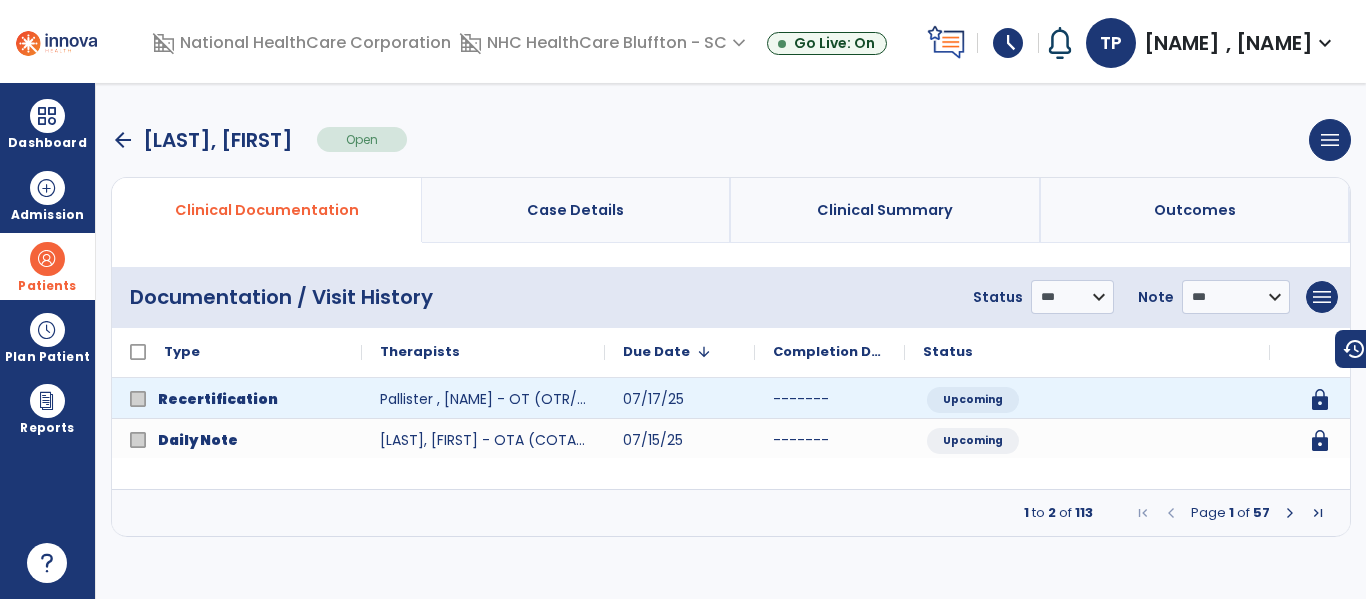 scroll, scrollTop: 0, scrollLeft: 0, axis: both 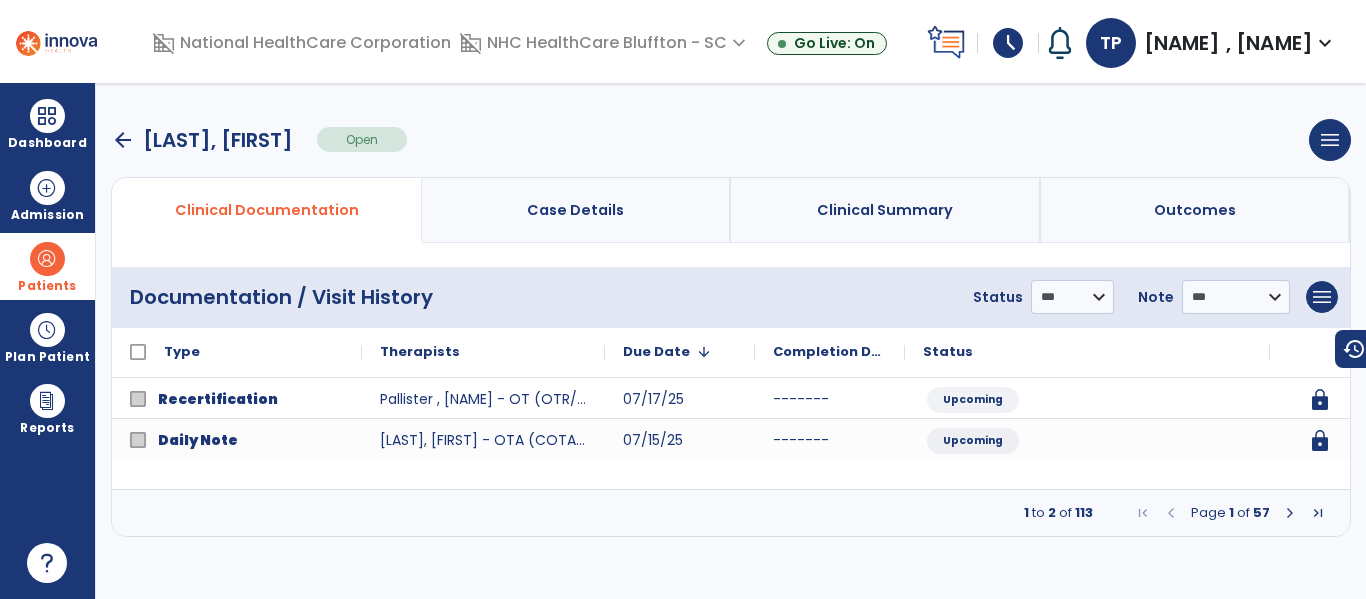 click at bounding box center (1290, 513) 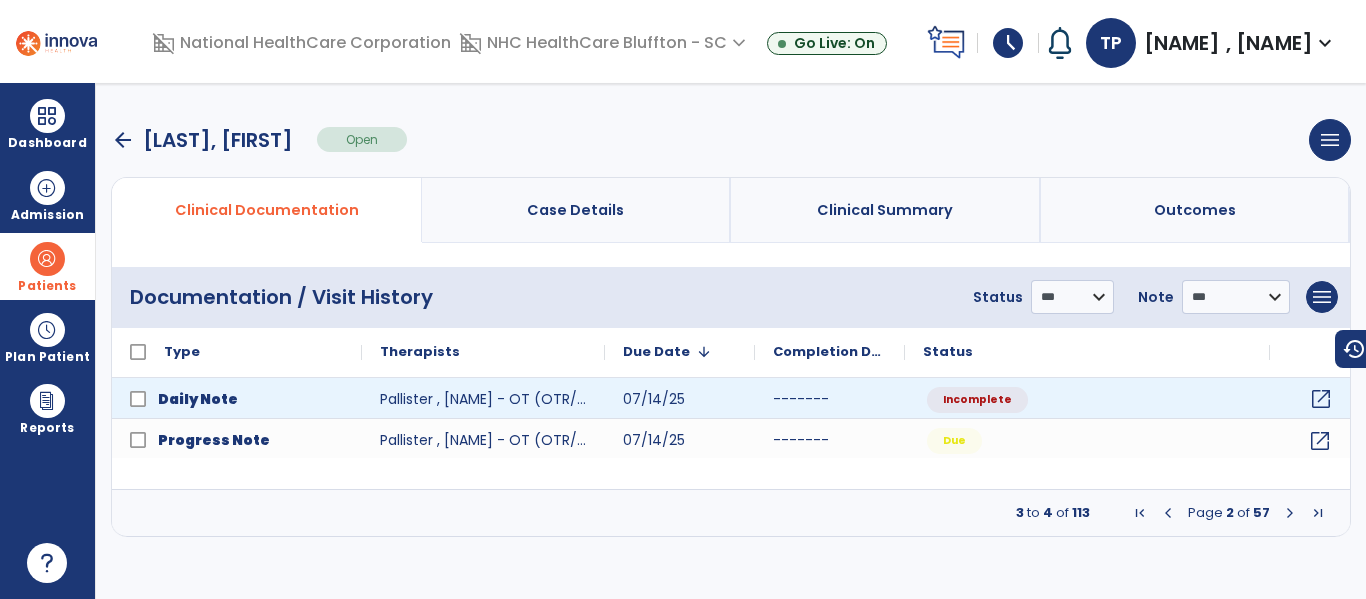 click on "open_in_new" 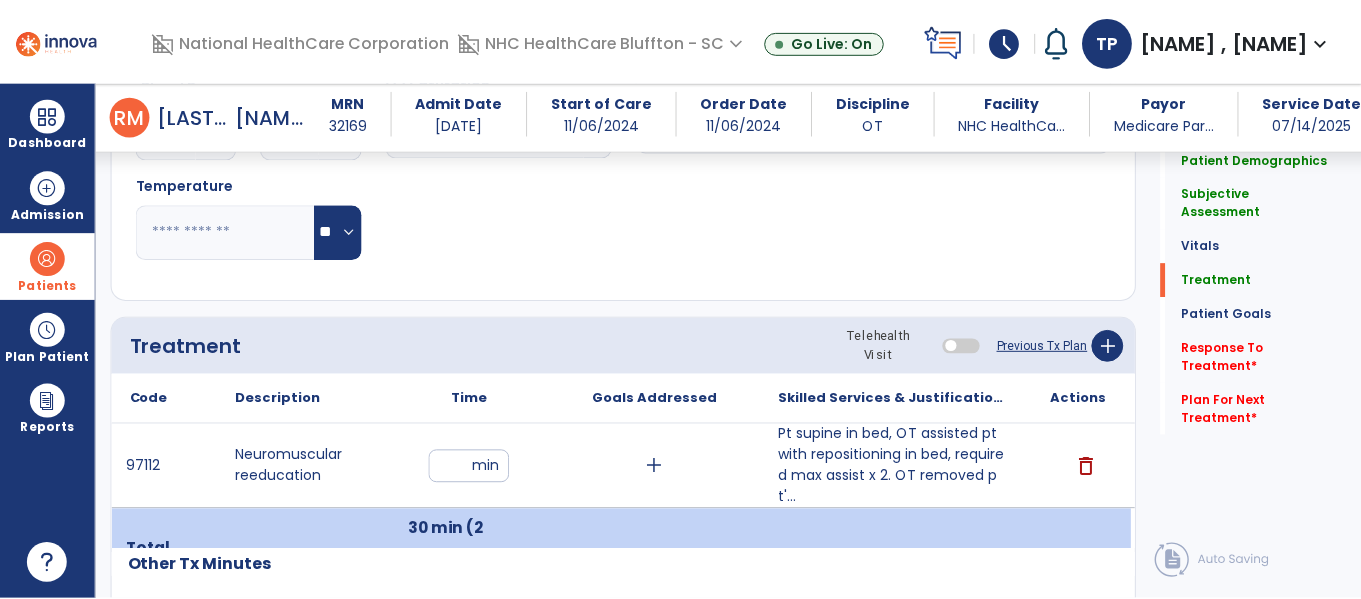 scroll, scrollTop: 1900, scrollLeft: 0, axis: vertical 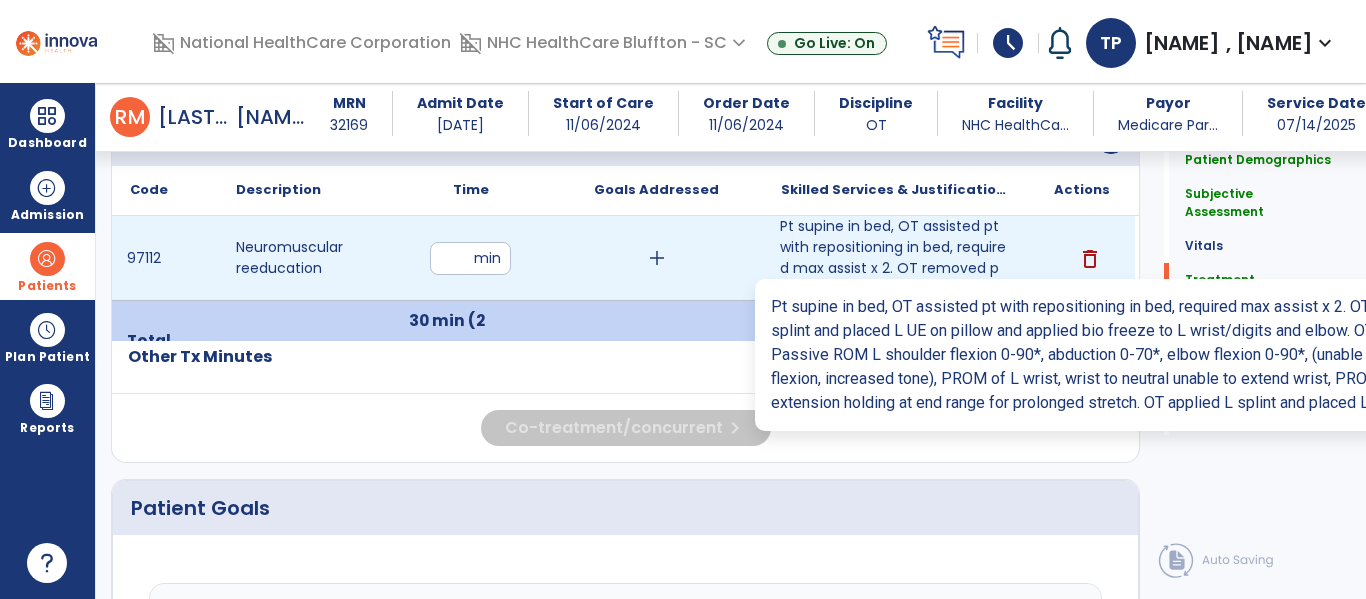 click on "Pt supine in bed, OT assisted pt with repositioning in bed, required max assist x 2.  OT removed pt'..." at bounding box center (896, 258) 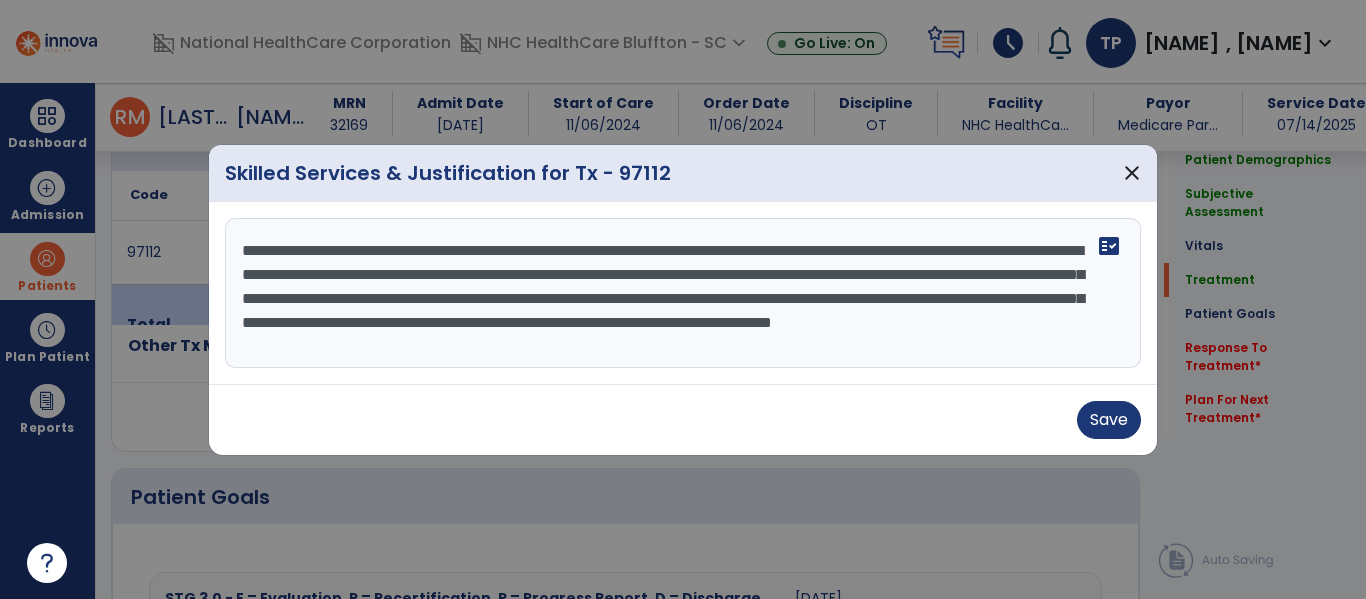 scroll, scrollTop: 1900, scrollLeft: 0, axis: vertical 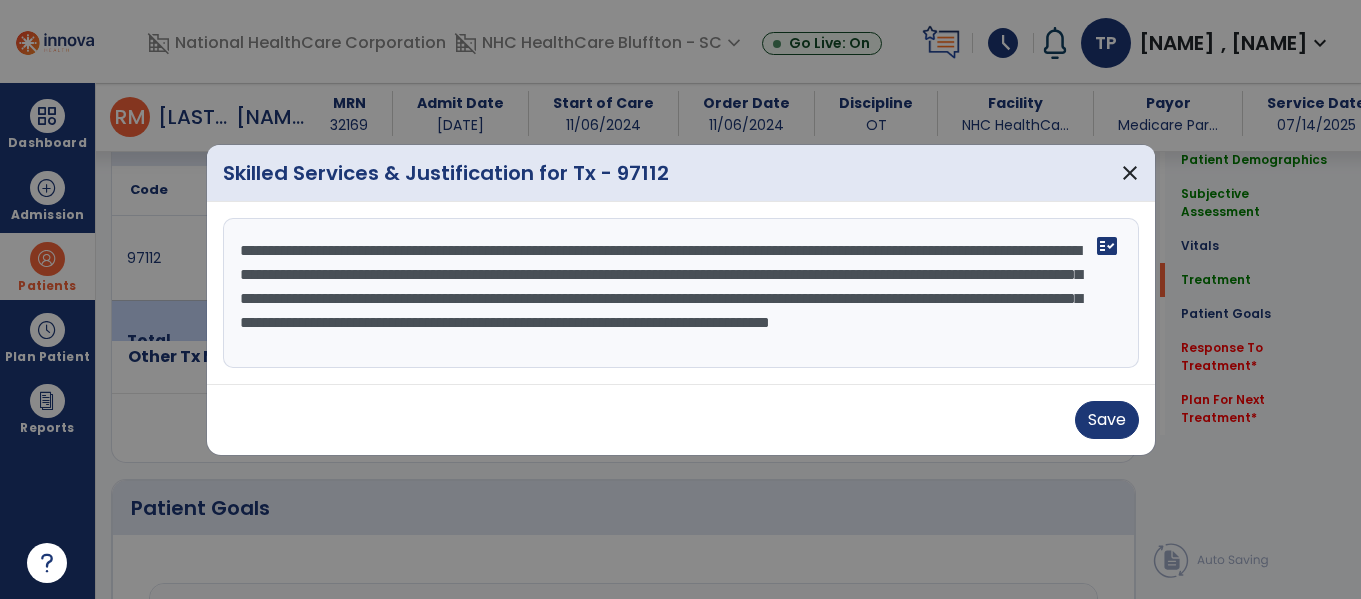 click on "Save" at bounding box center (681, 420) 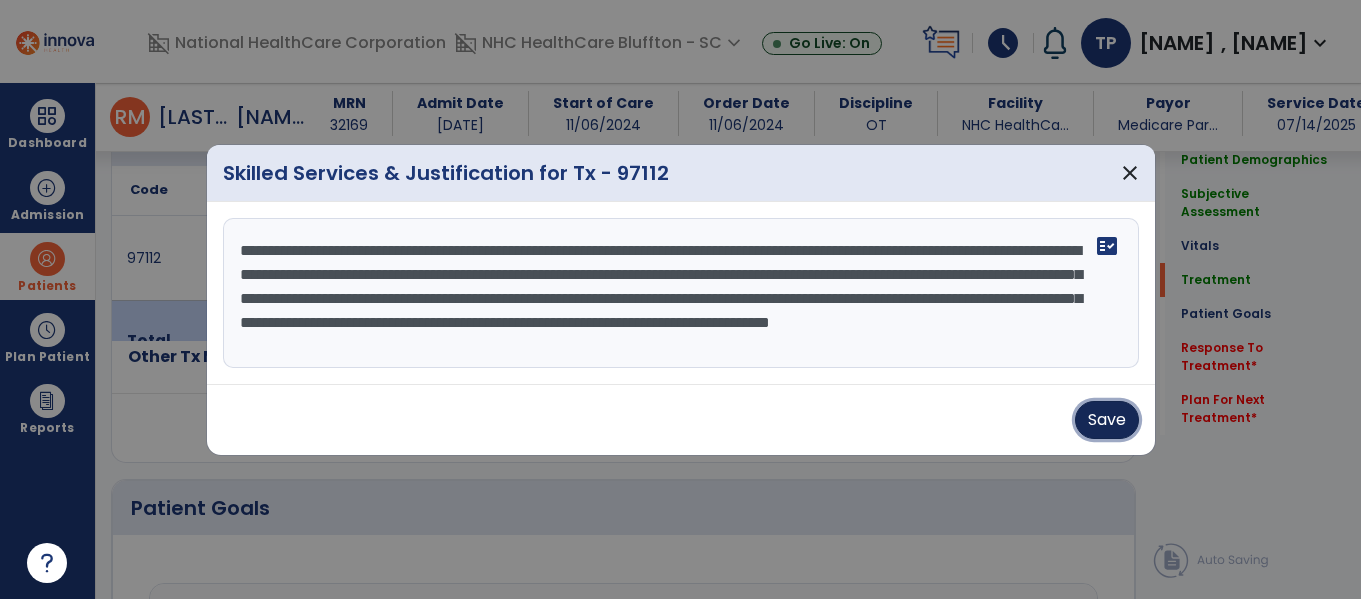 click on "Save" at bounding box center [1107, 420] 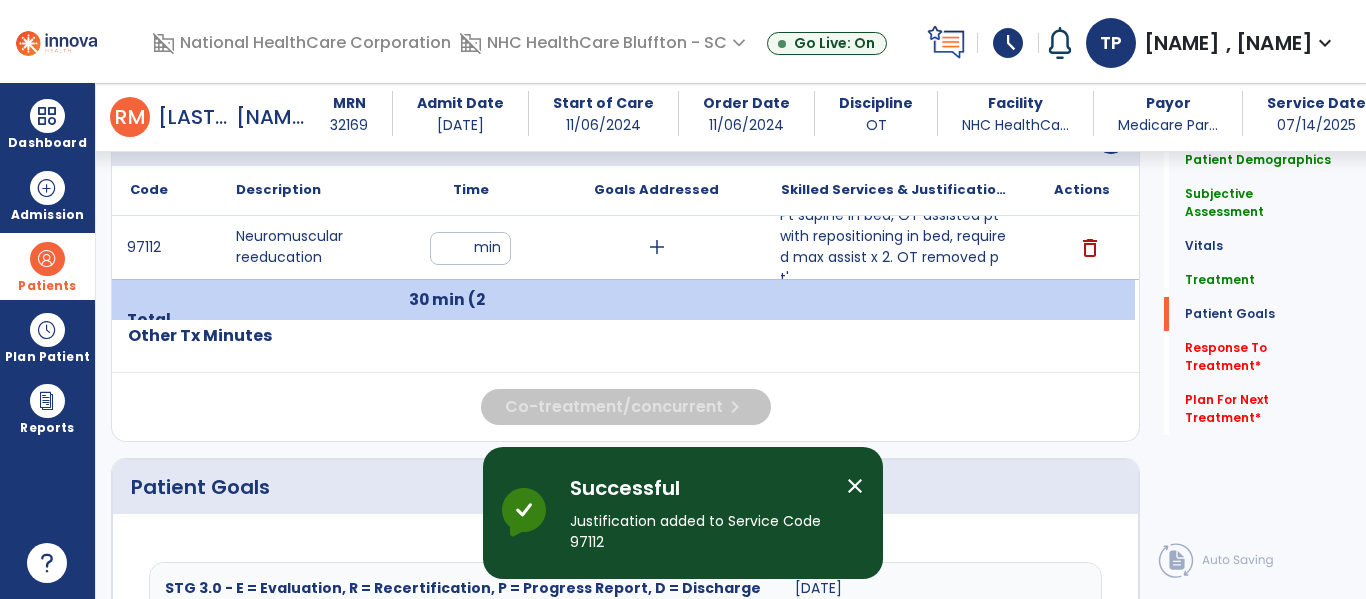 scroll, scrollTop: 2400, scrollLeft: 0, axis: vertical 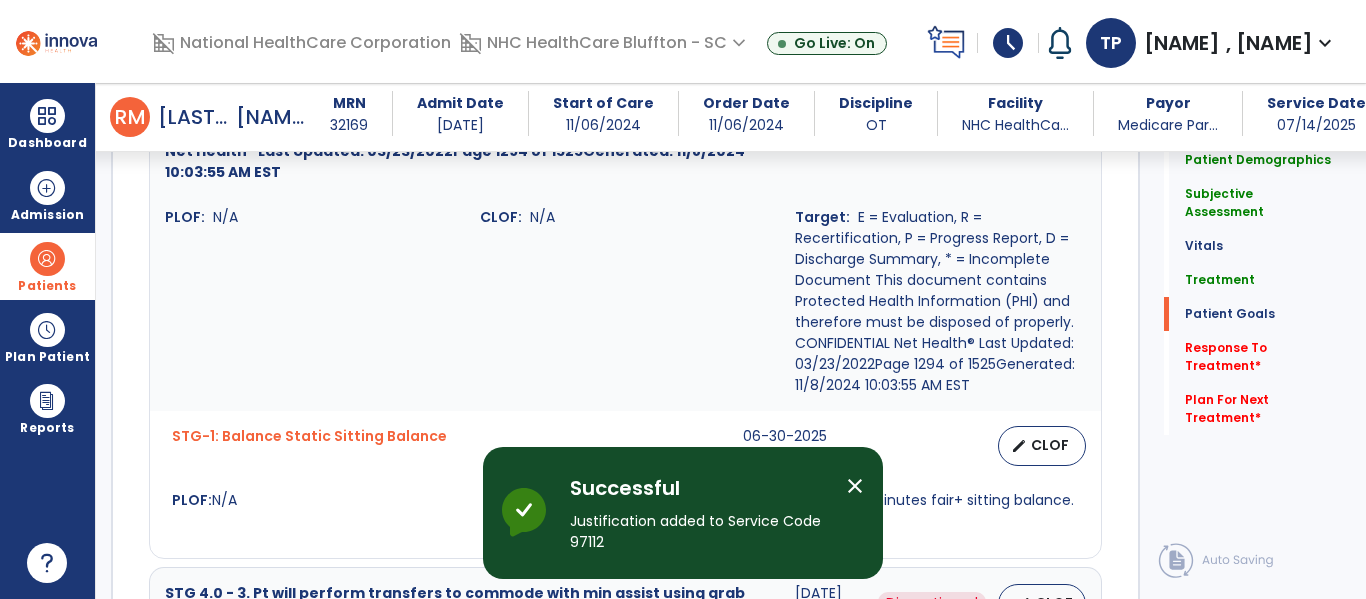 click on "close" at bounding box center [855, 486] 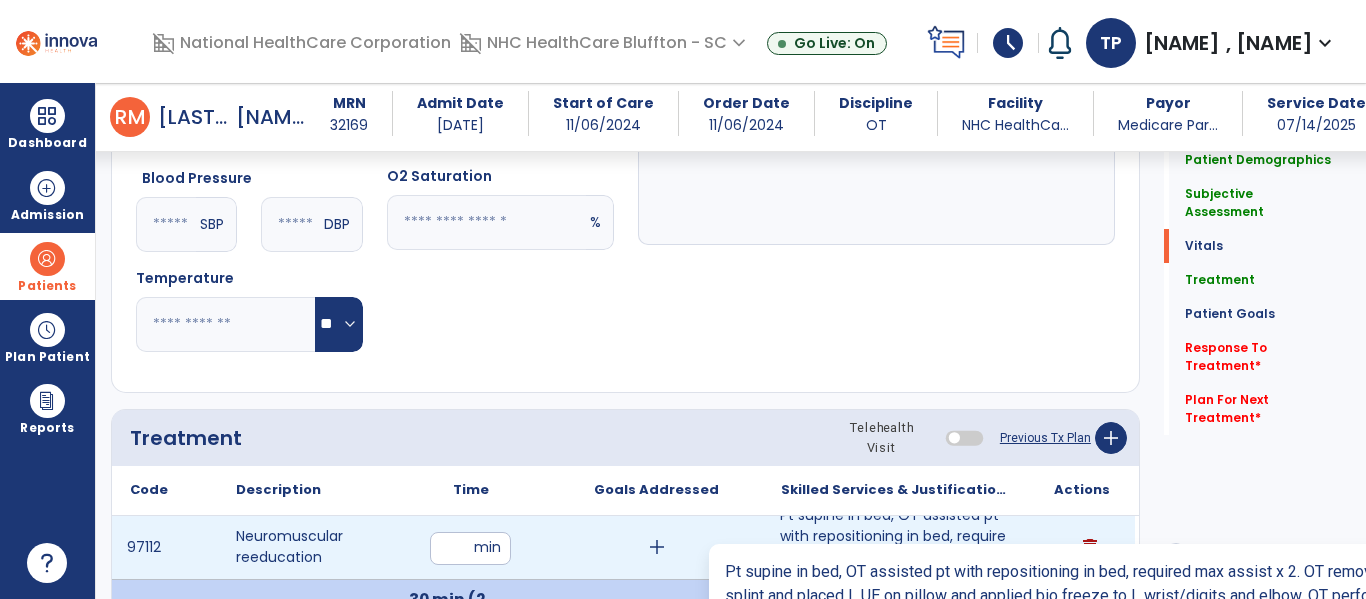 click on "Pt supine in bed, OT assisted pt with repositioning in bed, required max assist x 2.  OT removed pt'..." at bounding box center (896, 547) 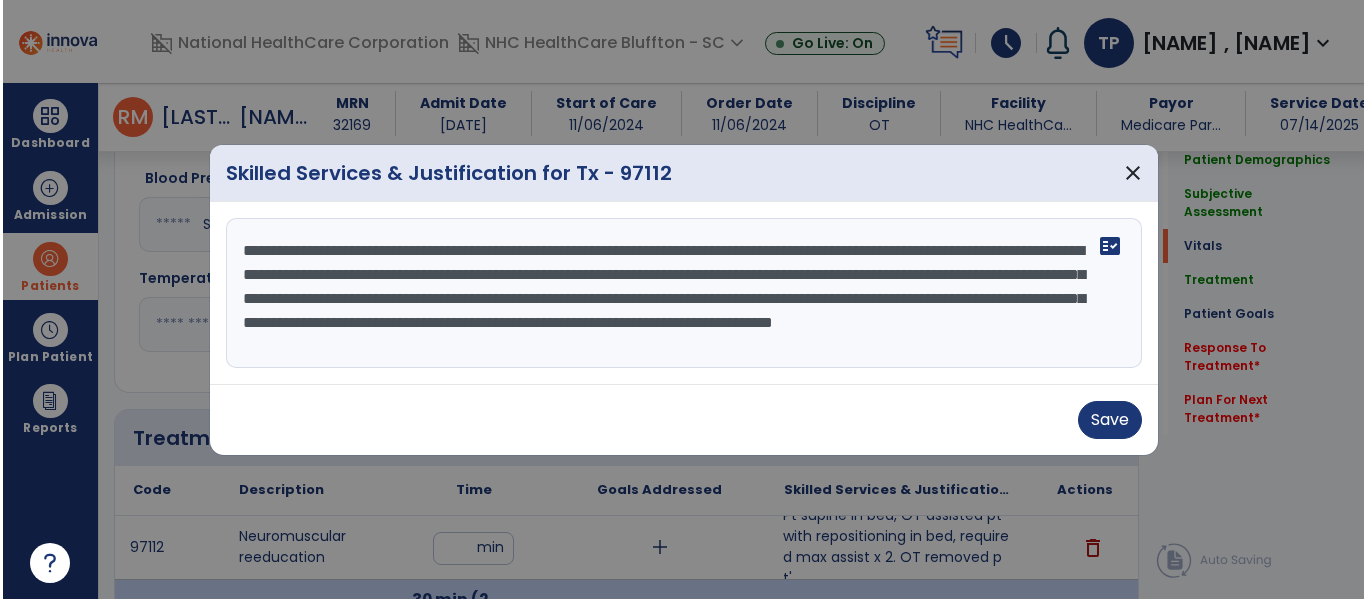 scroll, scrollTop: 1600, scrollLeft: 0, axis: vertical 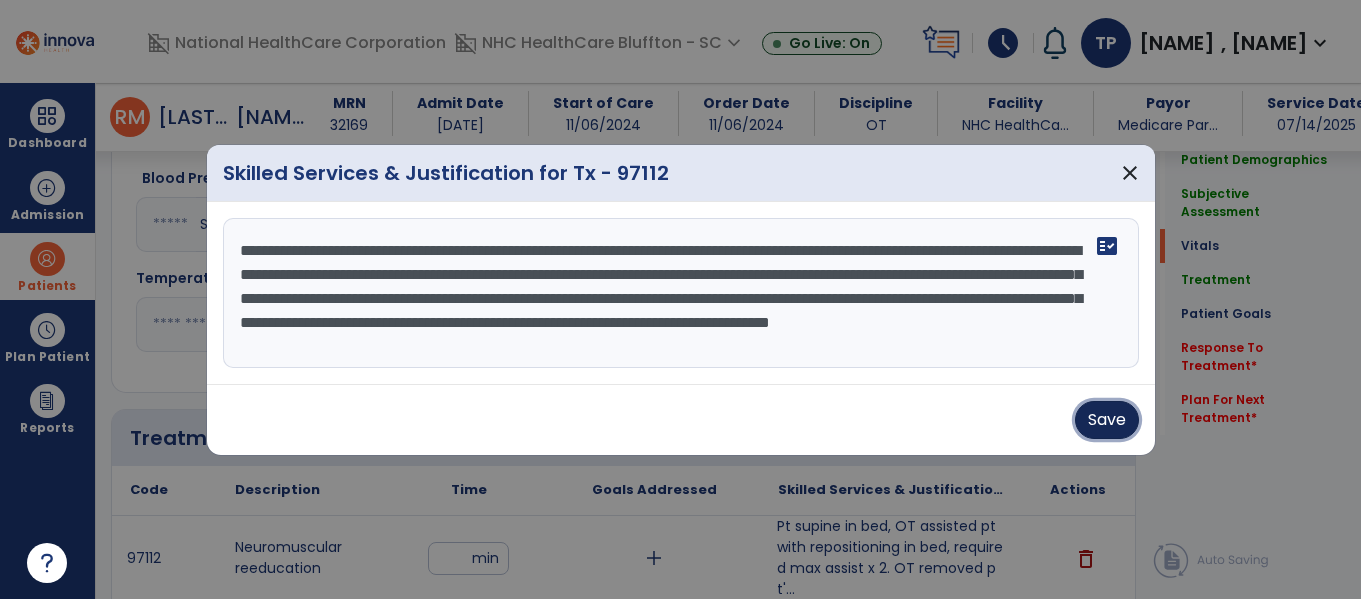 click on "Save" at bounding box center [1107, 420] 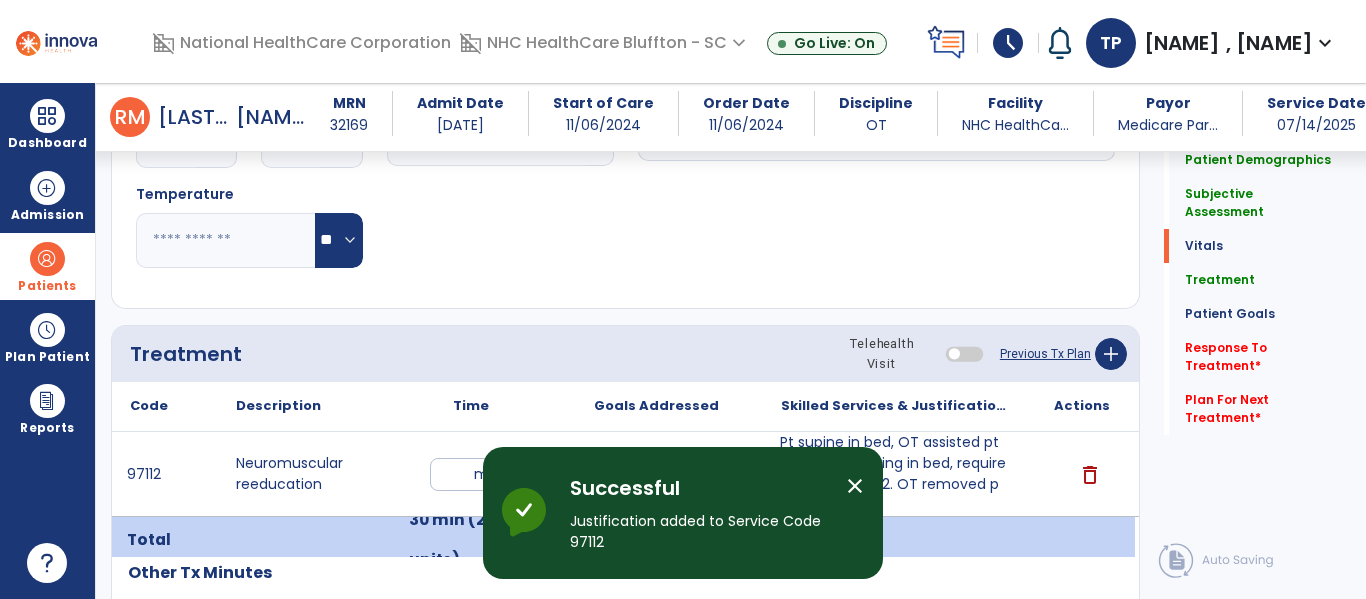 scroll, scrollTop: 1900, scrollLeft: 0, axis: vertical 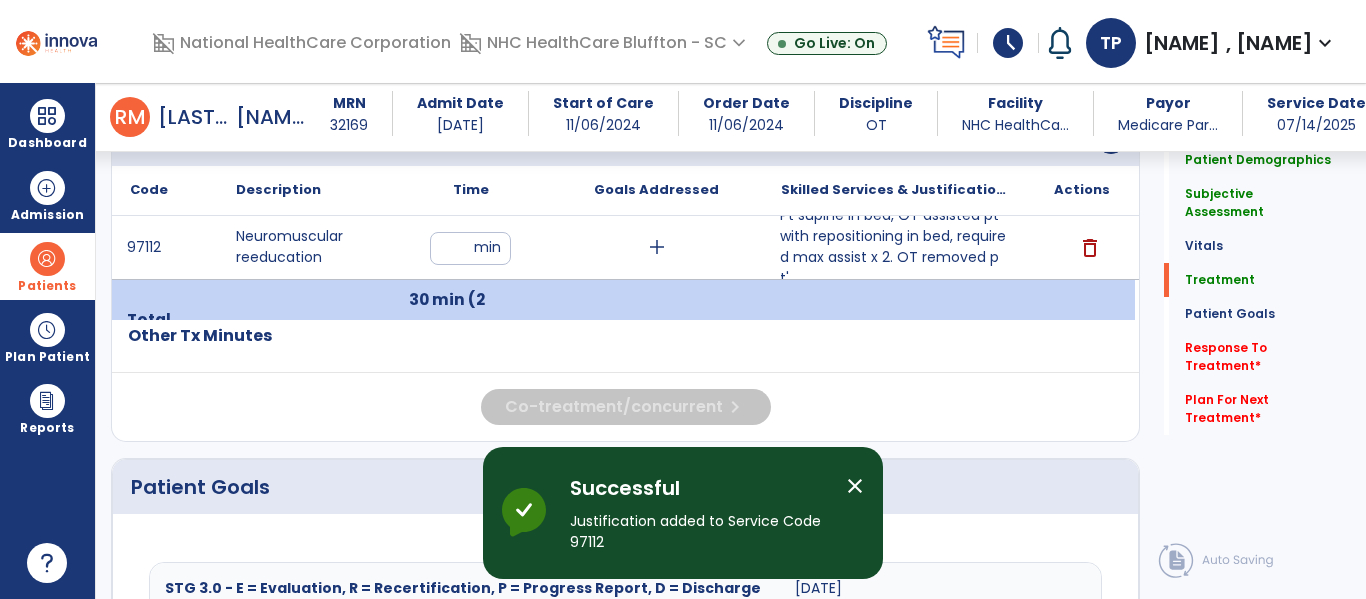 click on "close" at bounding box center [855, 486] 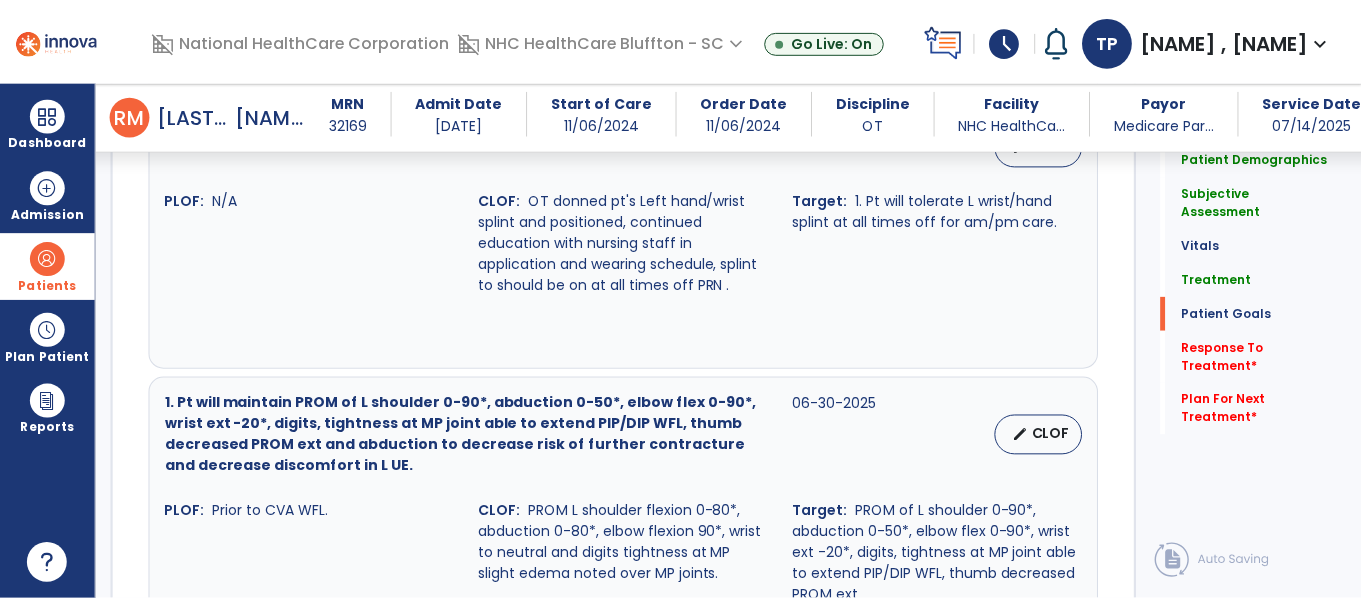 scroll, scrollTop: 3300, scrollLeft: 0, axis: vertical 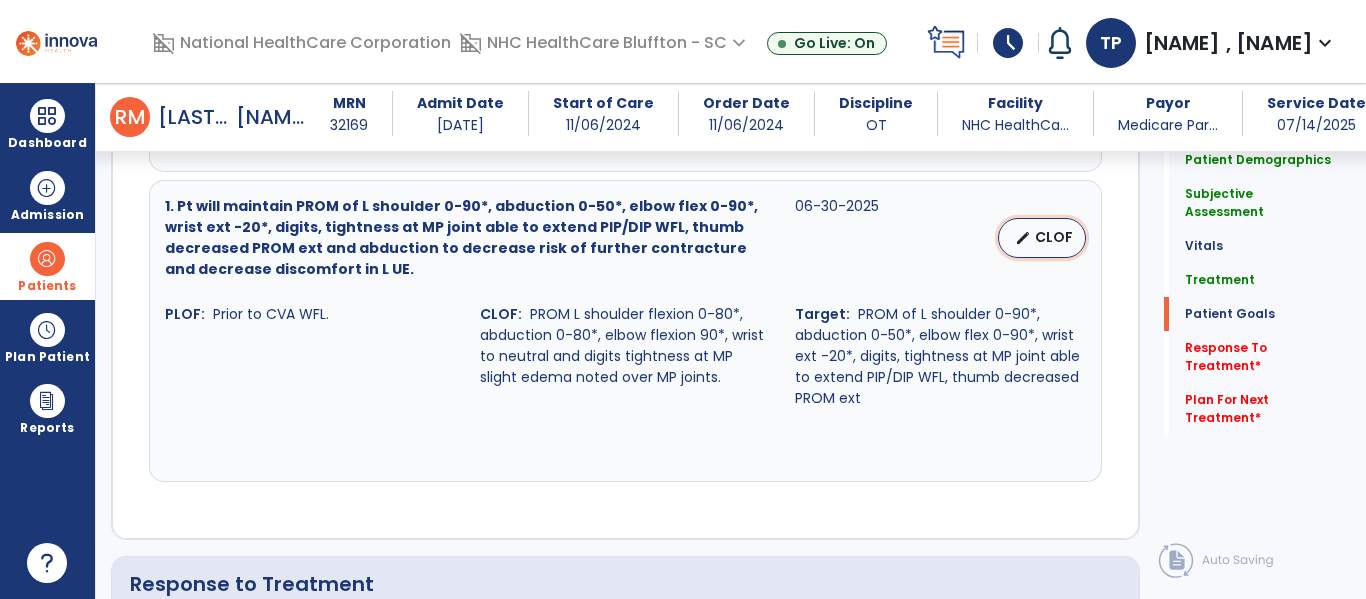 click on "CLOF" at bounding box center (1054, 237) 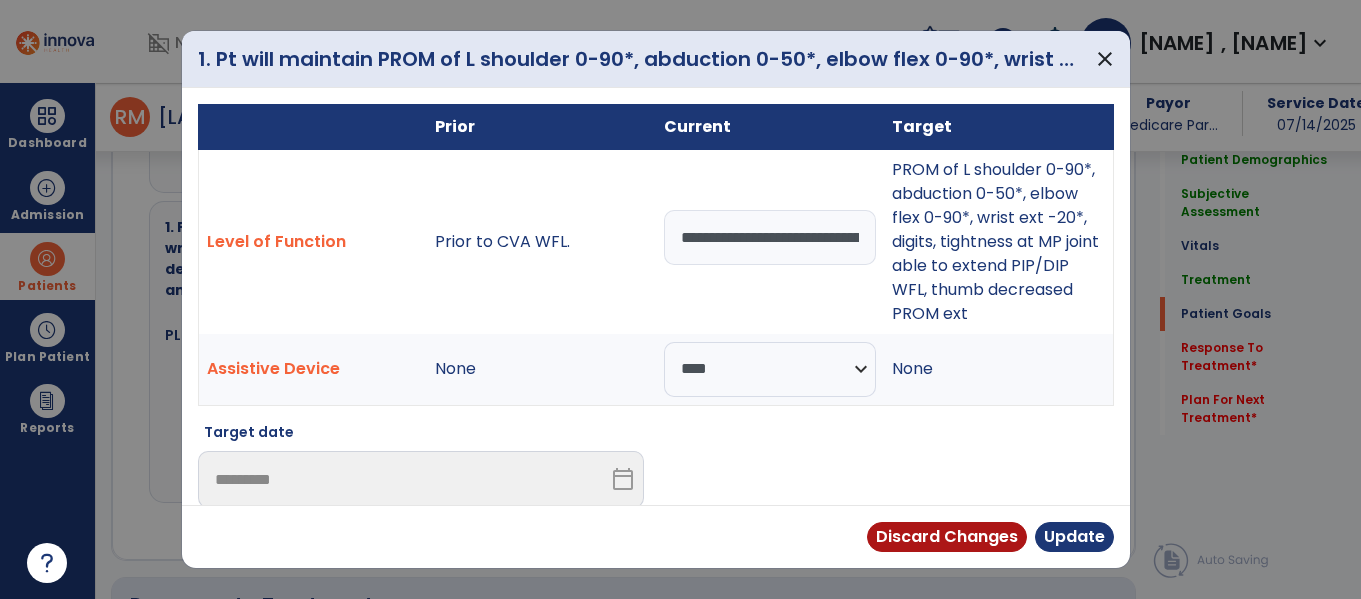 scroll, scrollTop: 3321, scrollLeft: 0, axis: vertical 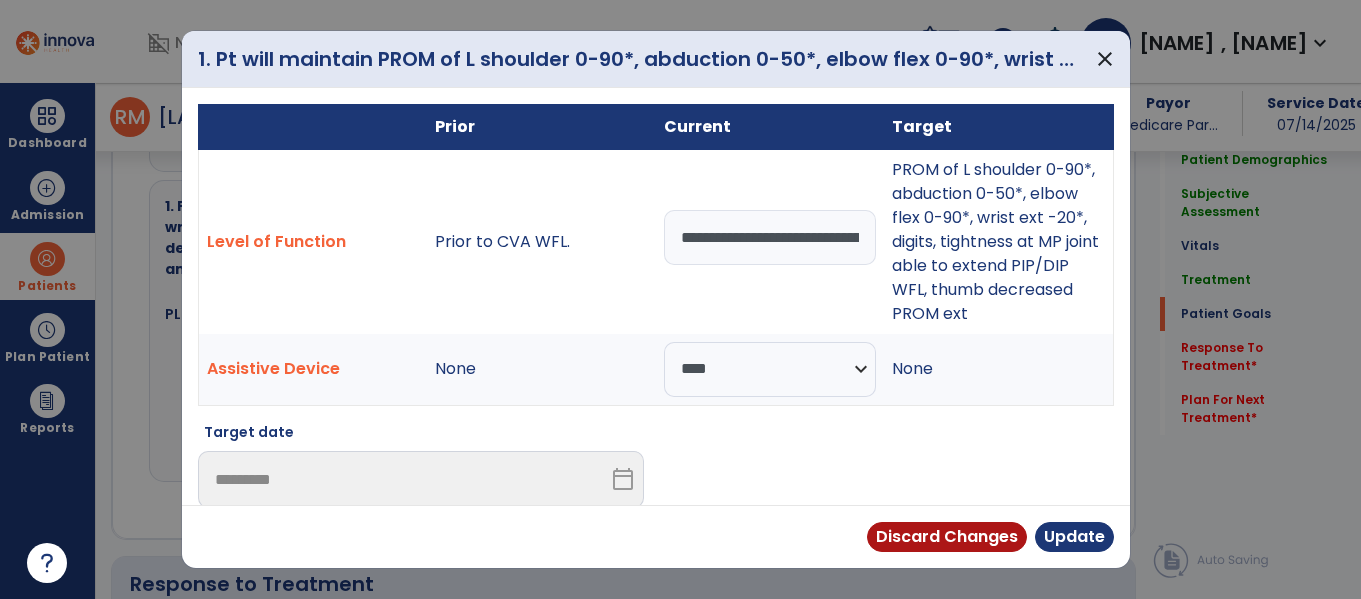 click on "**********" at bounding box center [770, 237] 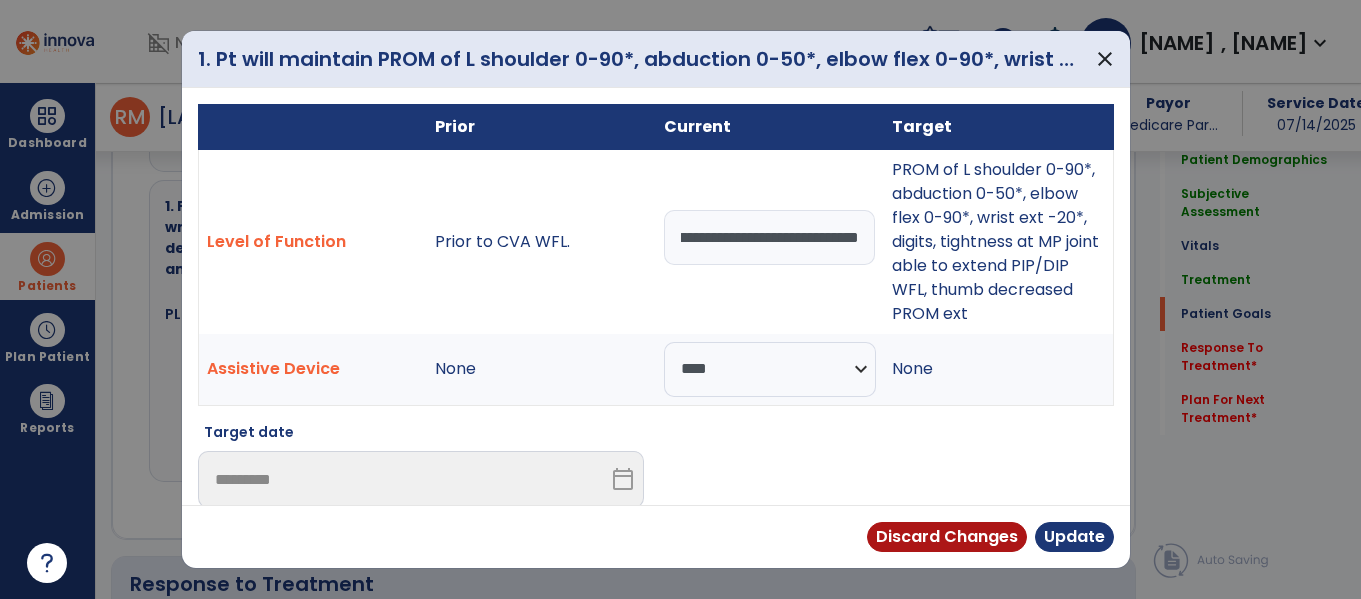 scroll, scrollTop: 0, scrollLeft: 1113, axis: horizontal 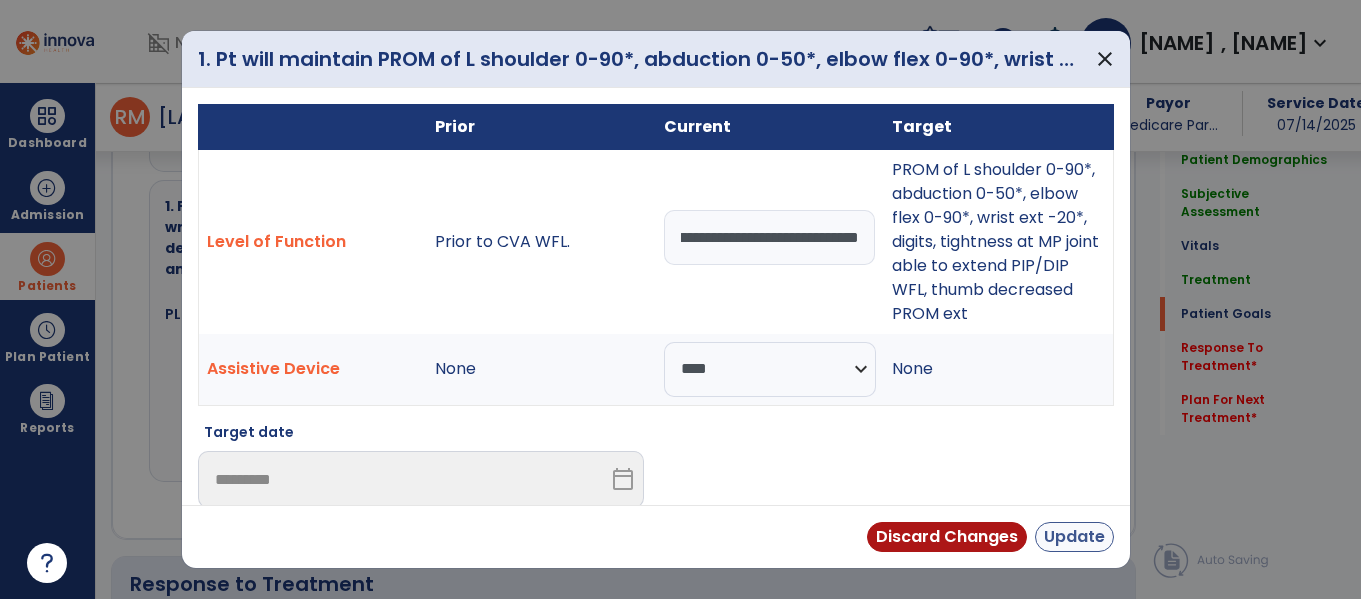 type on "**********" 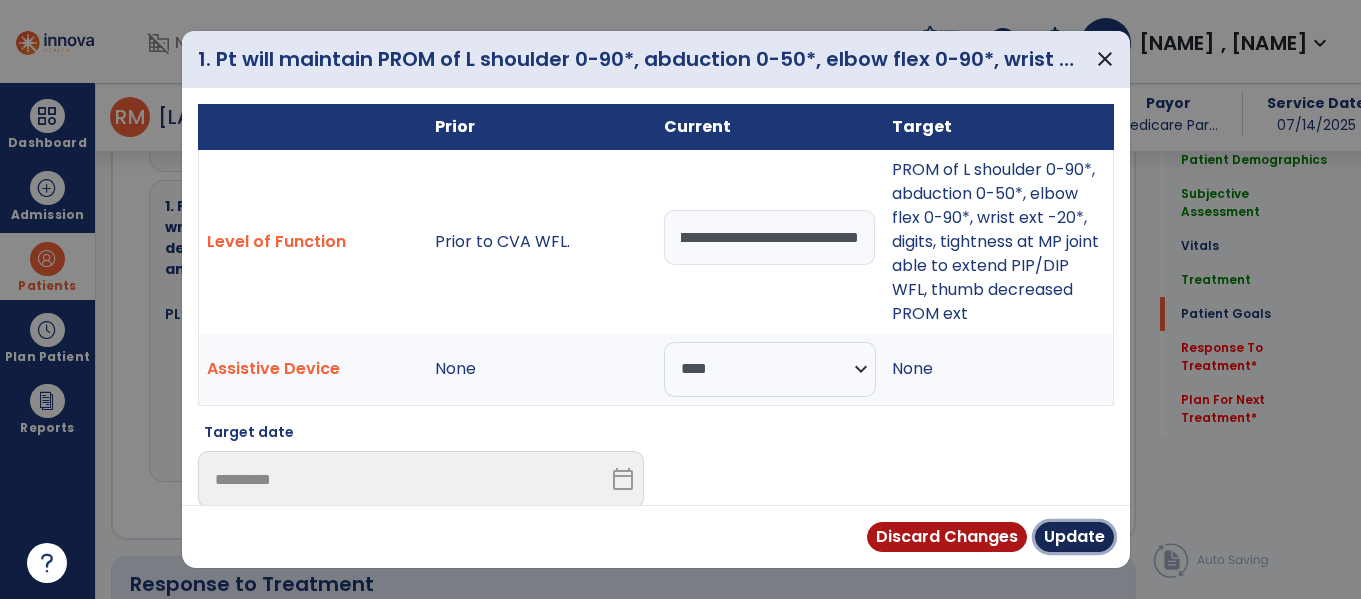 click on "Update" at bounding box center (1074, 537) 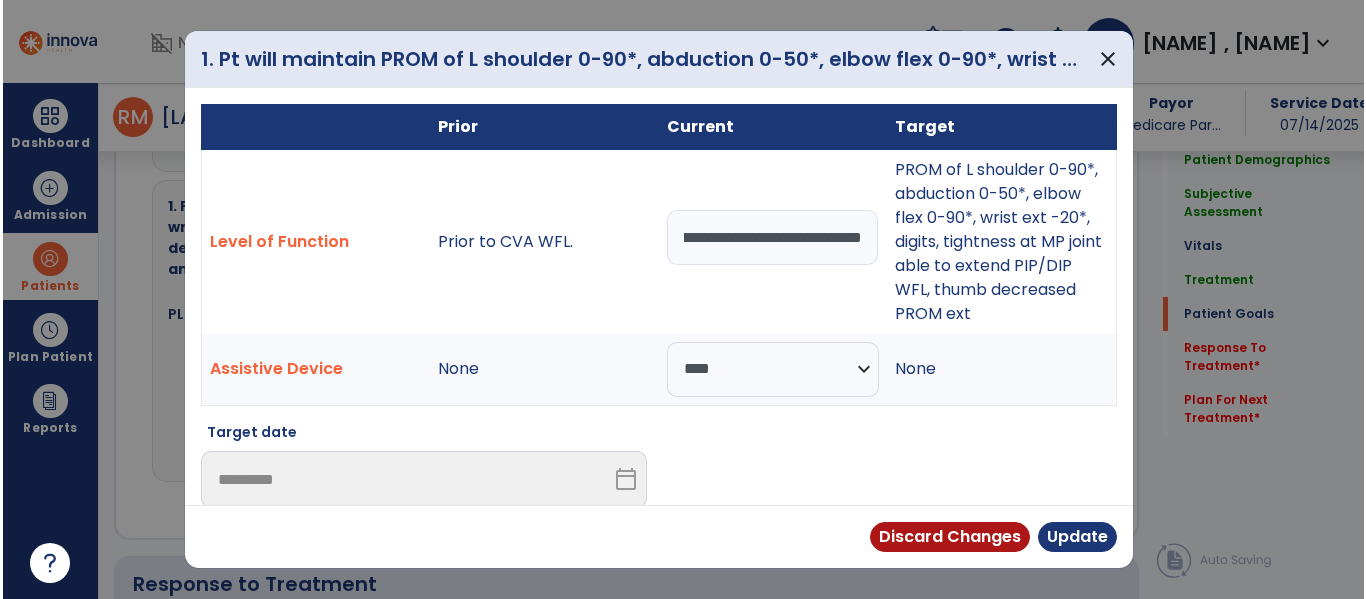 scroll, scrollTop: 0, scrollLeft: 0, axis: both 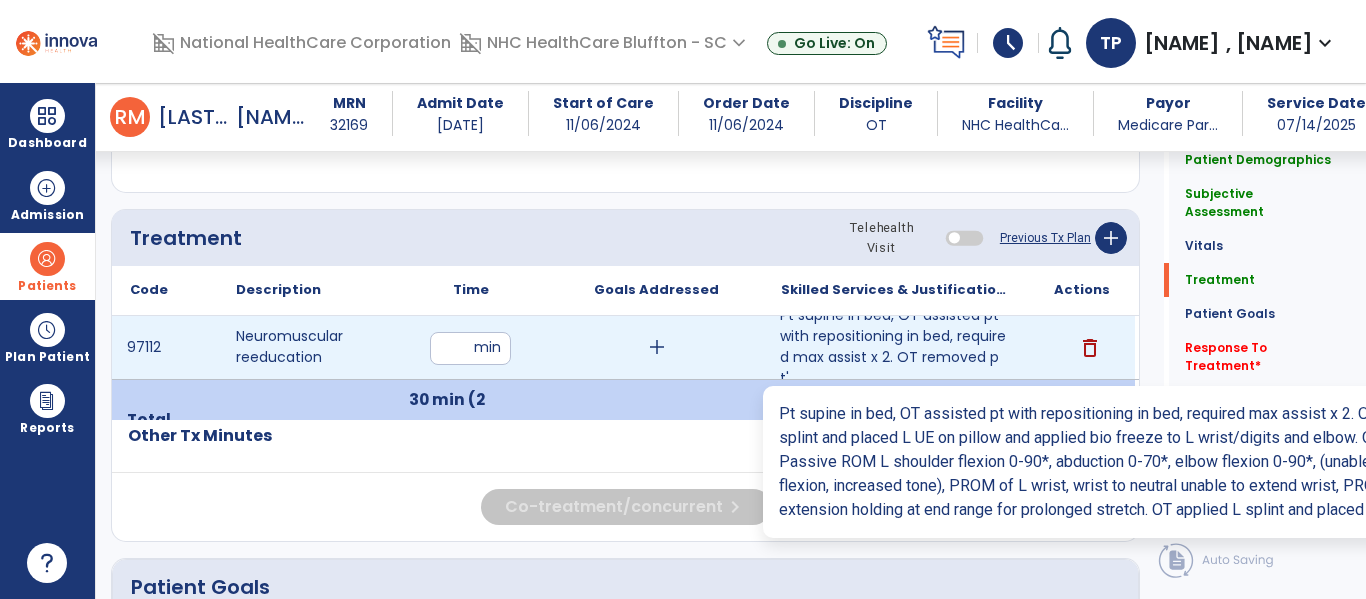 click on "Pt supine in bed, OT assisted pt with repositioning in bed, required max assist x 2.  OT removed pt'..." at bounding box center [896, 347] 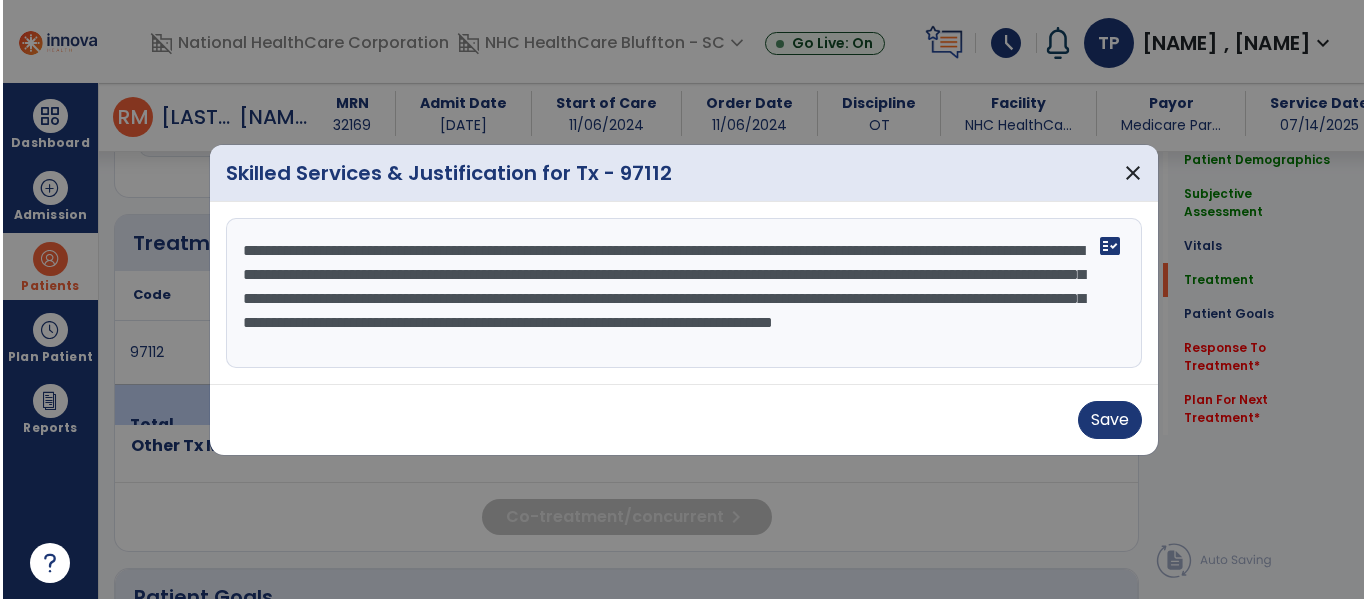 scroll, scrollTop: 1800, scrollLeft: 0, axis: vertical 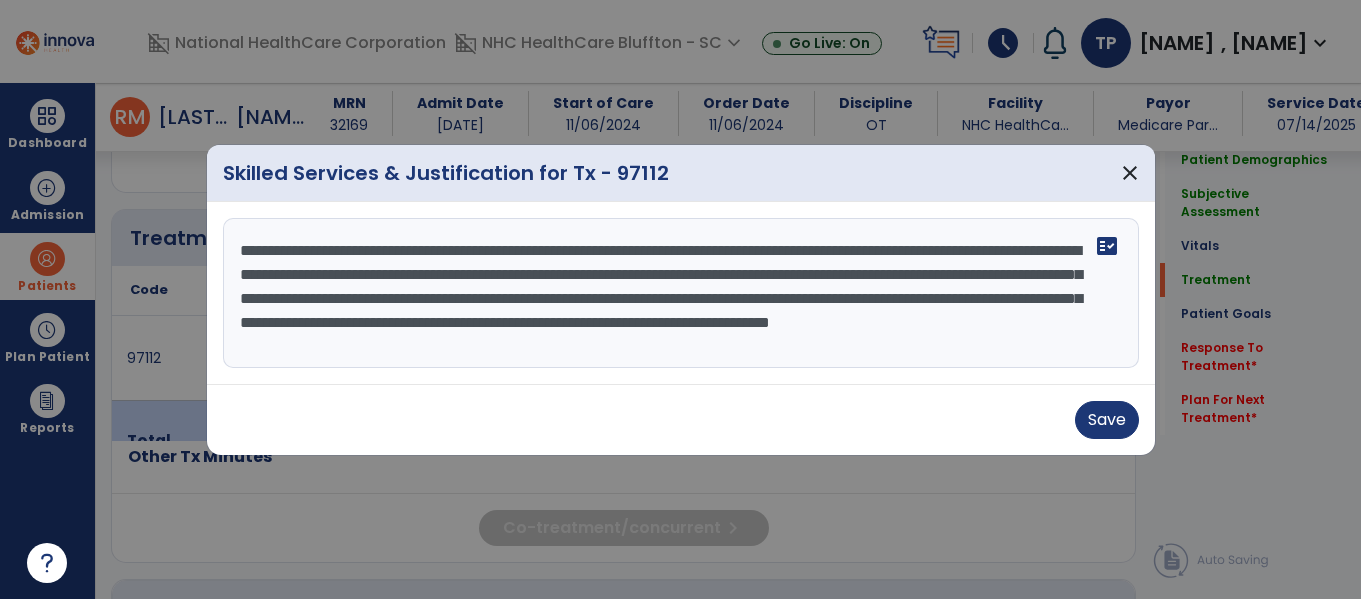 click on "**********" at bounding box center [681, 293] 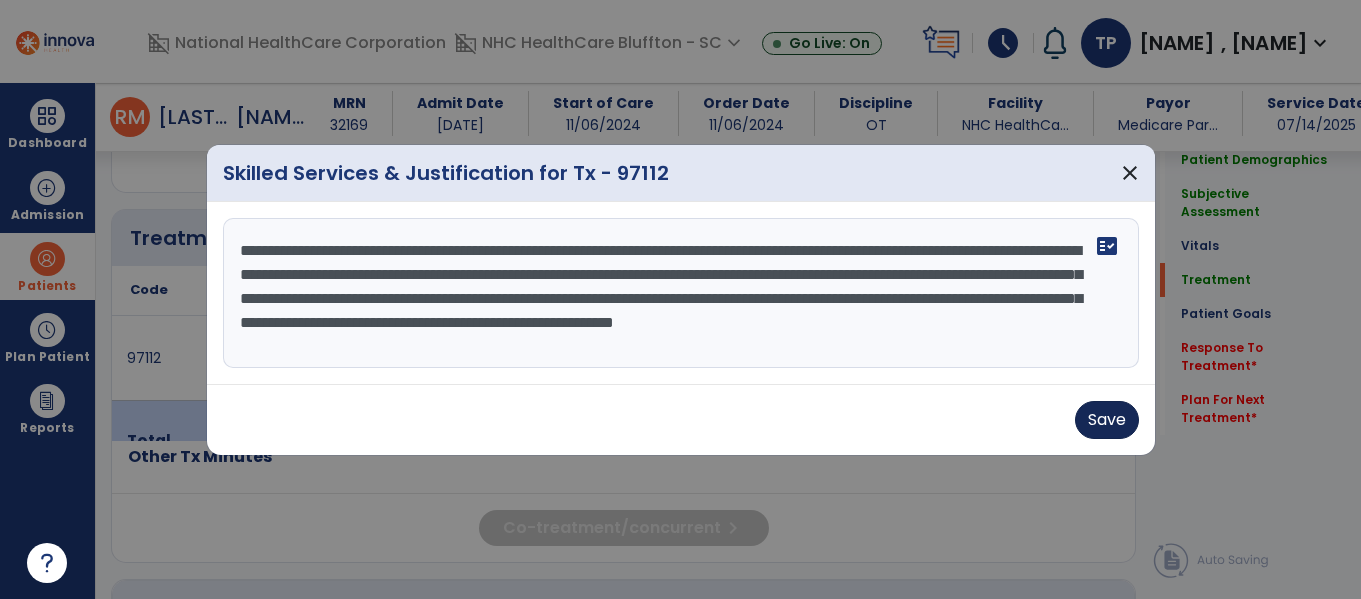 type on "**********" 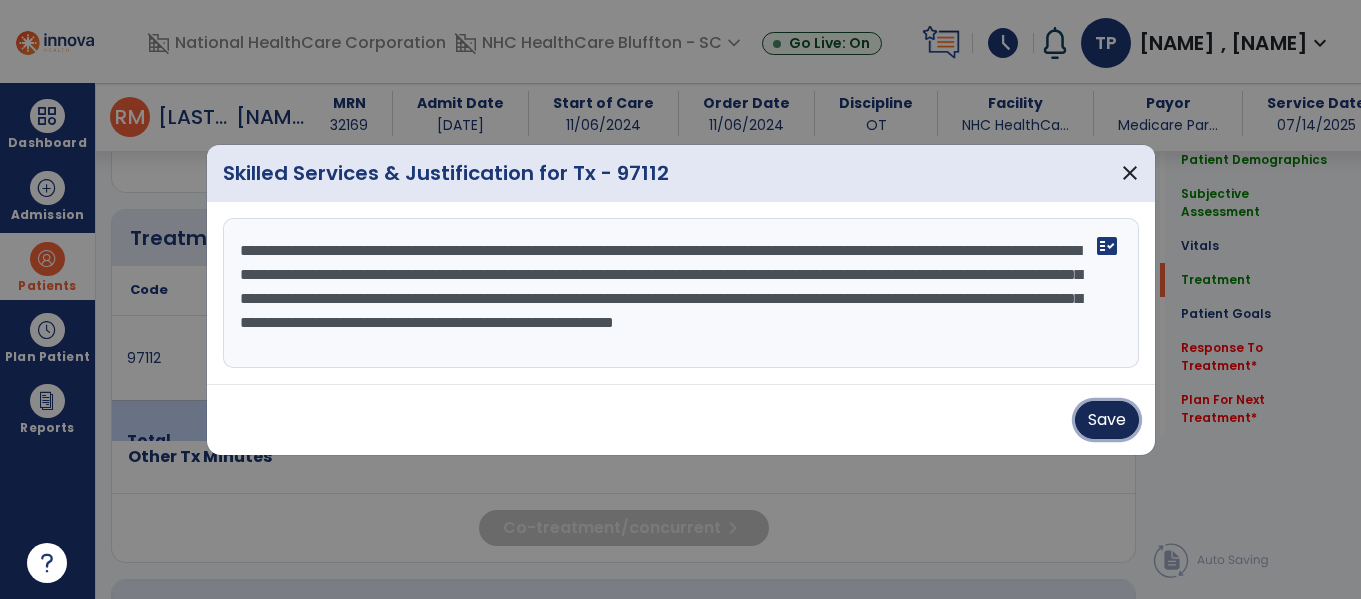 click on "Save" at bounding box center (1107, 420) 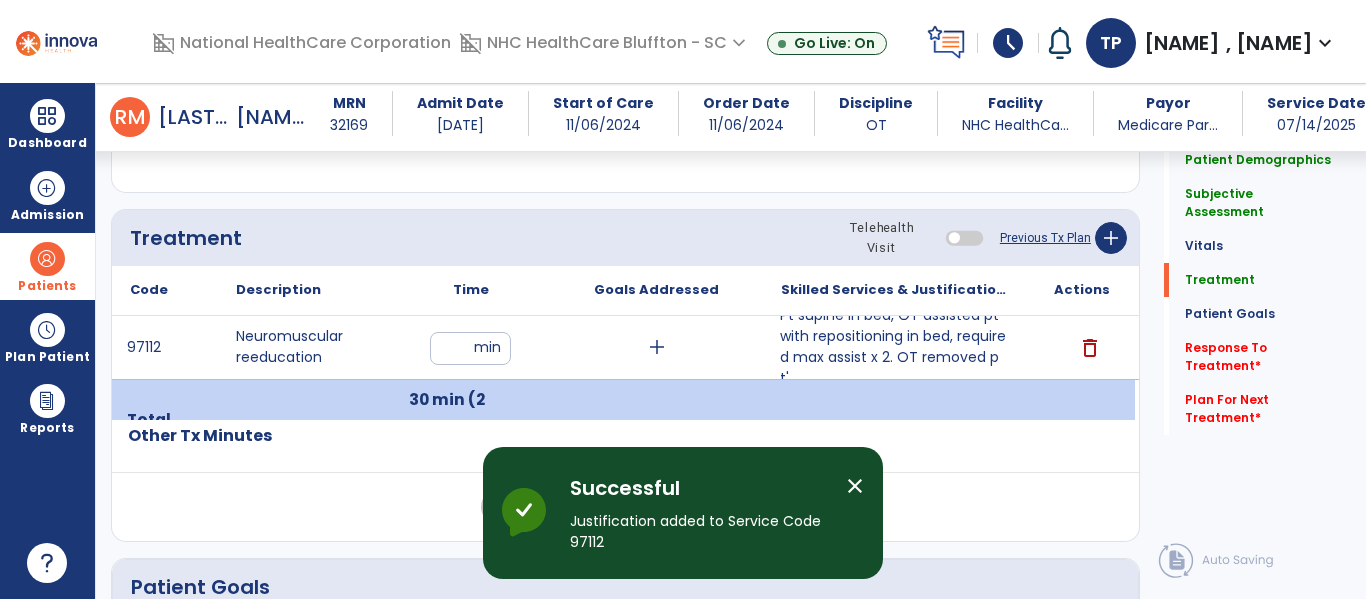 click on "close" at bounding box center (855, 486) 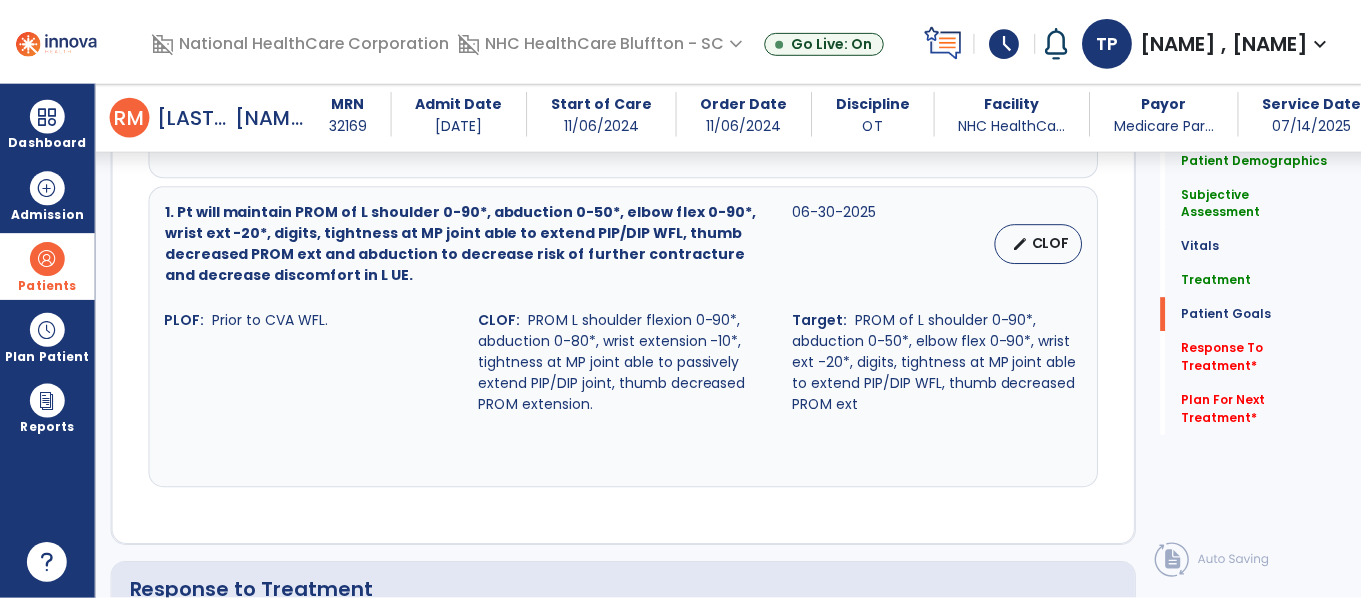 scroll, scrollTop: 3300, scrollLeft: 0, axis: vertical 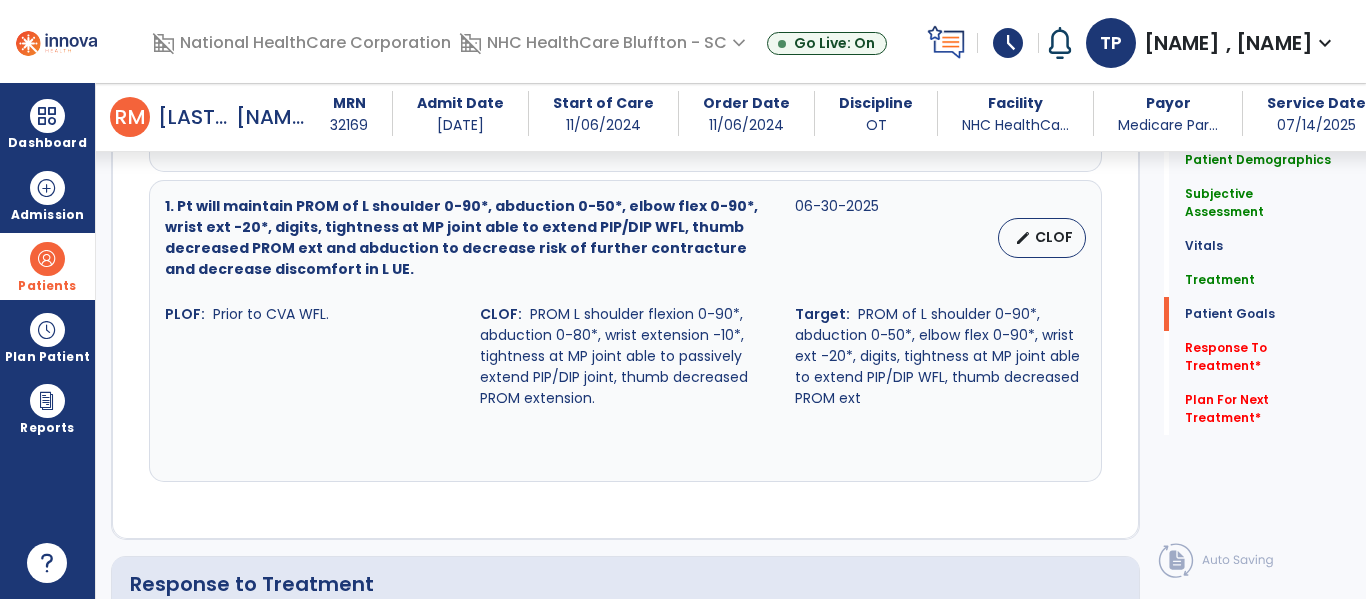 click on "PROM L shoulder flexion 0-90*, abduction 0-80*, wrist extension -10*, tightness at MP joint able to passively extend PIP/DIP joint, thumb decreased PROM extension." at bounding box center [614, 356] 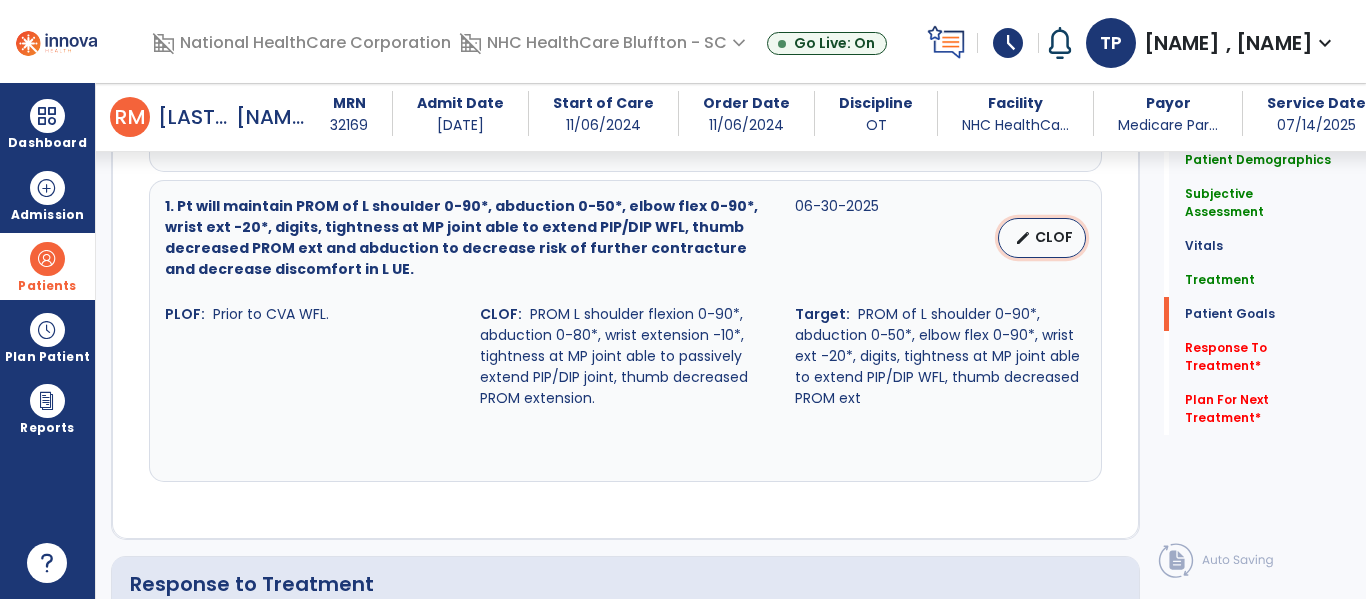 click on "CLOF" at bounding box center (1054, 237) 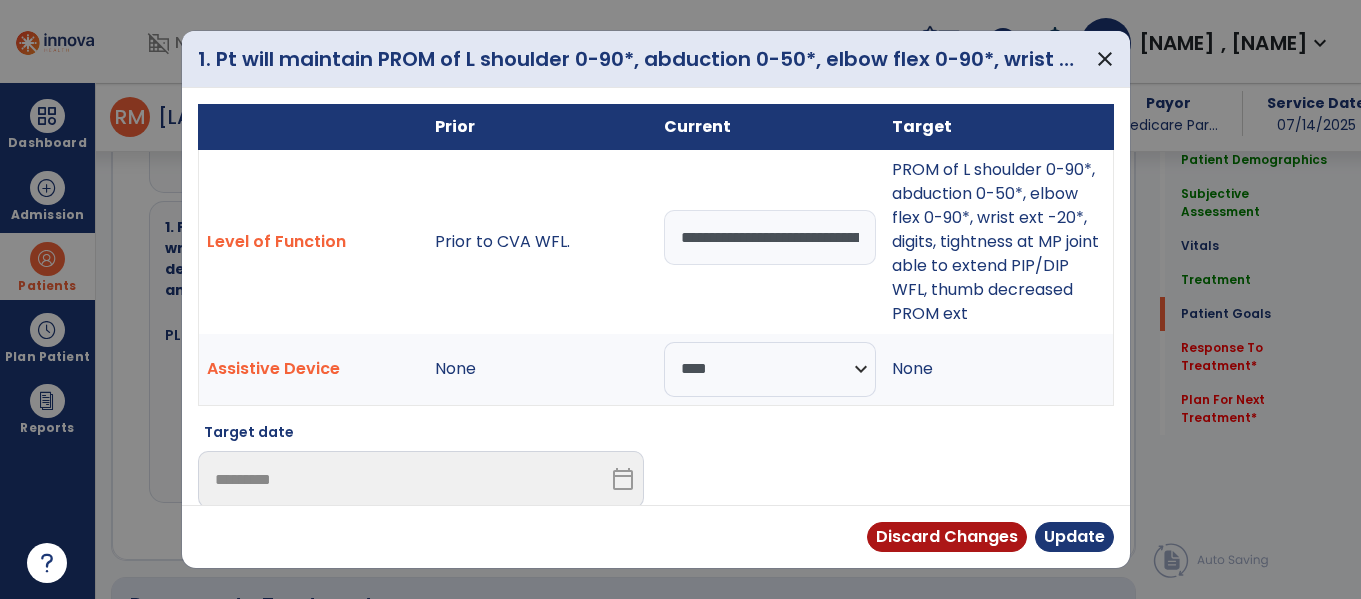 scroll, scrollTop: 3321, scrollLeft: 0, axis: vertical 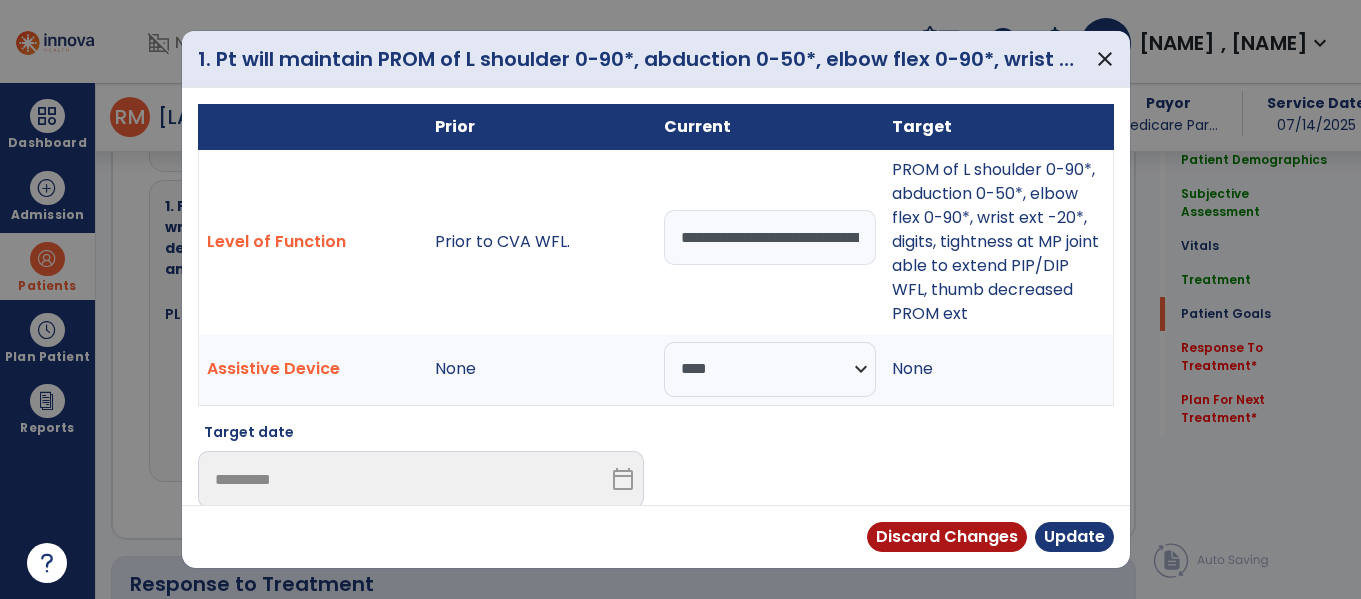 click on "**********" at bounding box center (770, 237) 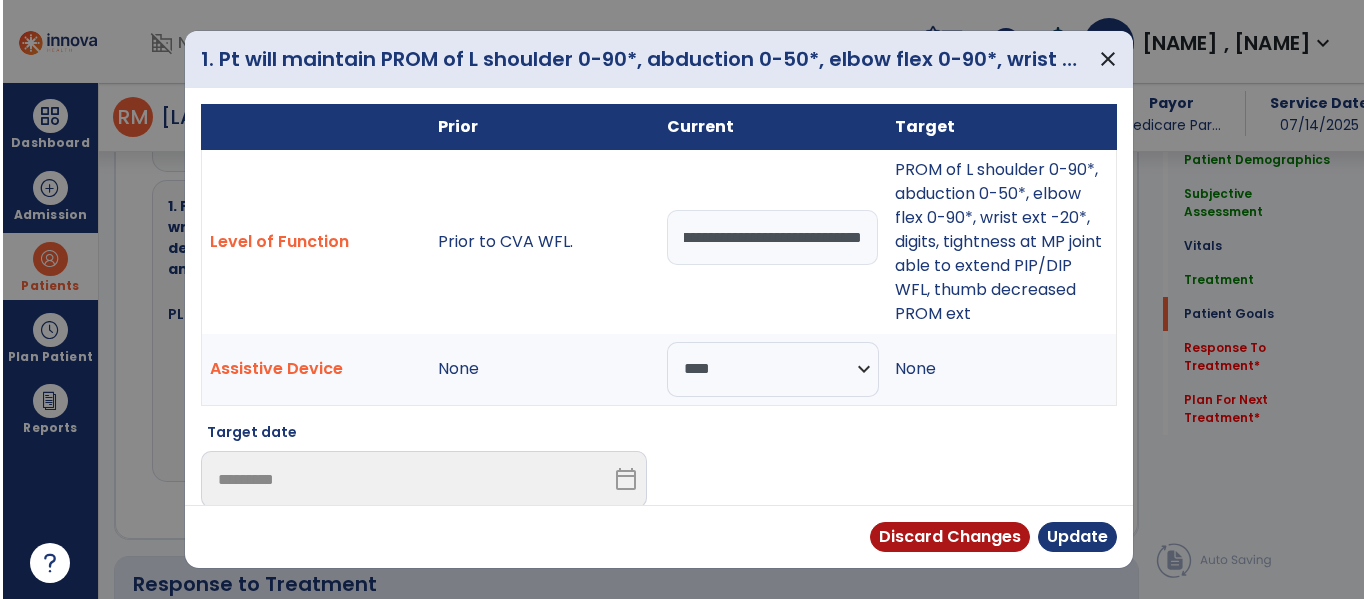 scroll, scrollTop: 0, scrollLeft: 1649, axis: horizontal 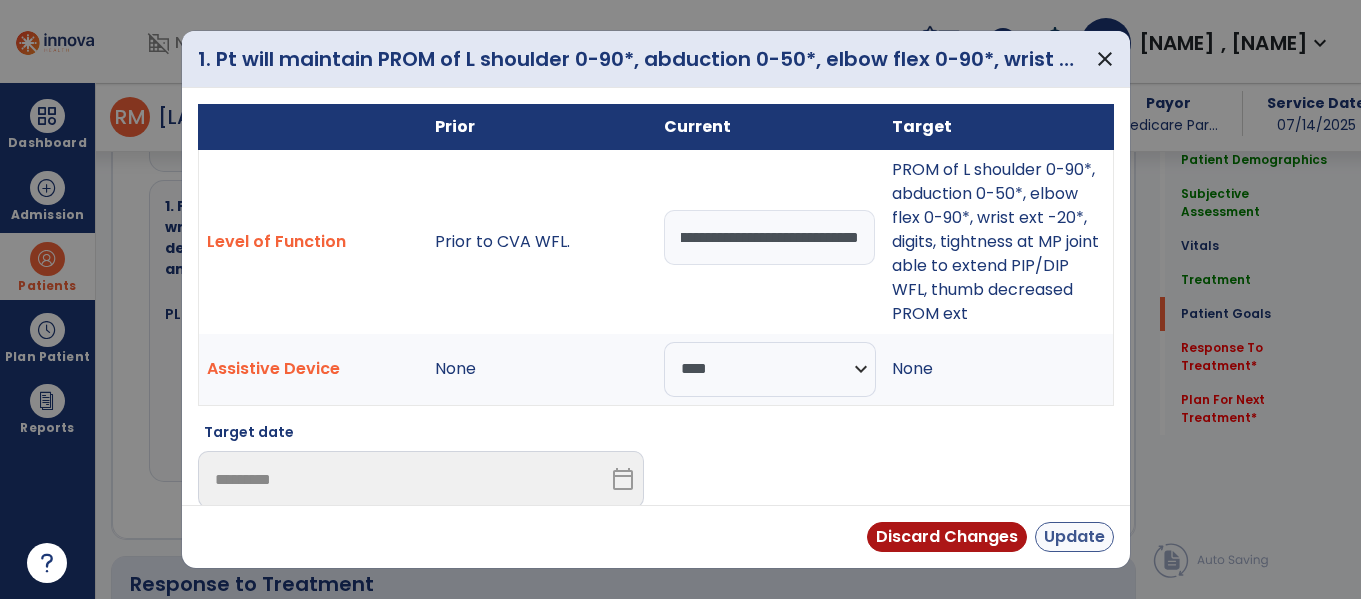 type on "**********" 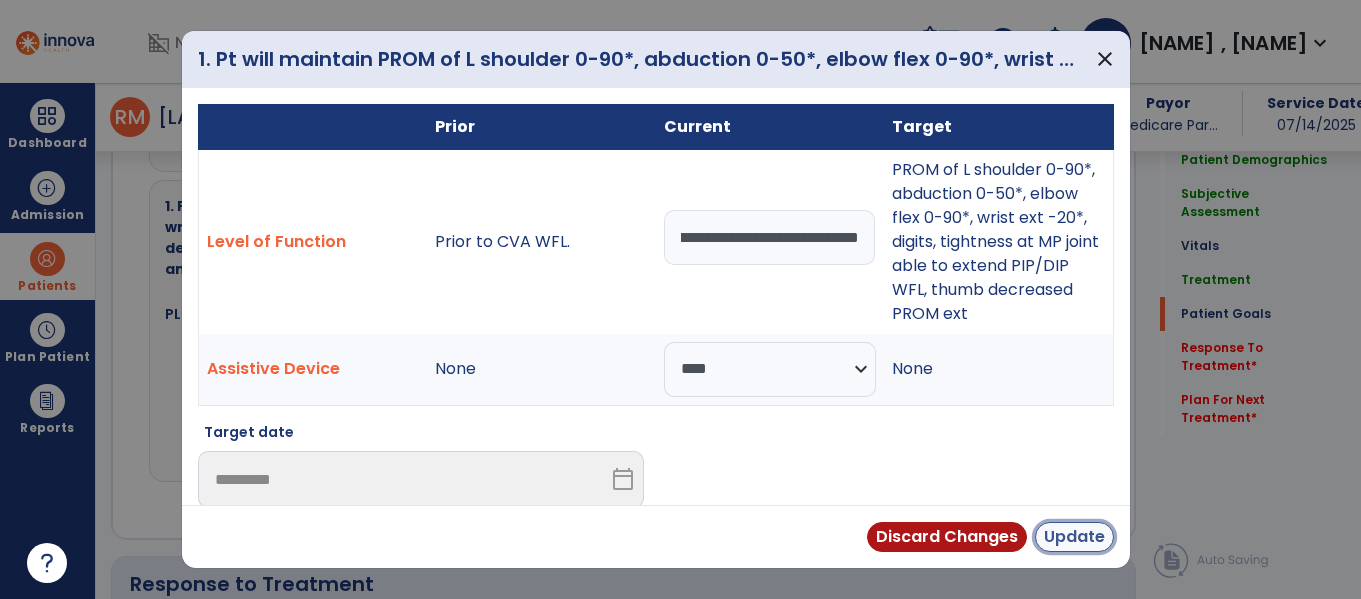 click on "Update" at bounding box center (1074, 537) 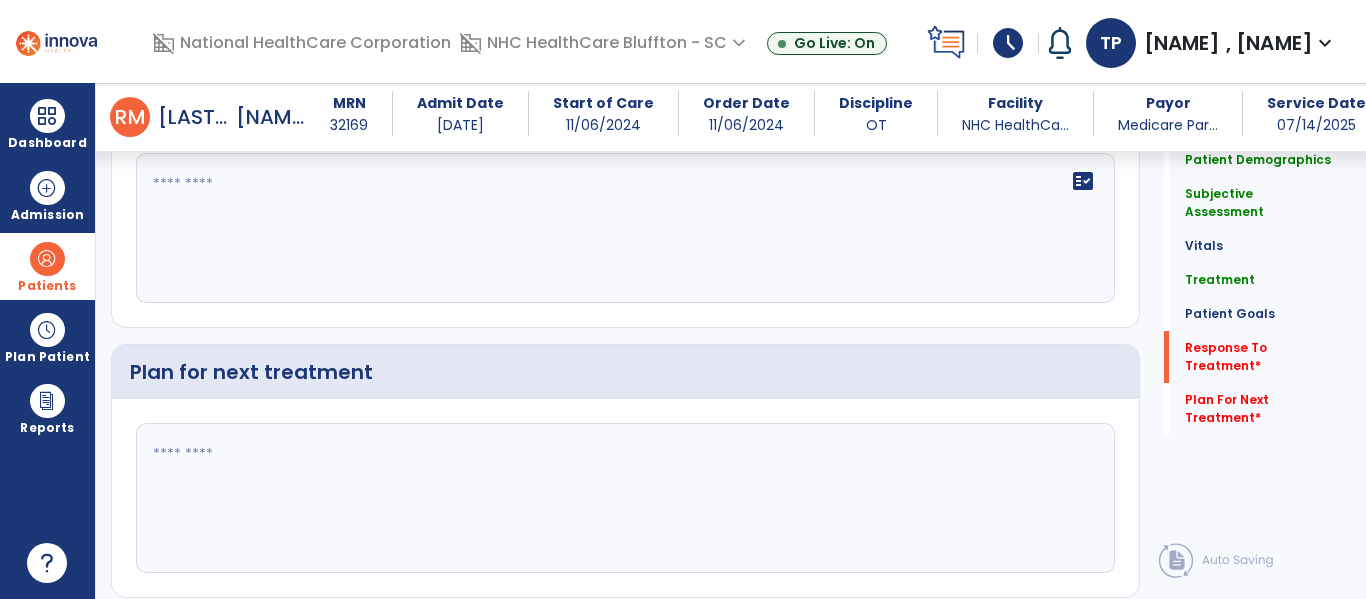 scroll, scrollTop: 3690, scrollLeft: 0, axis: vertical 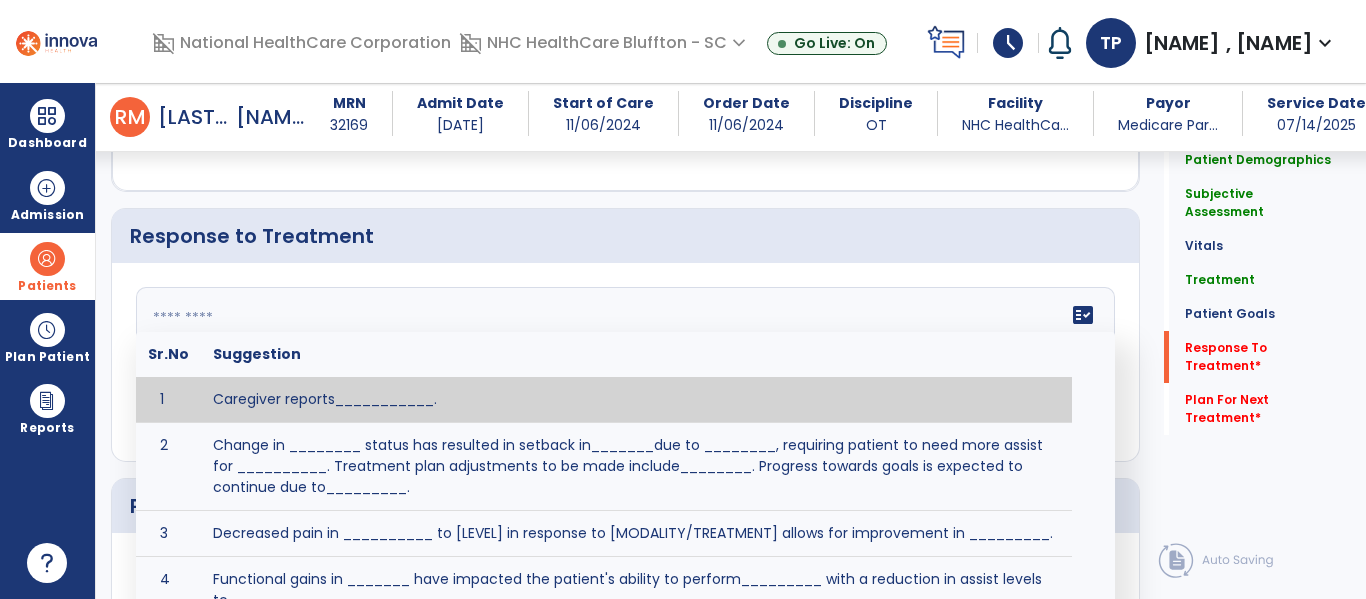 click on "fact_check  Sr.No Suggestion 1 Caregiver reports___________. 2 Change in ________ status has resulted in setback in_______due to ________, requiring patient to need more assist for __________.   Treatment plan adjustments to be made include________.  Progress towards goals is expected to continue due to_________. 3 Decreased pain in __________ to [LEVEL] in response to [MODALITY/TREATMENT] allows for improvement in _________. 4 Functional gains in _______ have impacted the patient's ability to perform_________ with a reduction in assist levels to_________. 5 Functional progress this week has been significant due to__________. 6 Gains in ________ have improved the patient's ability to perform ______with decreased levels of assist to___________. 7 Improvement in ________allows patient to tolerate higher levels of challenges in_________. 8 Pain in [AREA] has decreased to [LEVEL] in response to [TREATMENT/MODALITY], allowing fore ease in completing__________. 9 10 11 12 13 14 15 16 17 18 19 20 21" 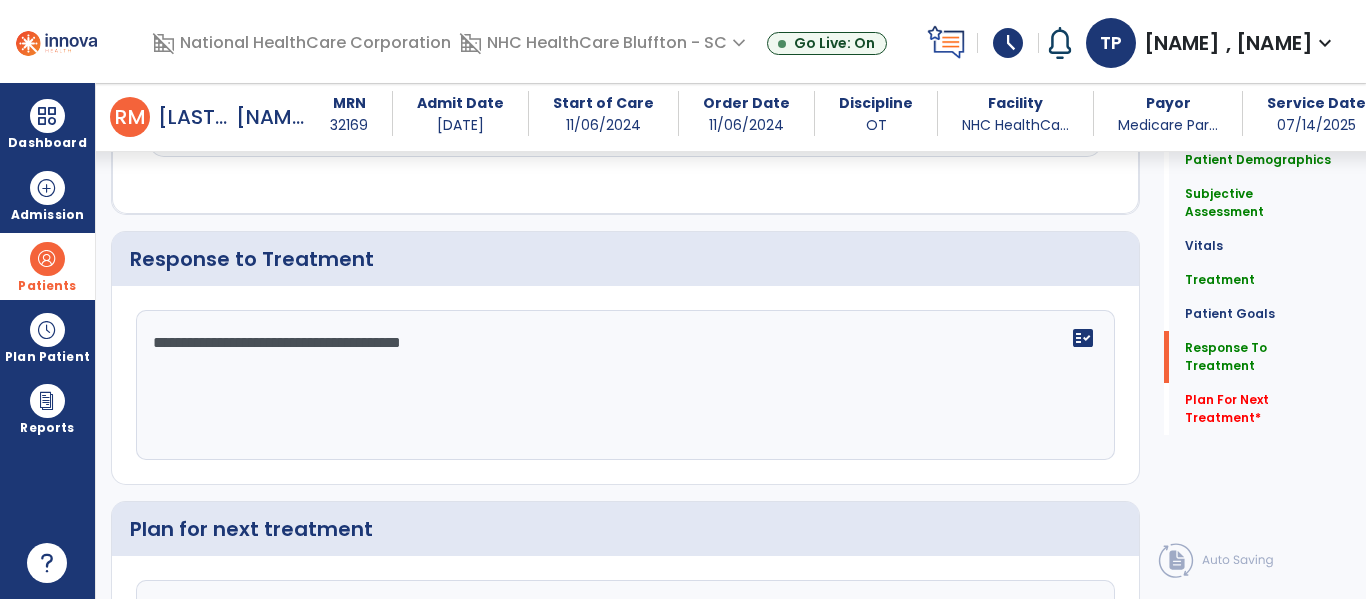scroll, scrollTop: 3690, scrollLeft: 0, axis: vertical 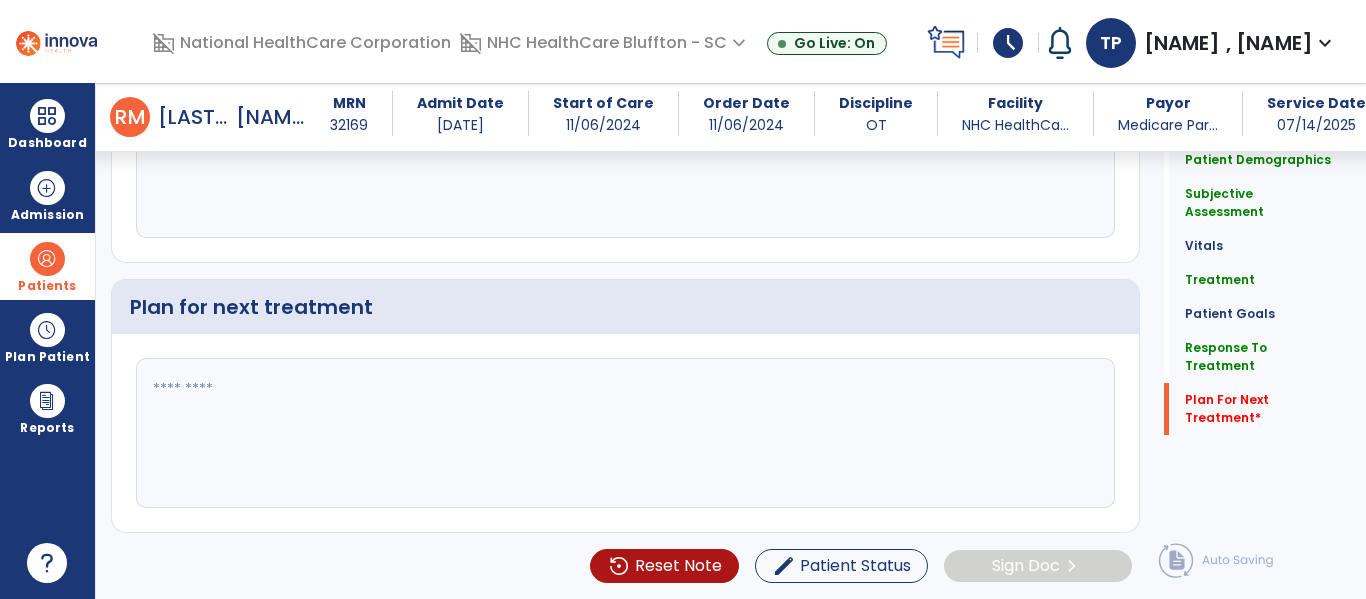 type on "**********" 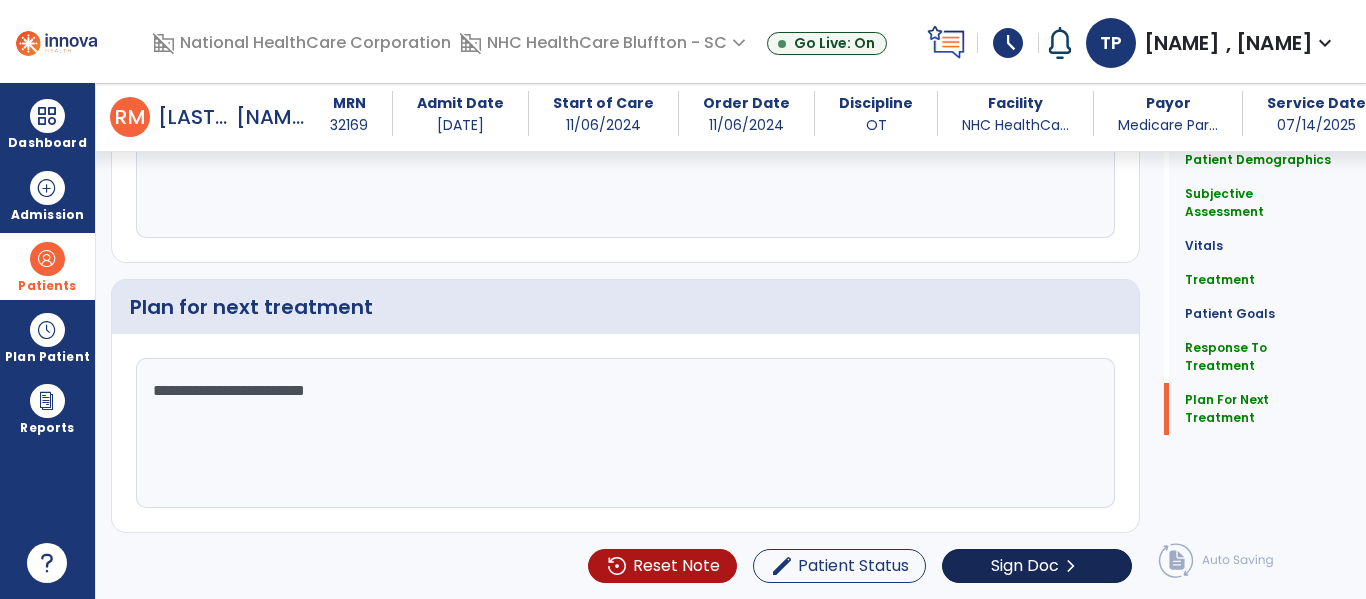 type on "**********" 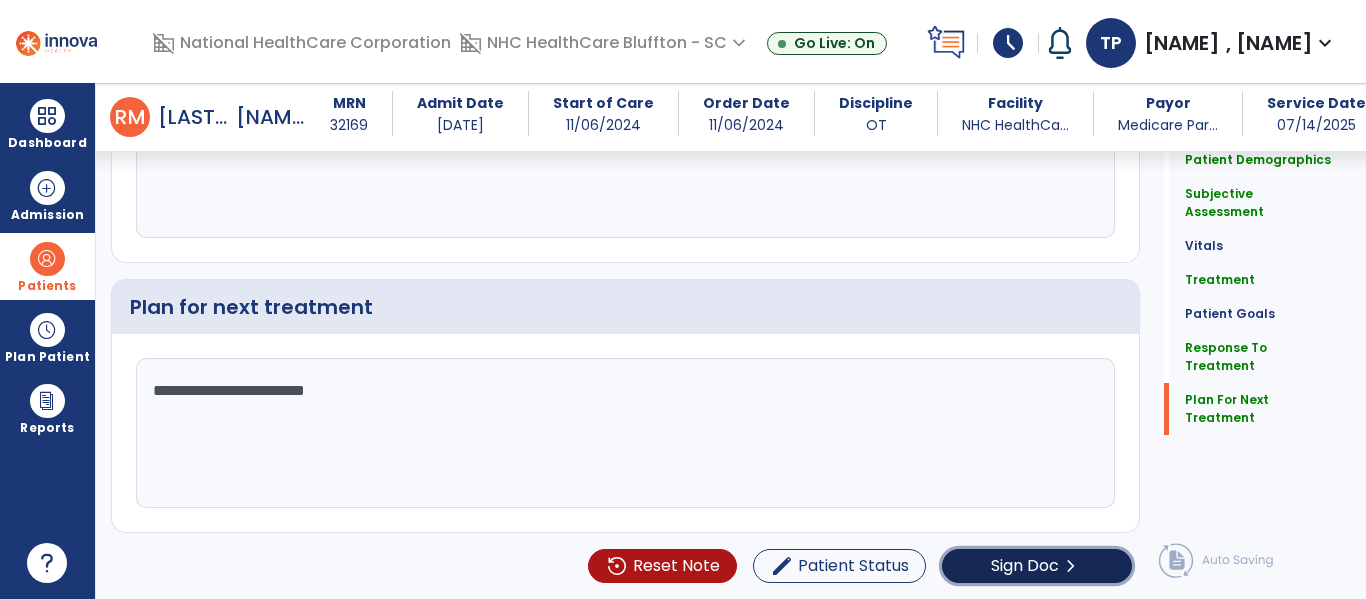 click on "Sign Doc" 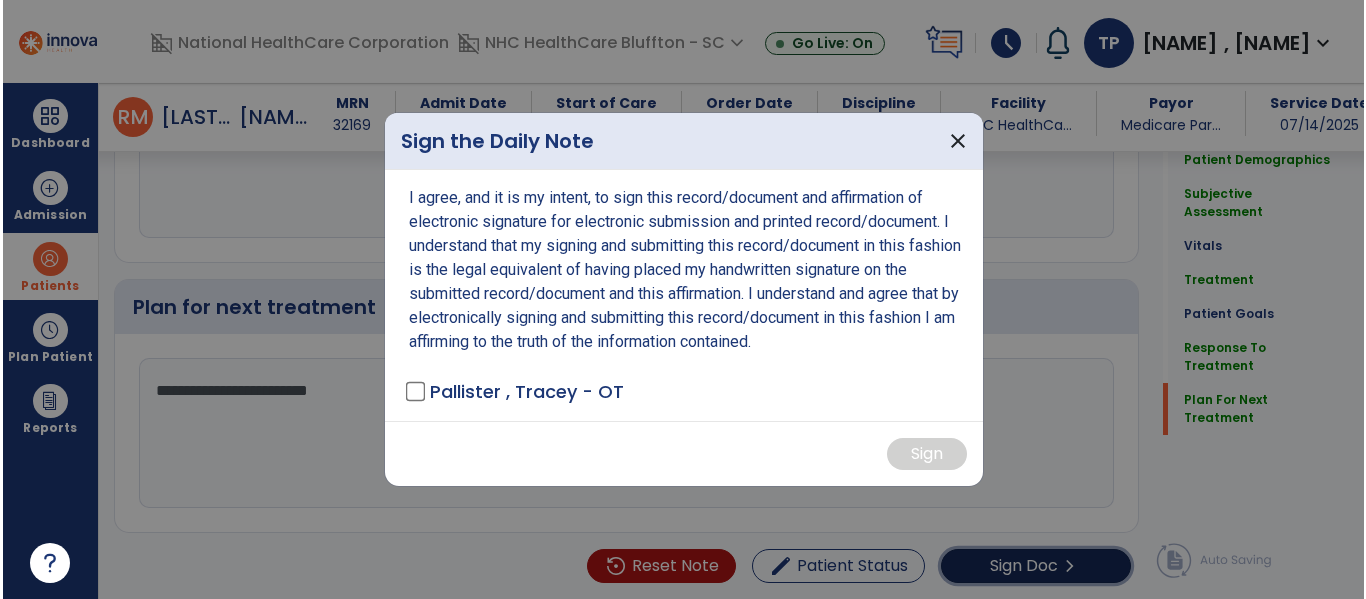 scroll, scrollTop: 3911, scrollLeft: 0, axis: vertical 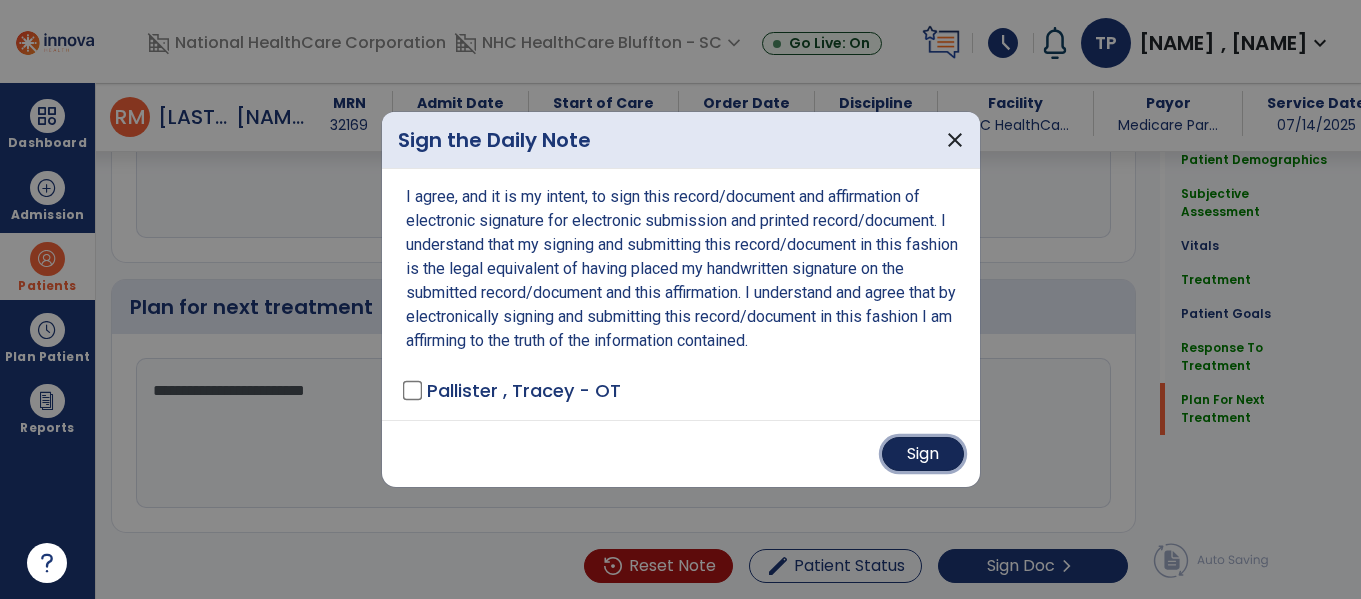 click on "Sign" at bounding box center (923, 454) 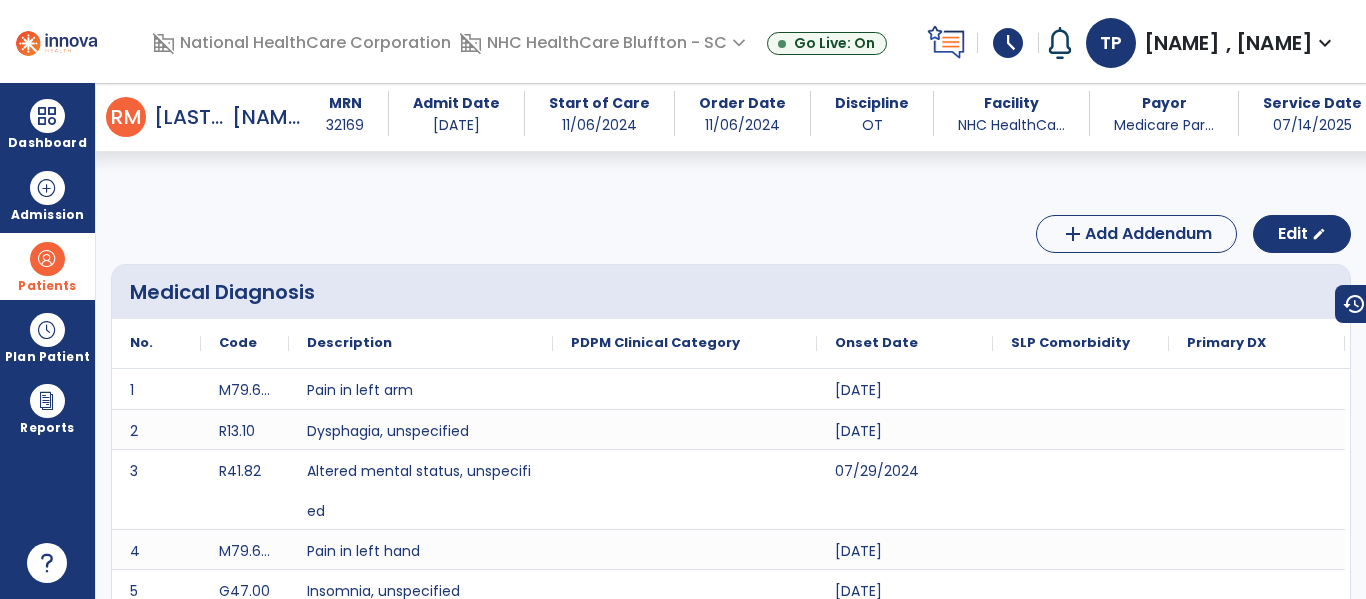 scroll, scrollTop: 0, scrollLeft: 0, axis: both 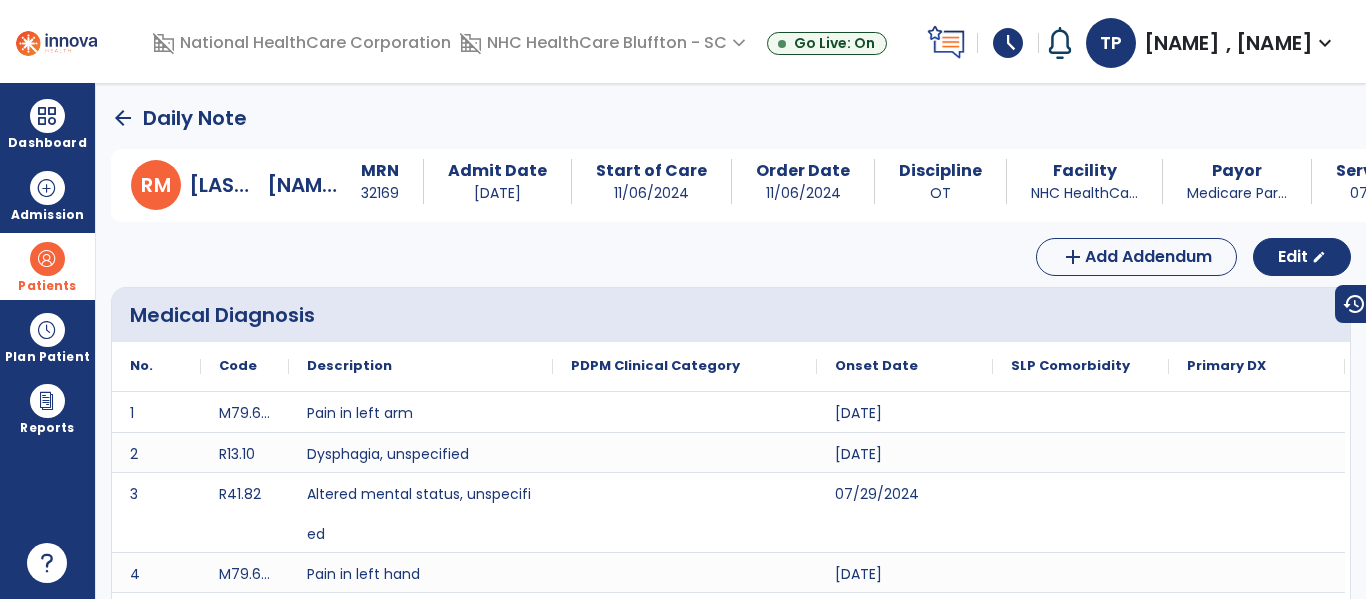 click on "arrow_back" 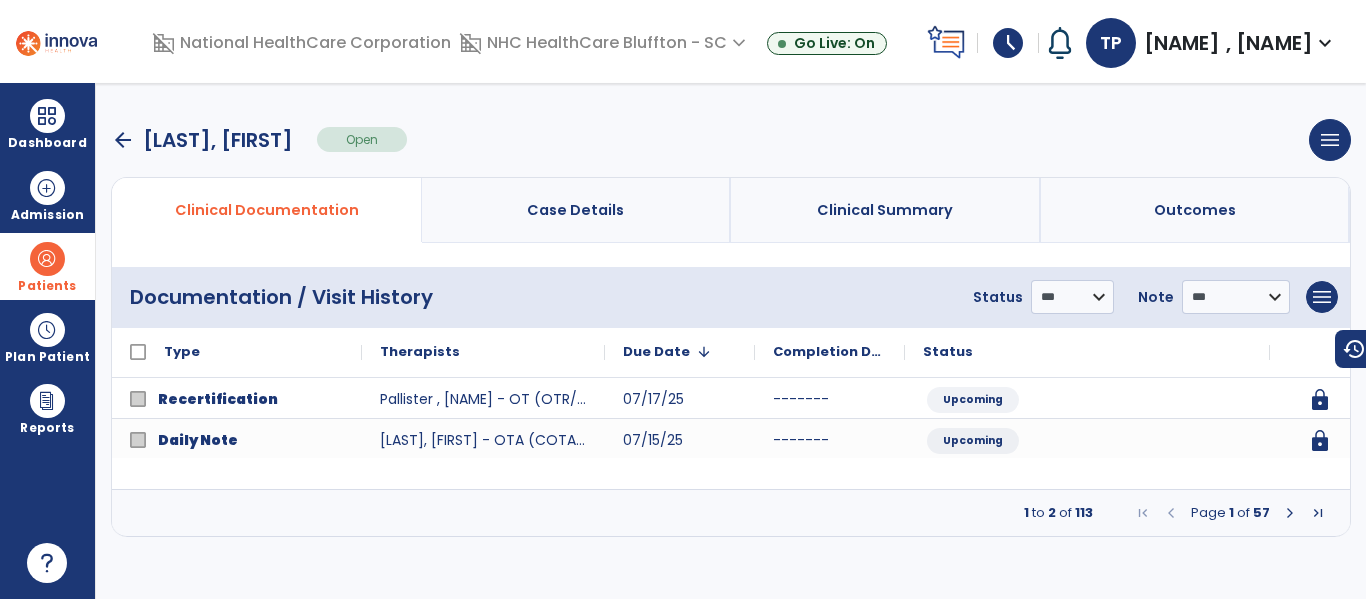 click at bounding box center [1290, 513] 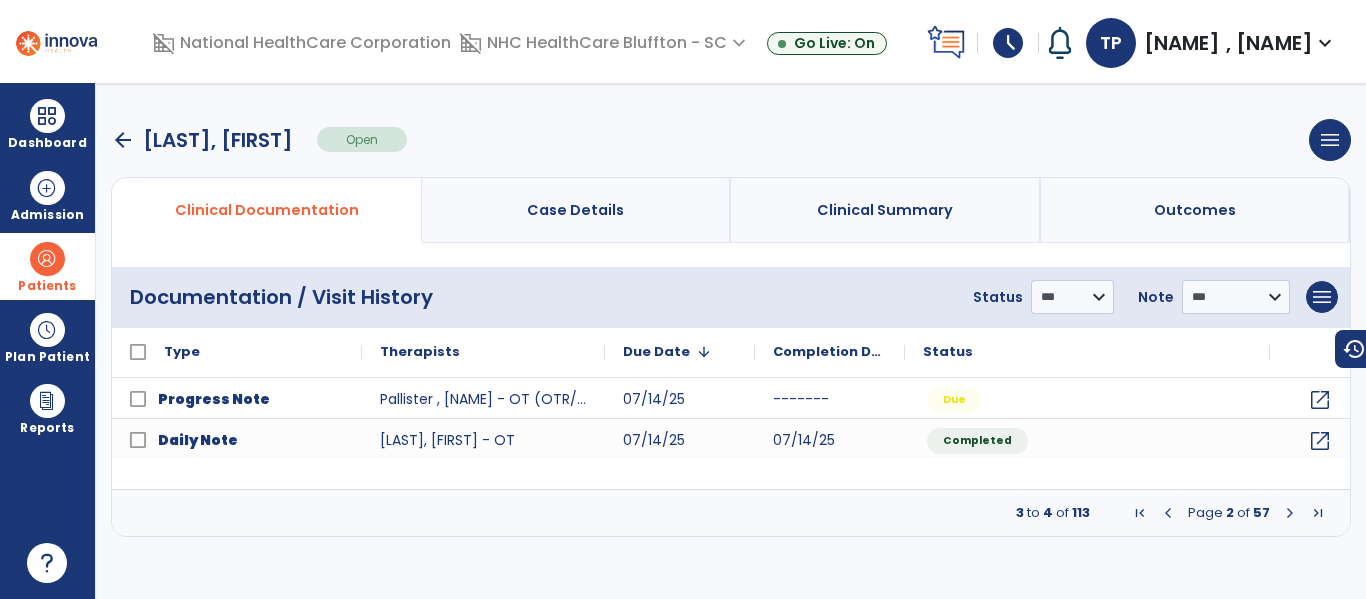 click at bounding box center (1290, 513) 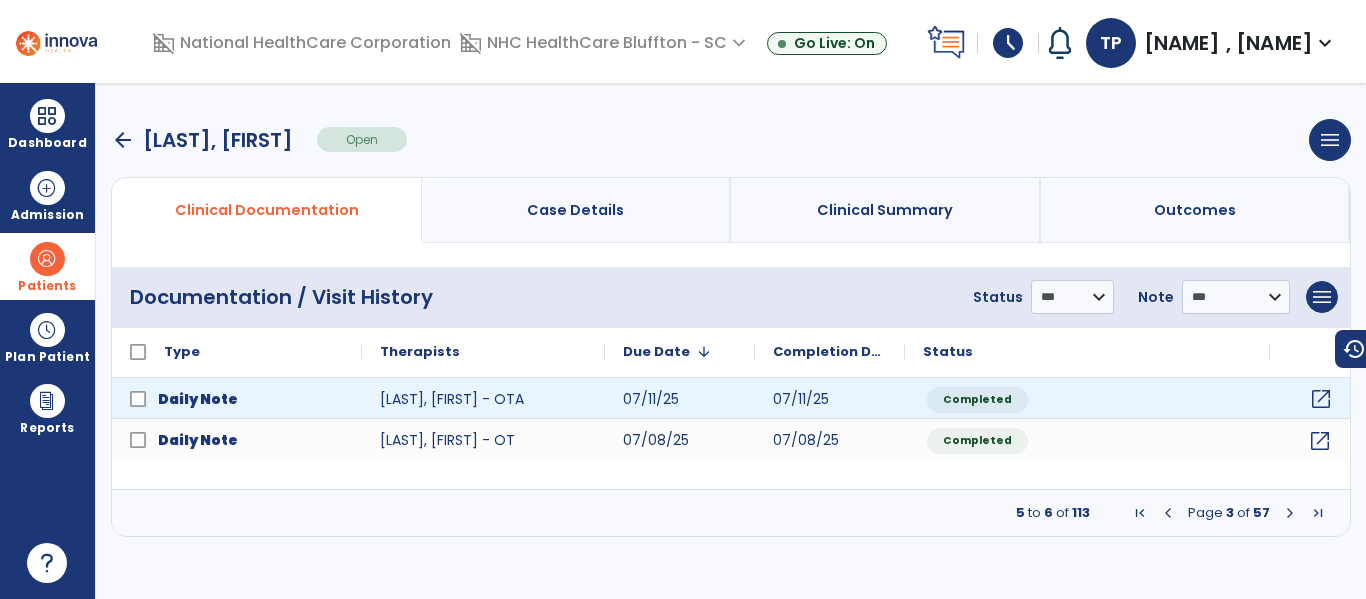 click on "open_in_new" 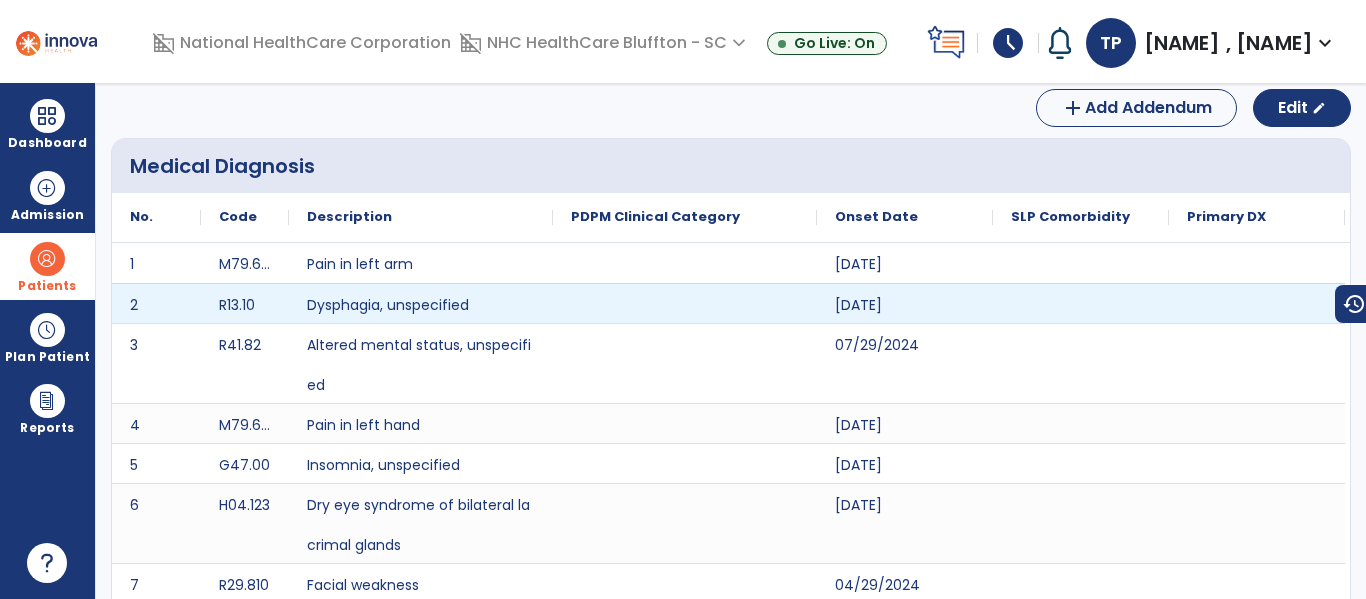 scroll, scrollTop: 0, scrollLeft: 0, axis: both 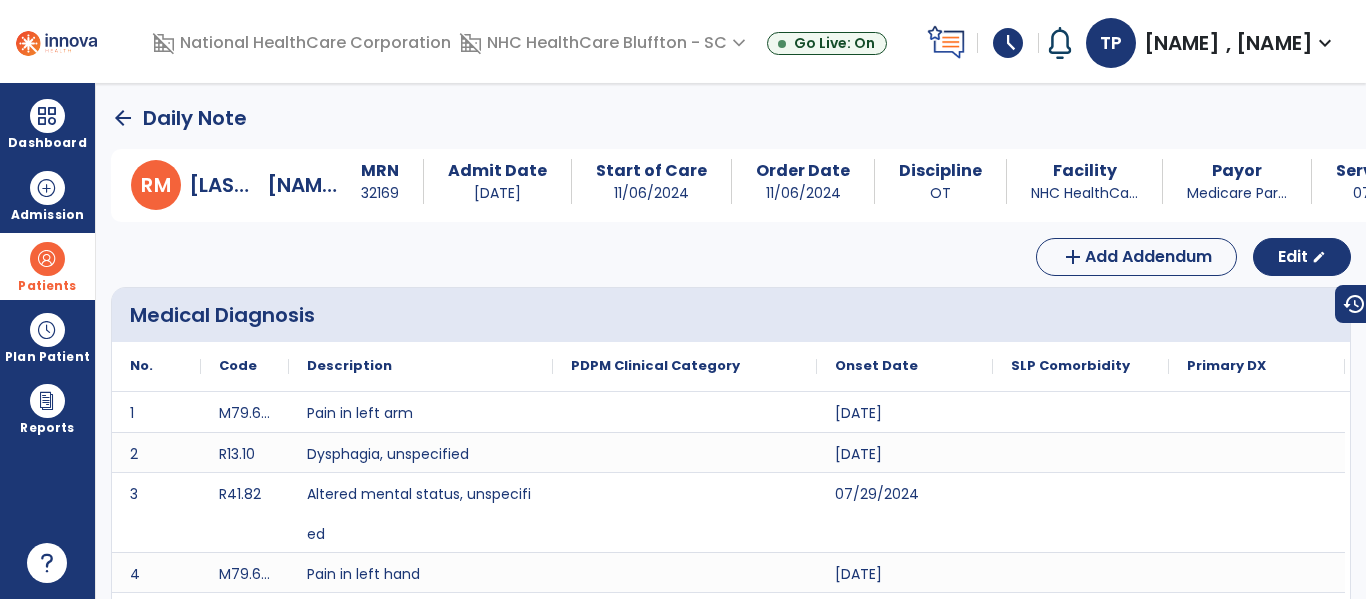 click on "arrow_back" 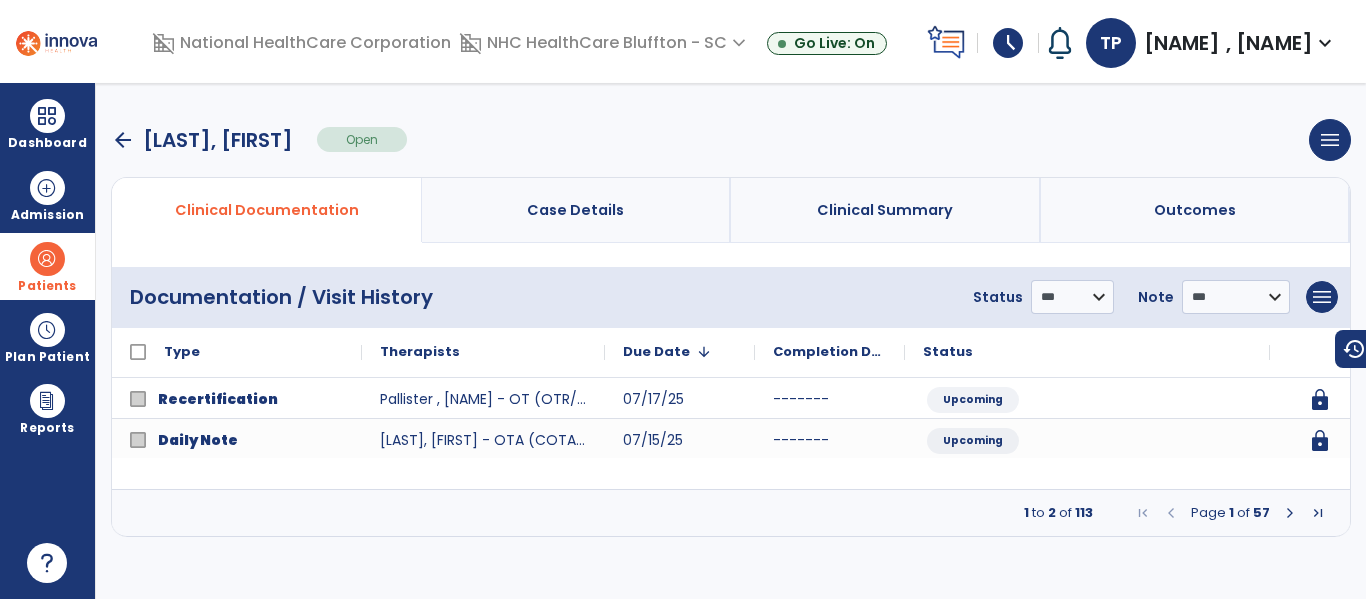click at bounding box center (1290, 513) 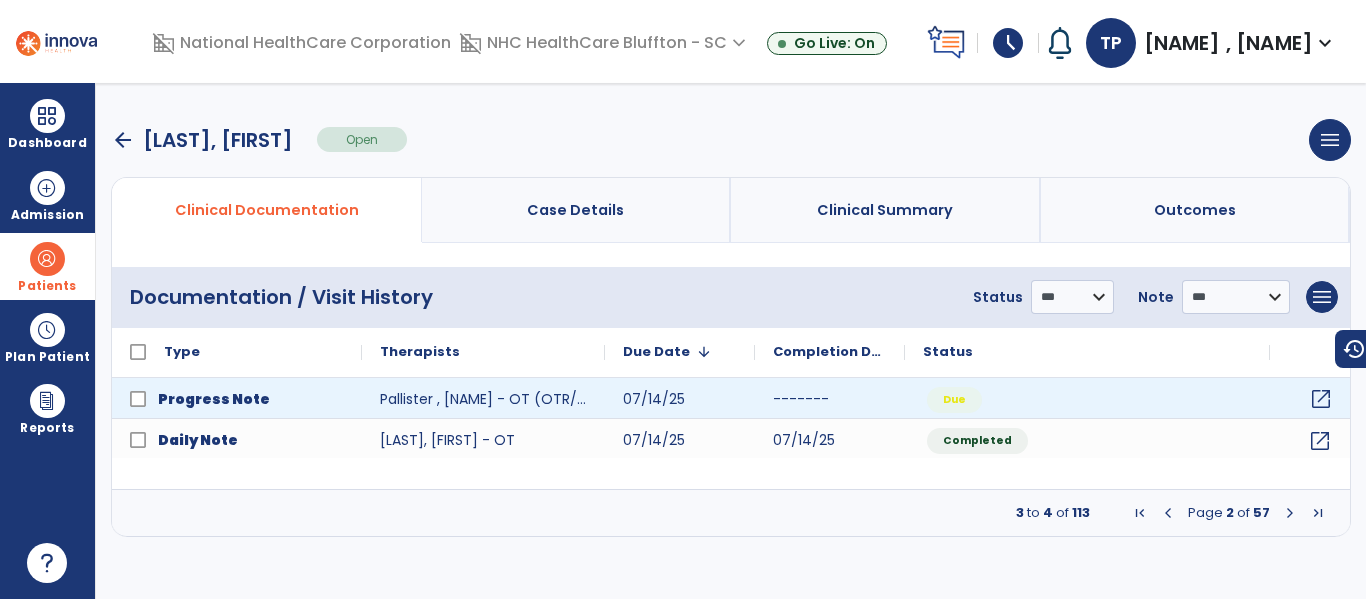 click on "open_in_new" 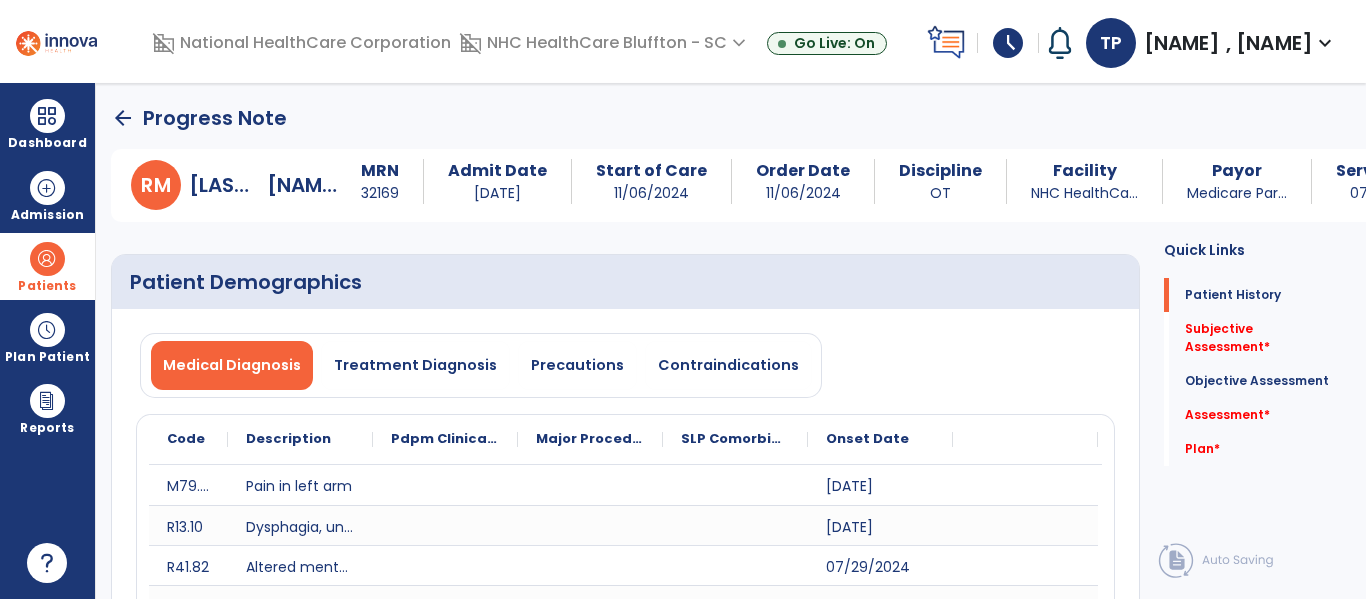 click on "Assessment   *  Assessment   *" 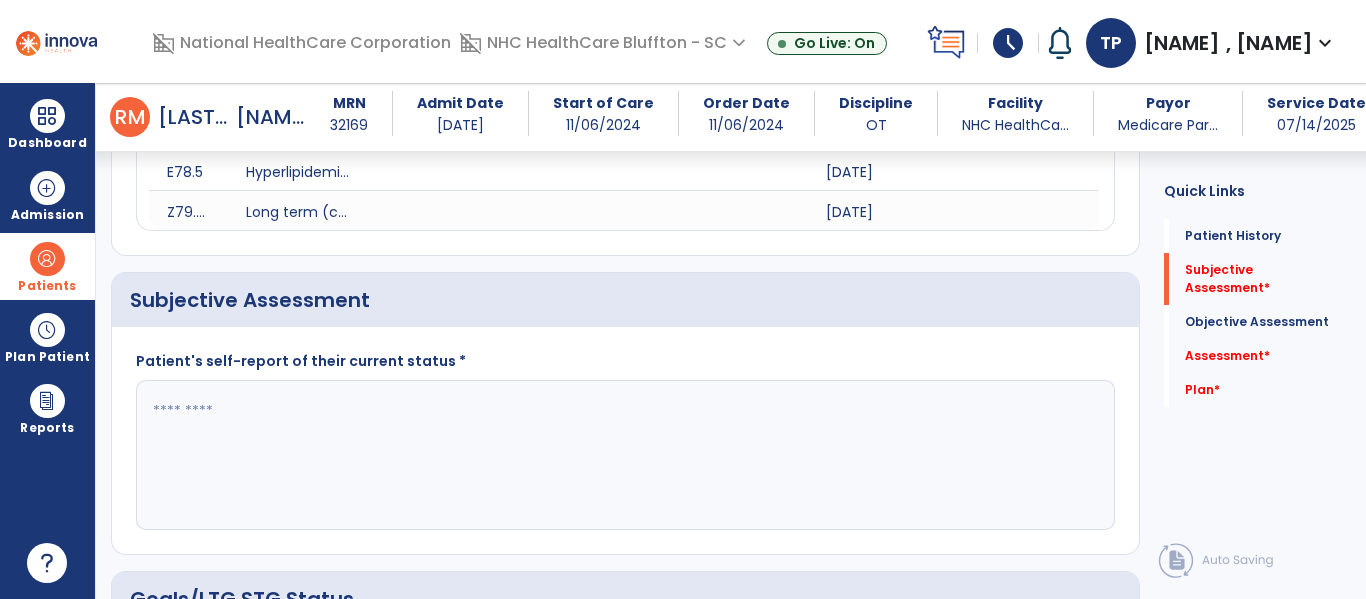 scroll, scrollTop: 1000, scrollLeft: 0, axis: vertical 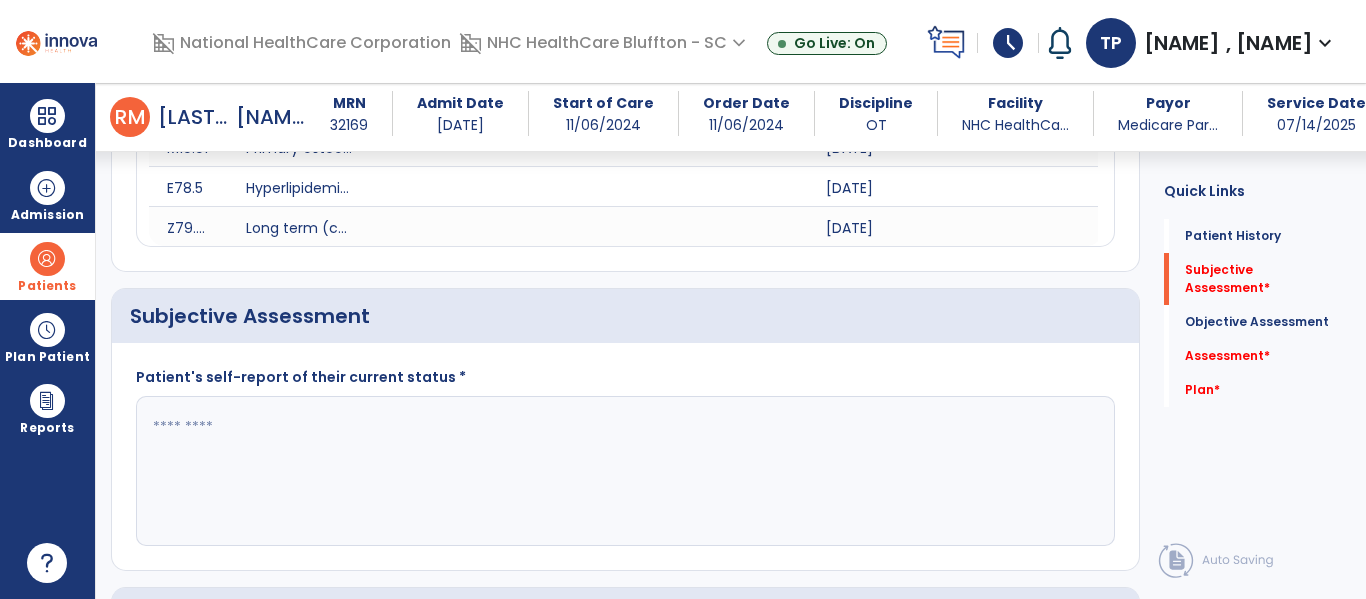 click 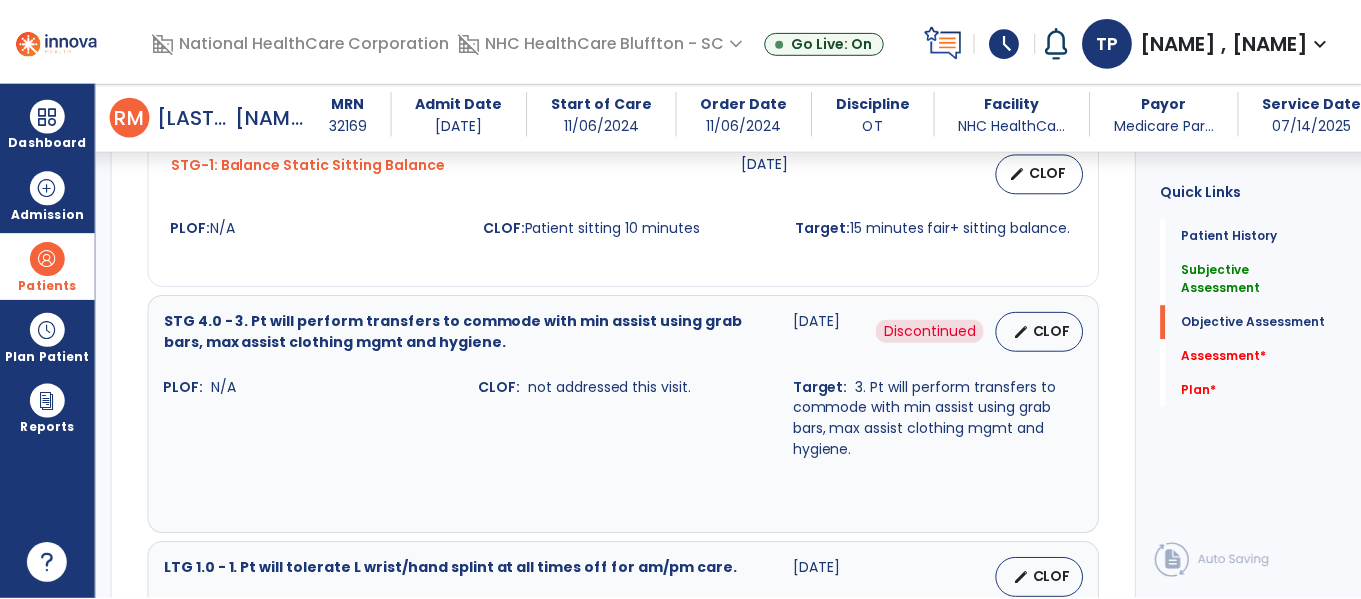 scroll, scrollTop: 2200, scrollLeft: 0, axis: vertical 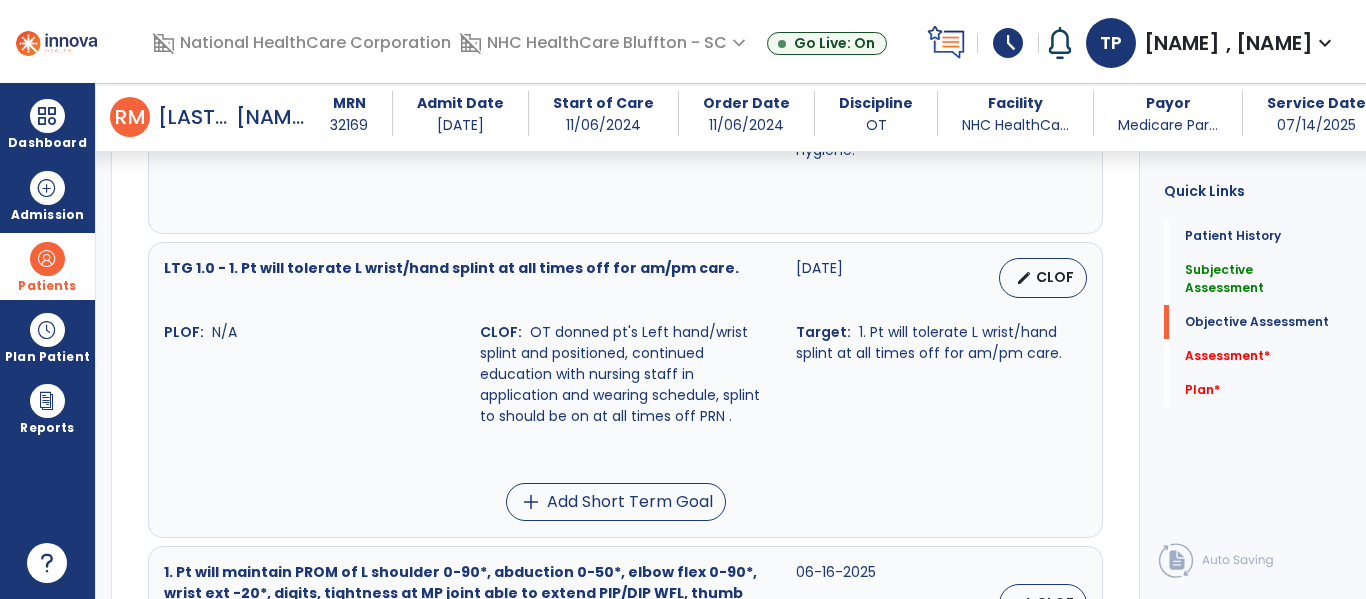 type on "**********" 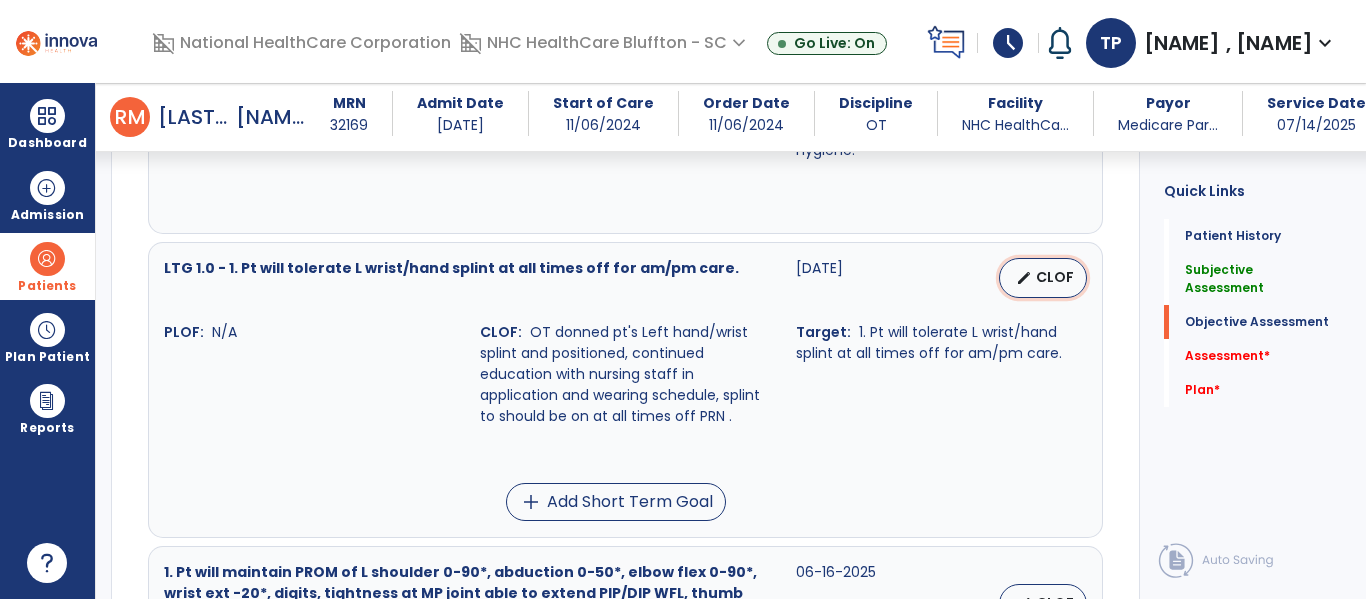 click on "CLOF" at bounding box center [1055, 277] 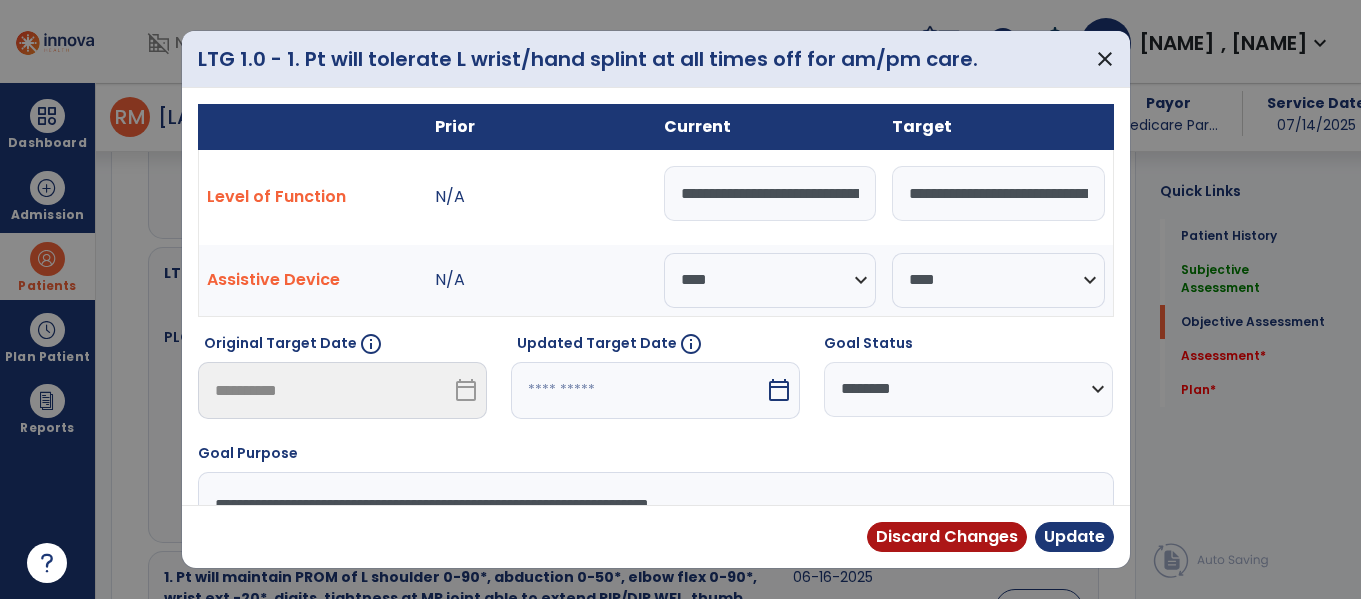 scroll, scrollTop: 2200, scrollLeft: 0, axis: vertical 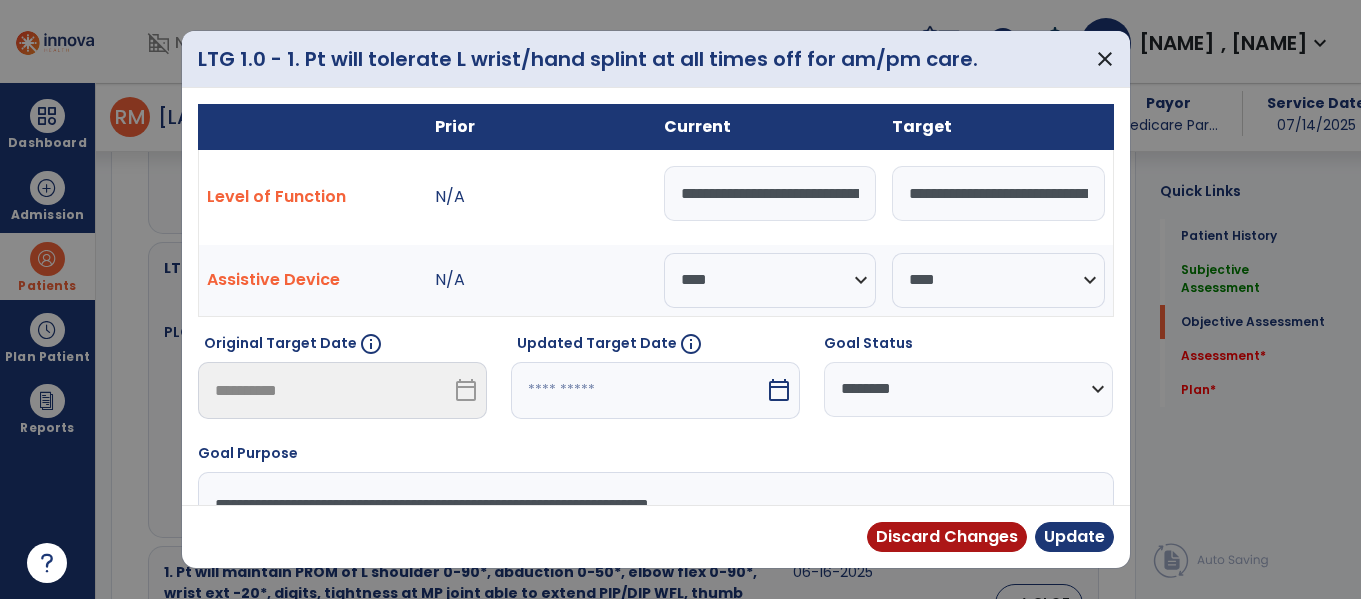 click on "calendar_today" at bounding box center (779, 390) 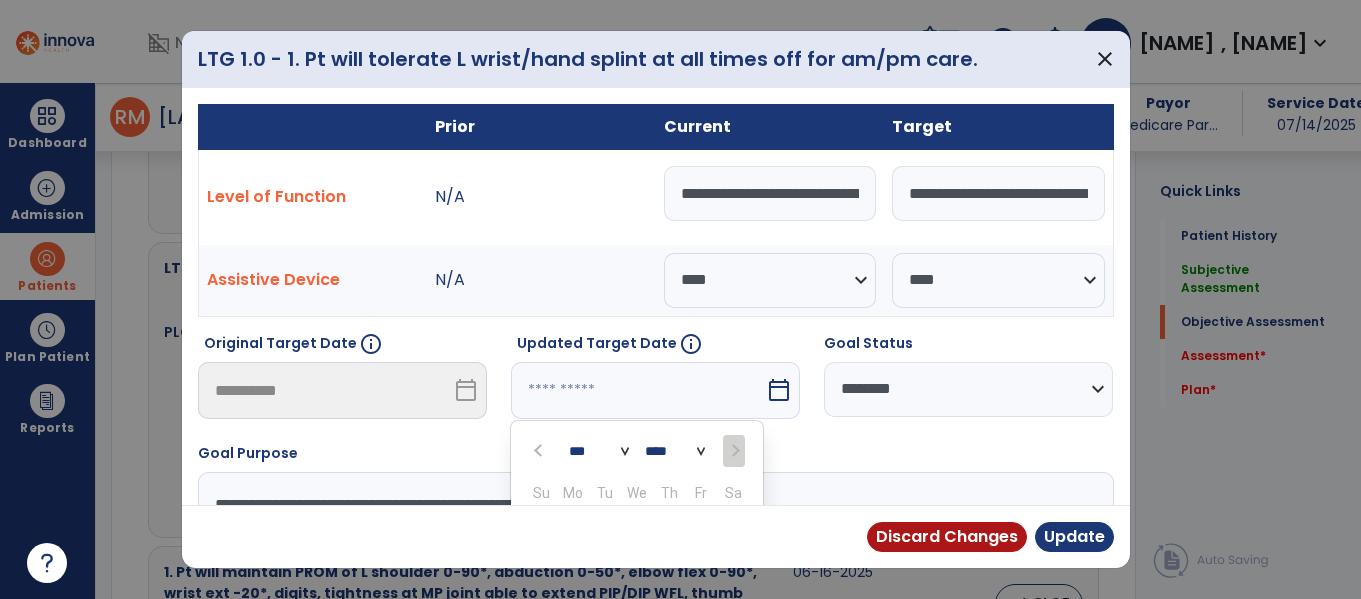 scroll, scrollTop: 211, scrollLeft: 0, axis: vertical 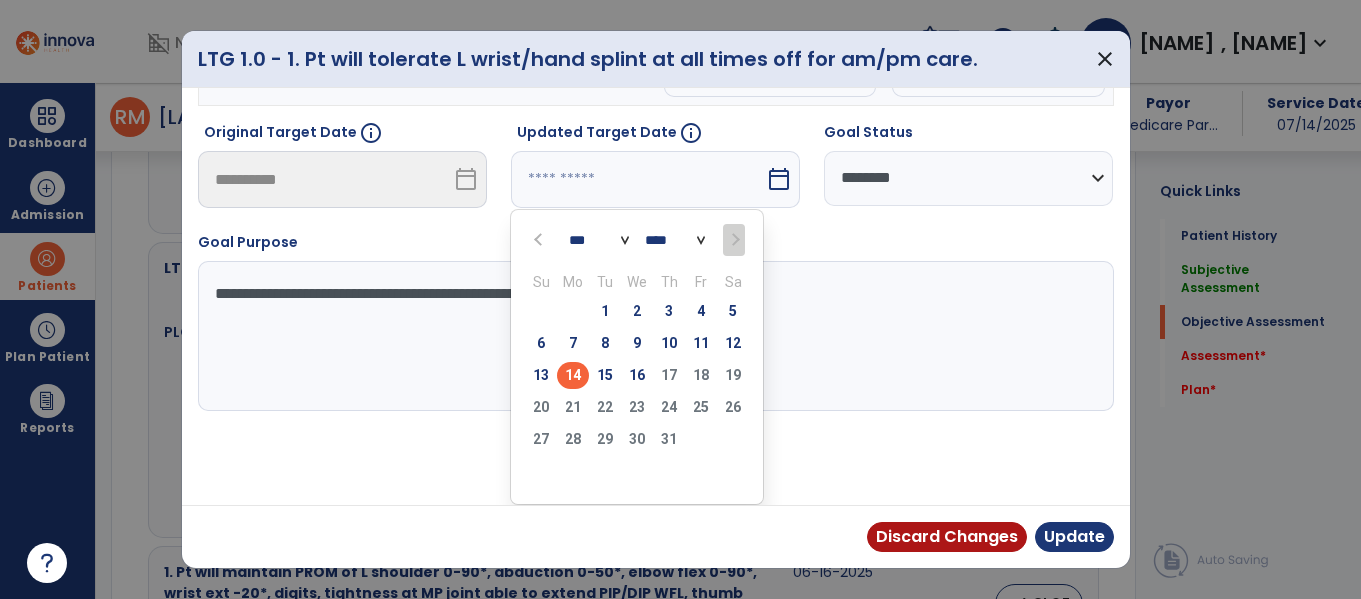 click at bounding box center (733, 240) 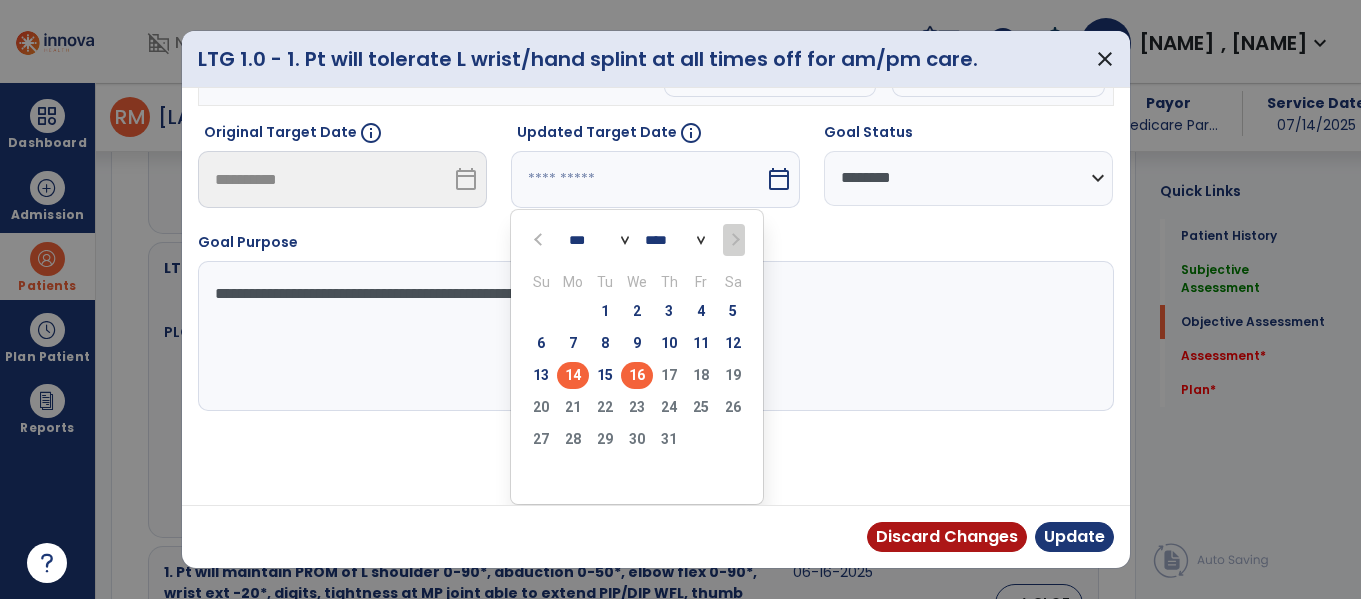 click on "16" at bounding box center (637, 375) 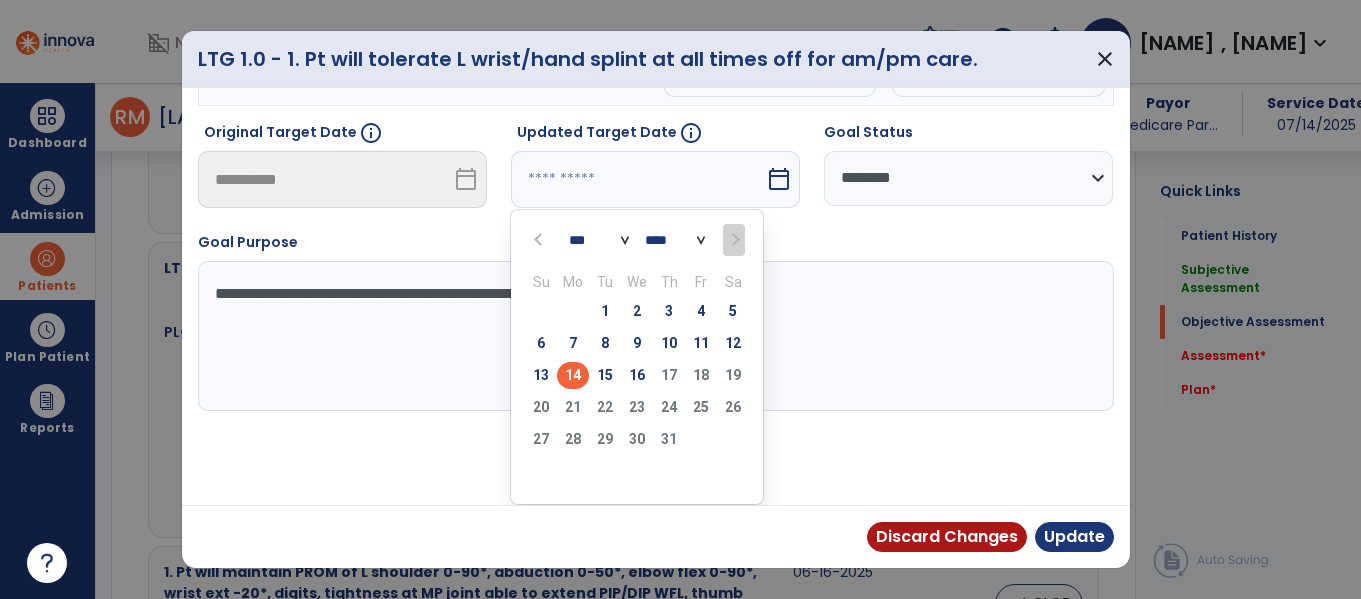 type on "*********" 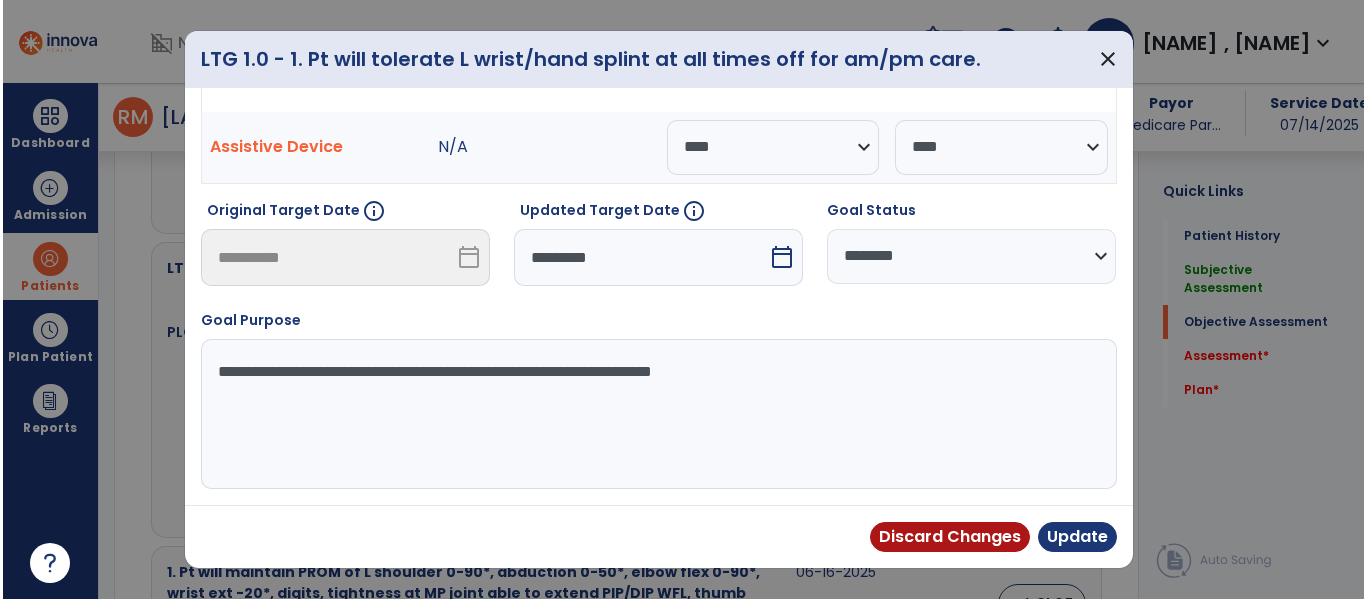 scroll, scrollTop: 133, scrollLeft: 0, axis: vertical 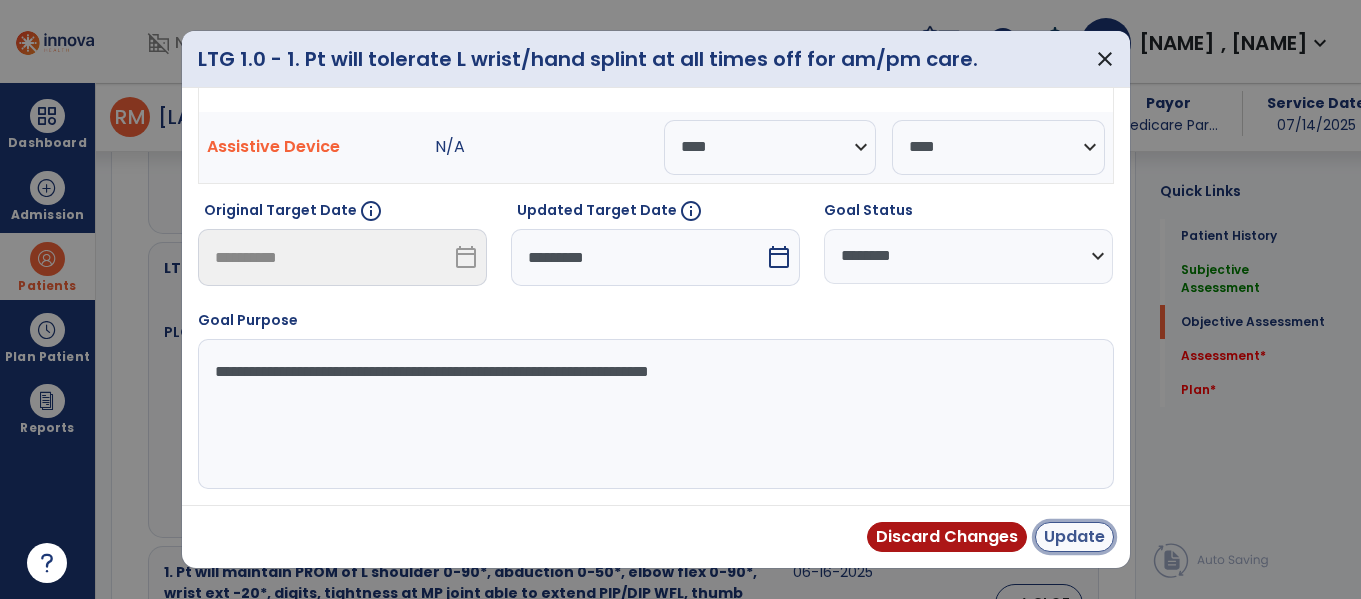 click on "Update" at bounding box center (1074, 537) 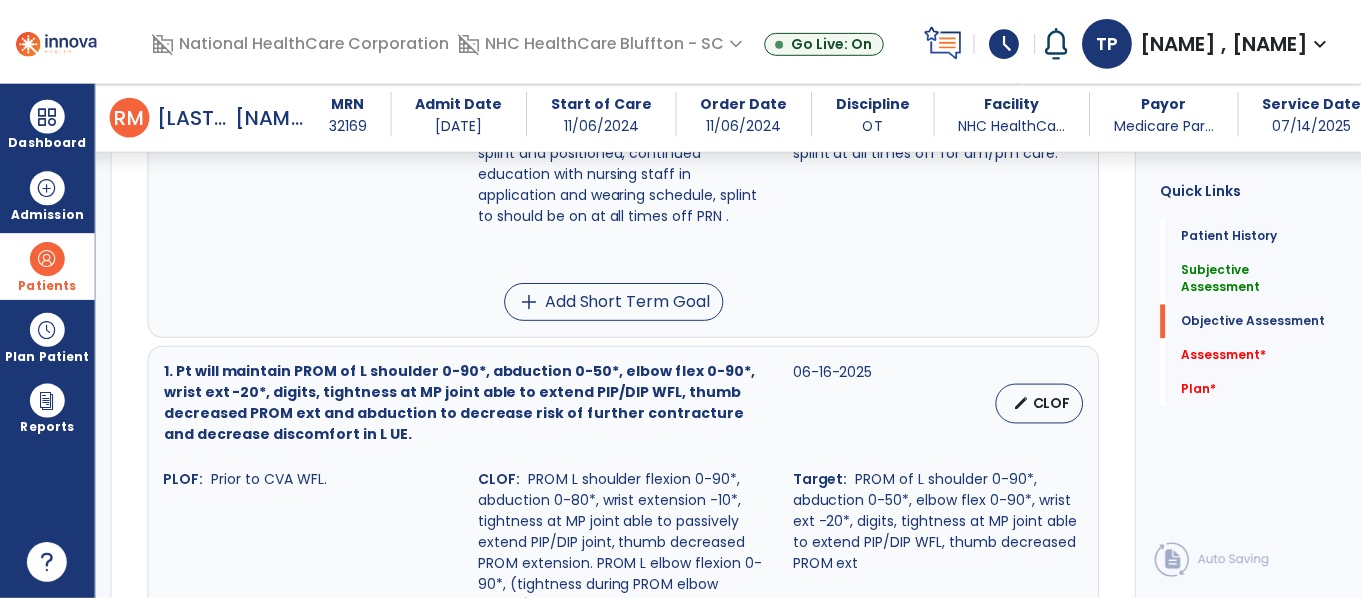scroll, scrollTop: 2500, scrollLeft: 0, axis: vertical 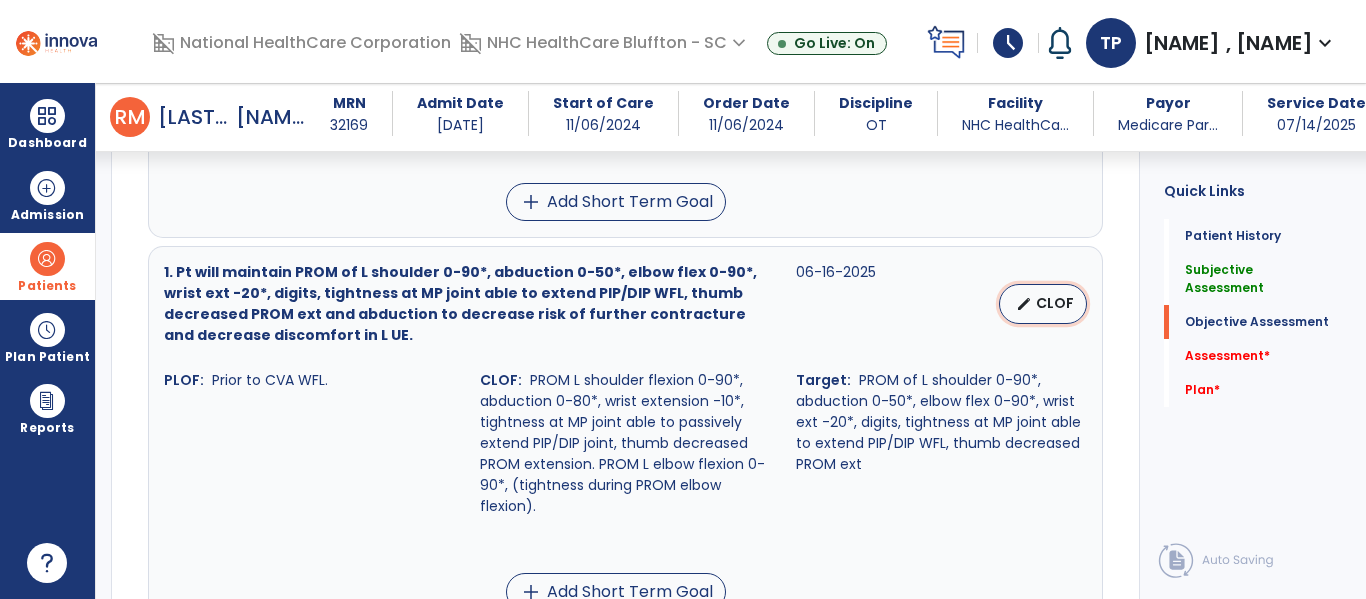 click on "CLOF" at bounding box center [1055, 303] 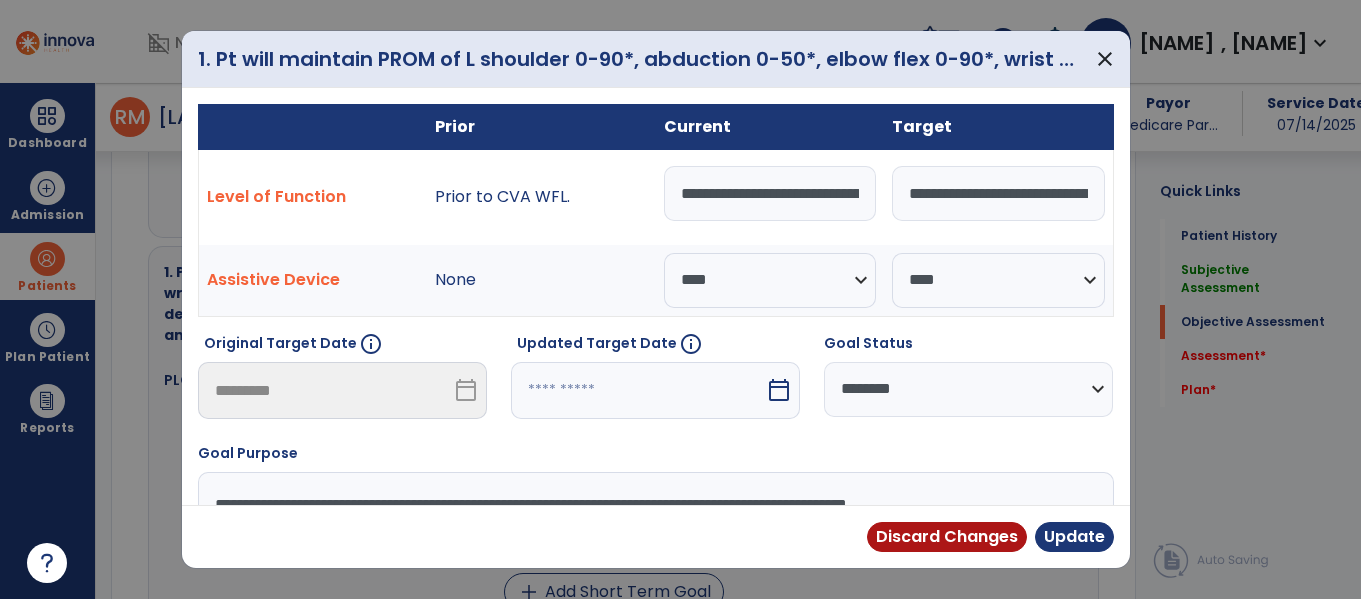 scroll, scrollTop: 2500, scrollLeft: 0, axis: vertical 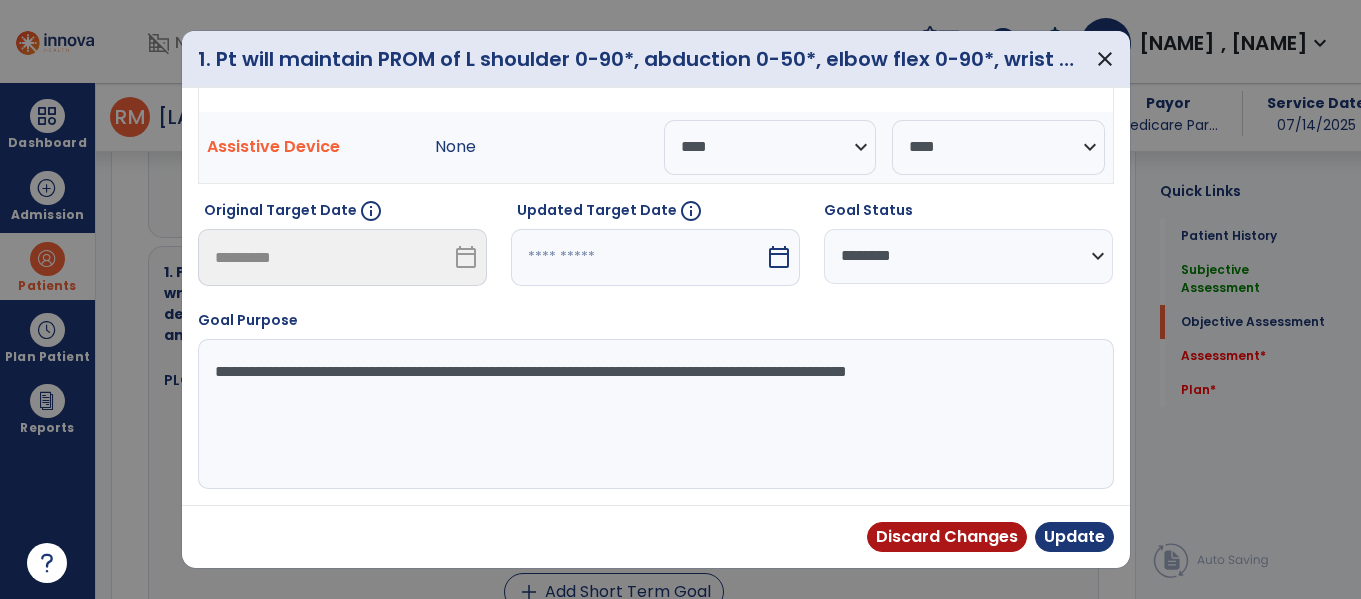 select on "*" 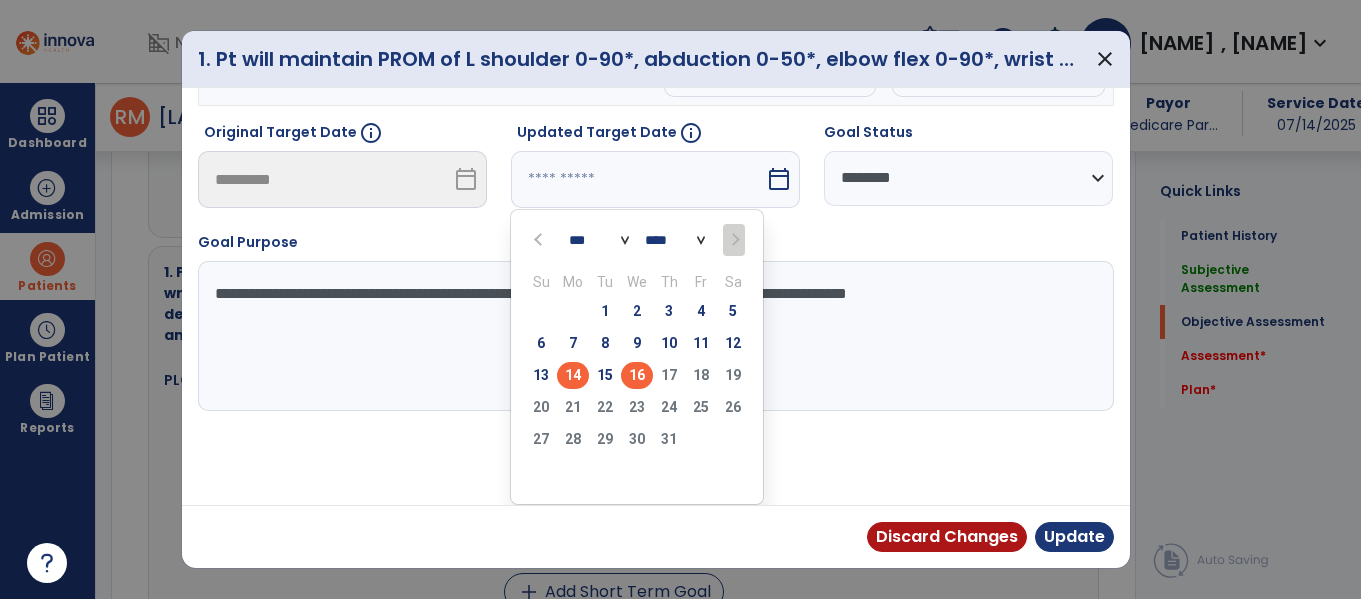 click on "16" at bounding box center [637, 375] 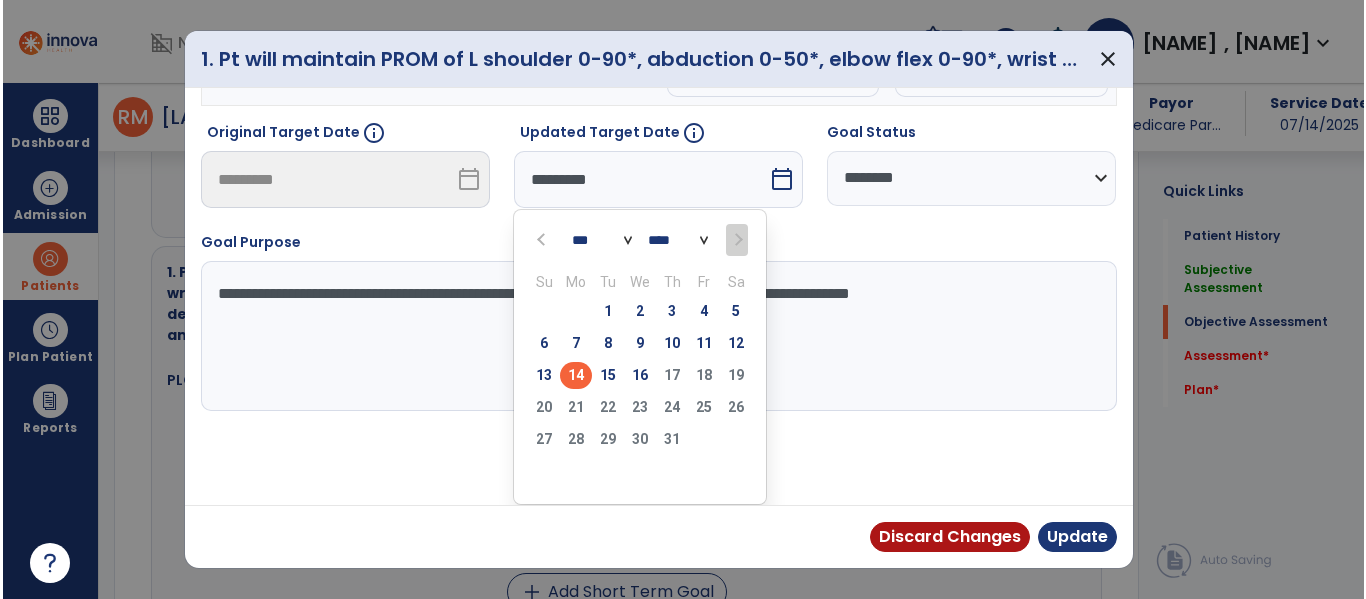 scroll, scrollTop: 133, scrollLeft: 0, axis: vertical 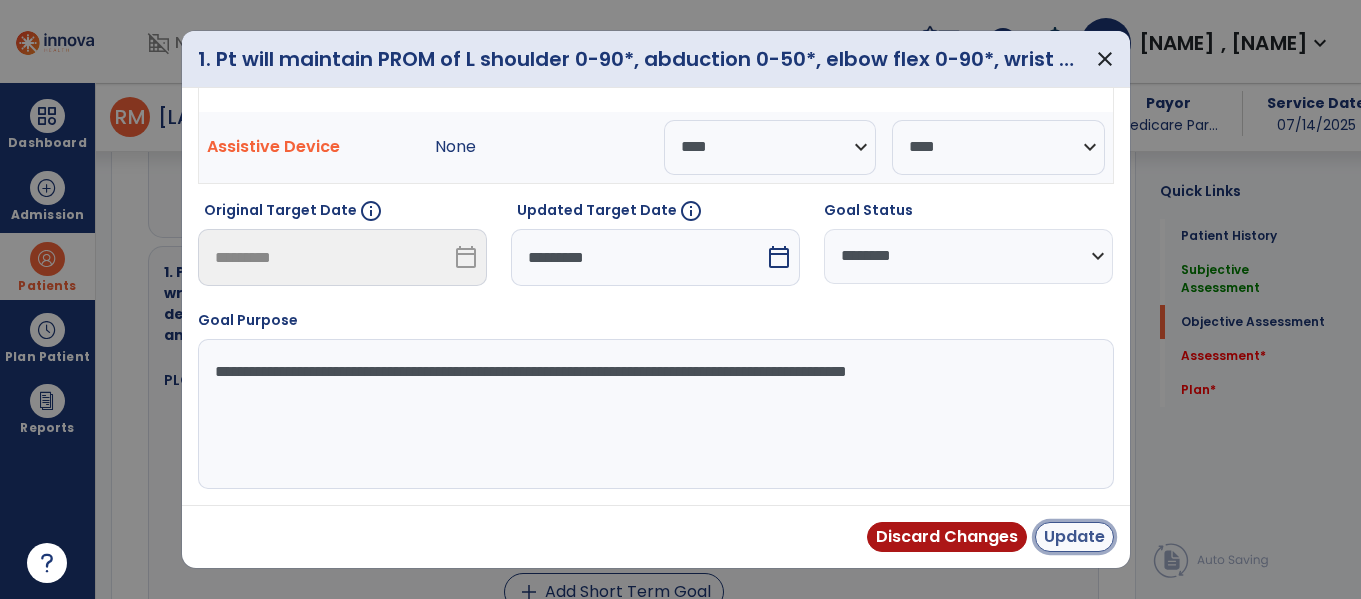 click on "Update" at bounding box center (1074, 537) 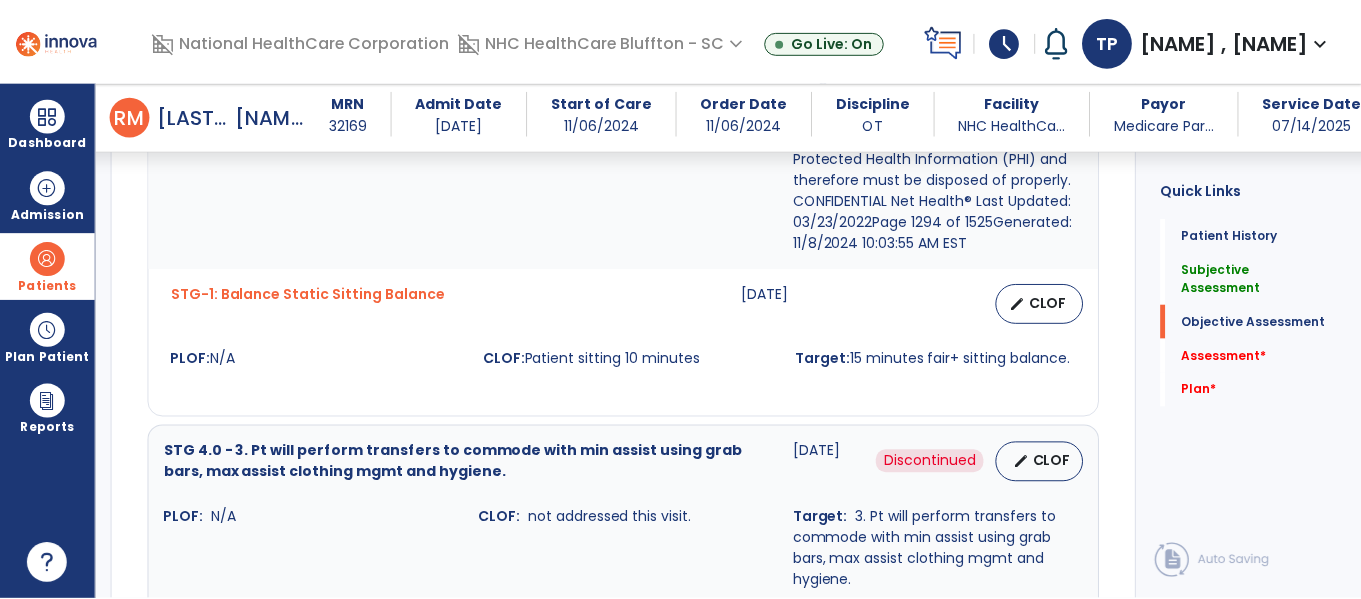 scroll, scrollTop: 1700, scrollLeft: 0, axis: vertical 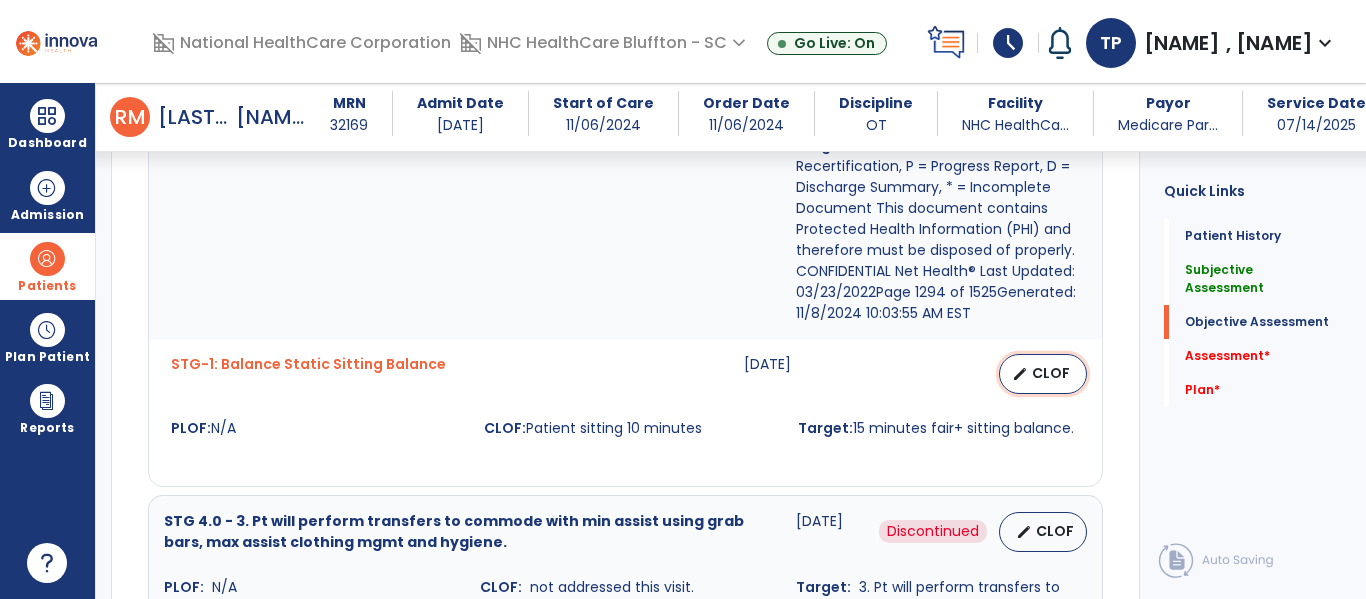click on "CLOF" at bounding box center (1051, 373) 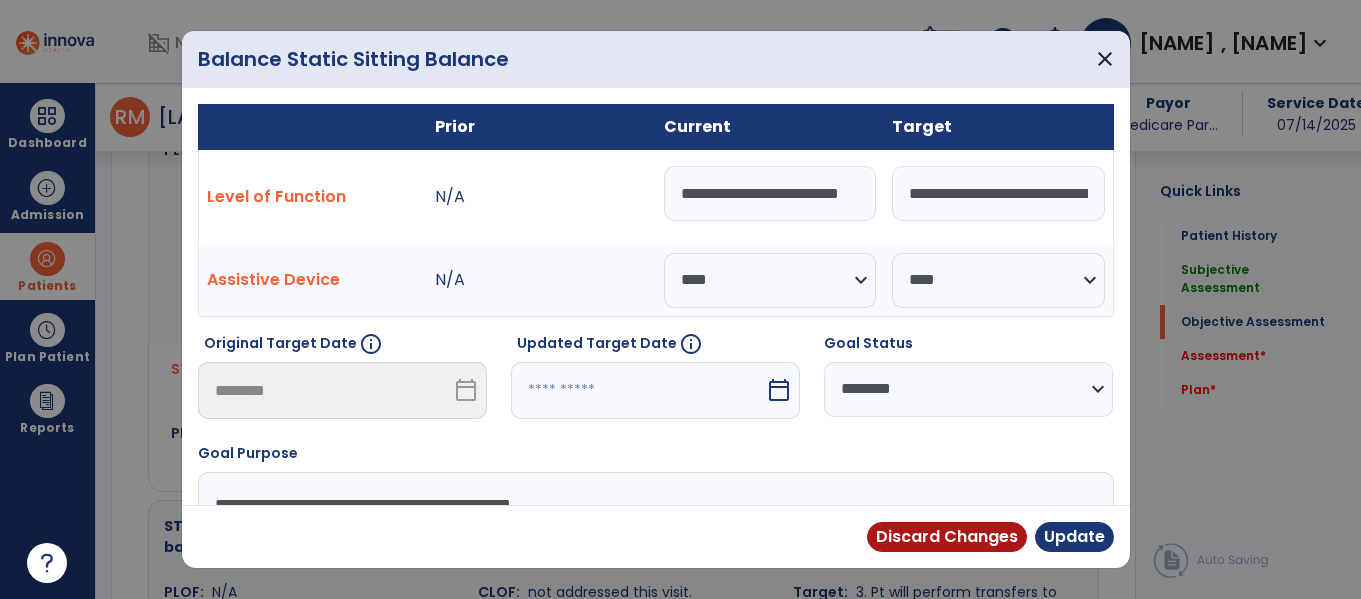 scroll, scrollTop: 1700, scrollLeft: 0, axis: vertical 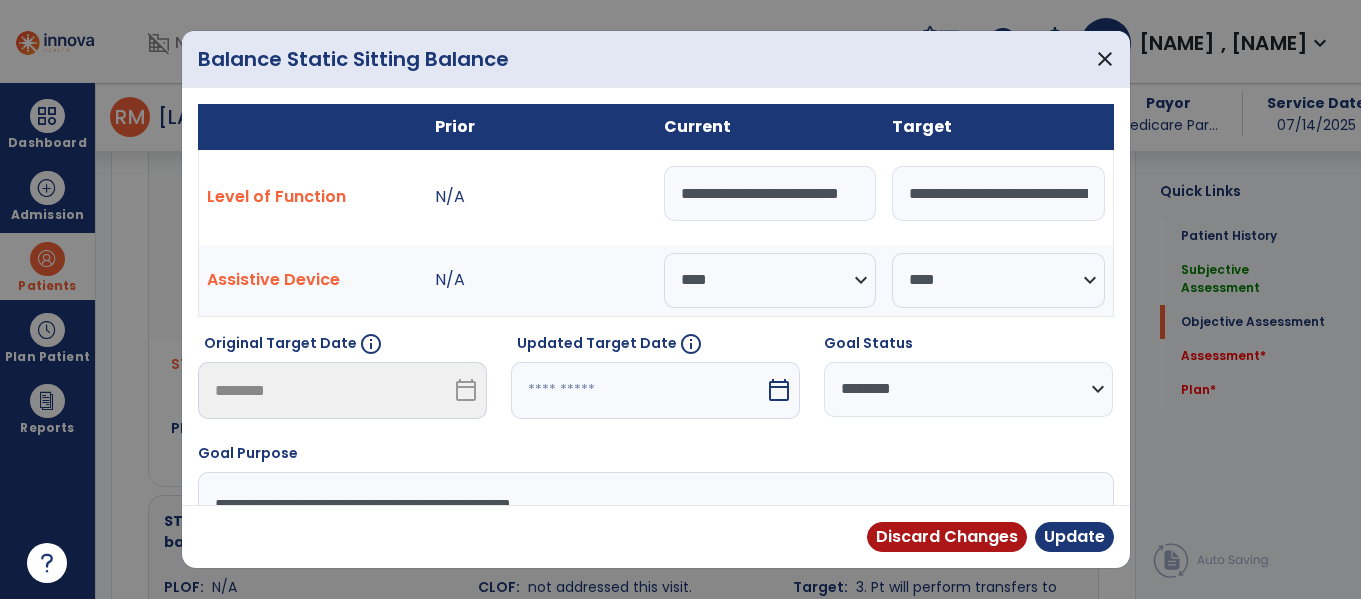 click on "calendar_today" at bounding box center (779, 390) 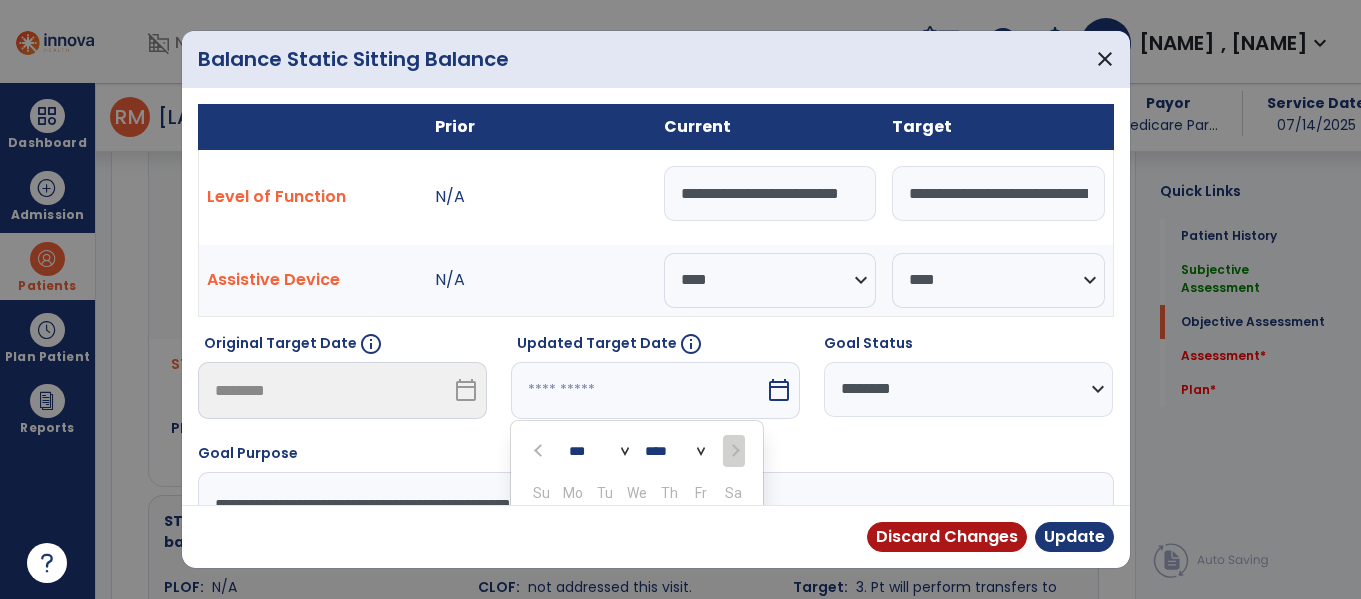 scroll, scrollTop: 211, scrollLeft: 0, axis: vertical 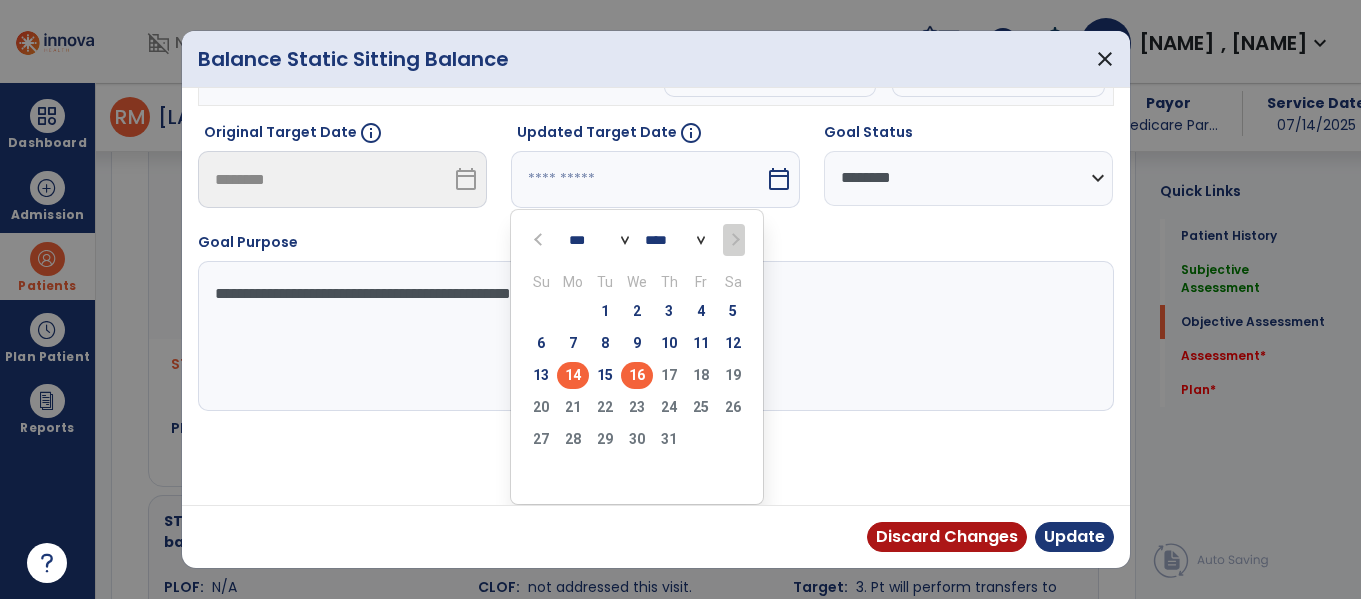 click on "16" at bounding box center [637, 375] 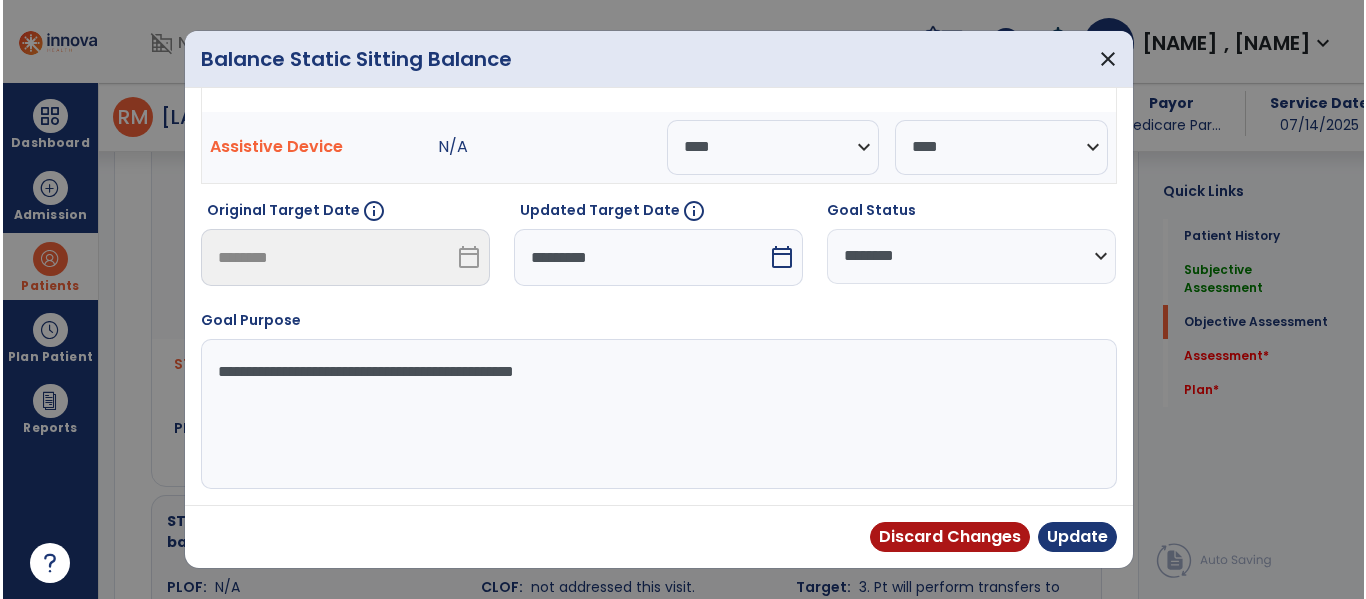 scroll, scrollTop: 133, scrollLeft: 0, axis: vertical 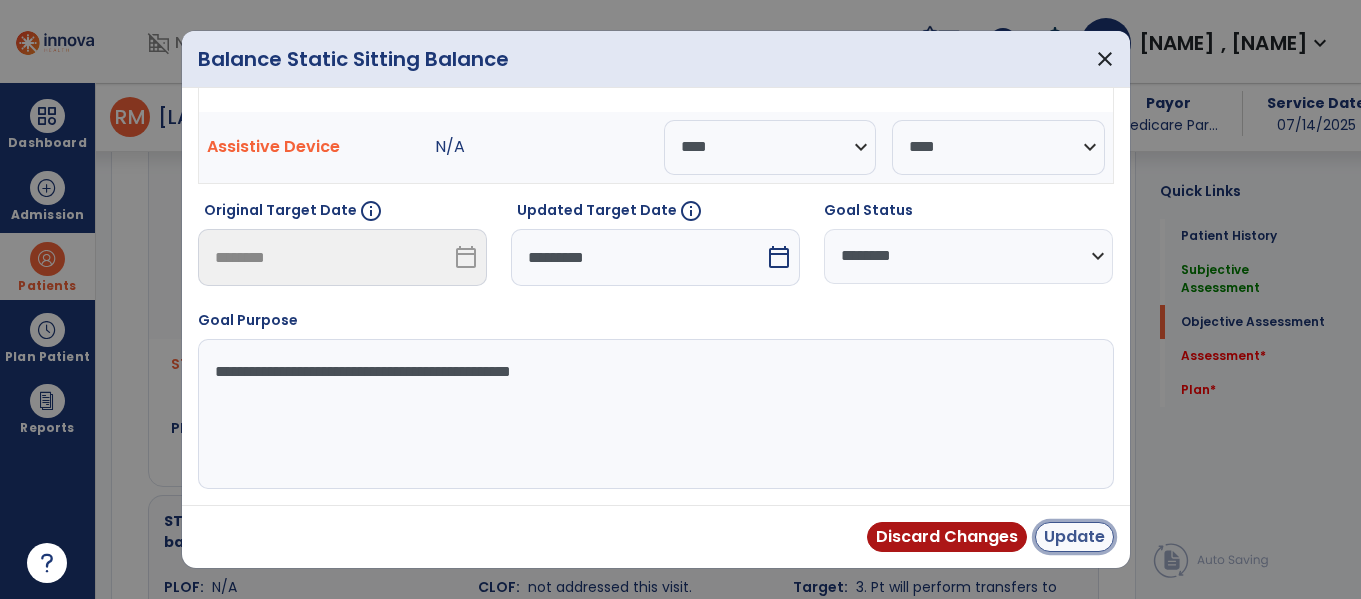 click on "Update" at bounding box center (1074, 537) 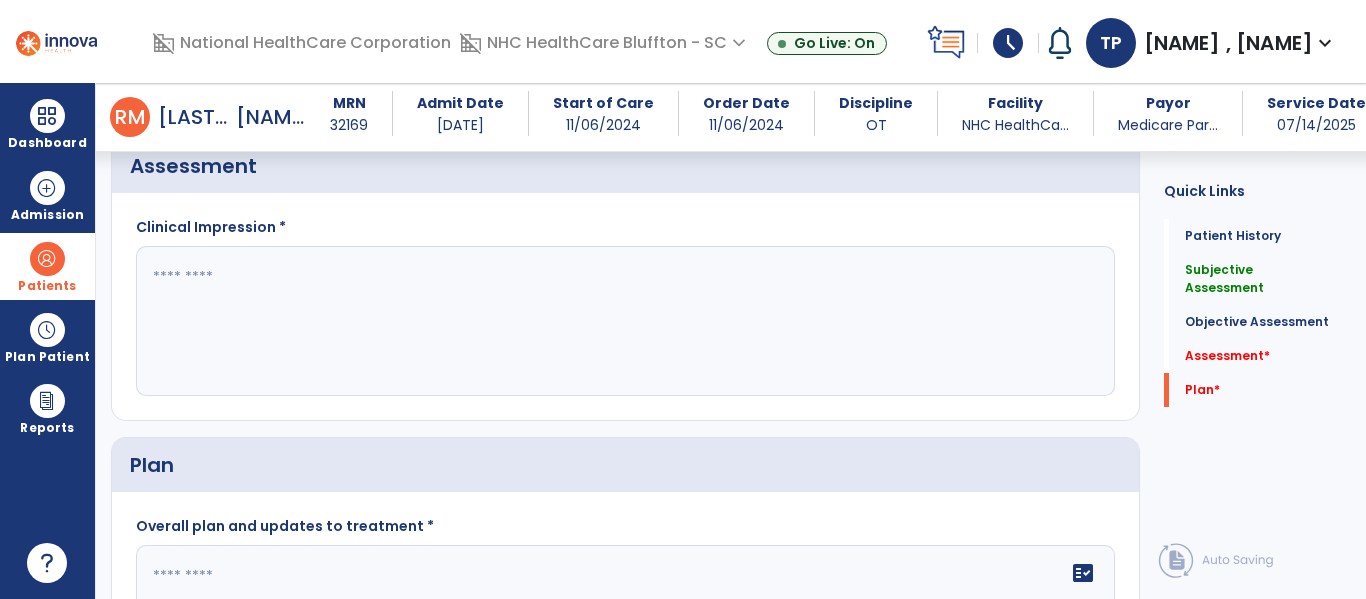 scroll, scrollTop: 3100, scrollLeft: 0, axis: vertical 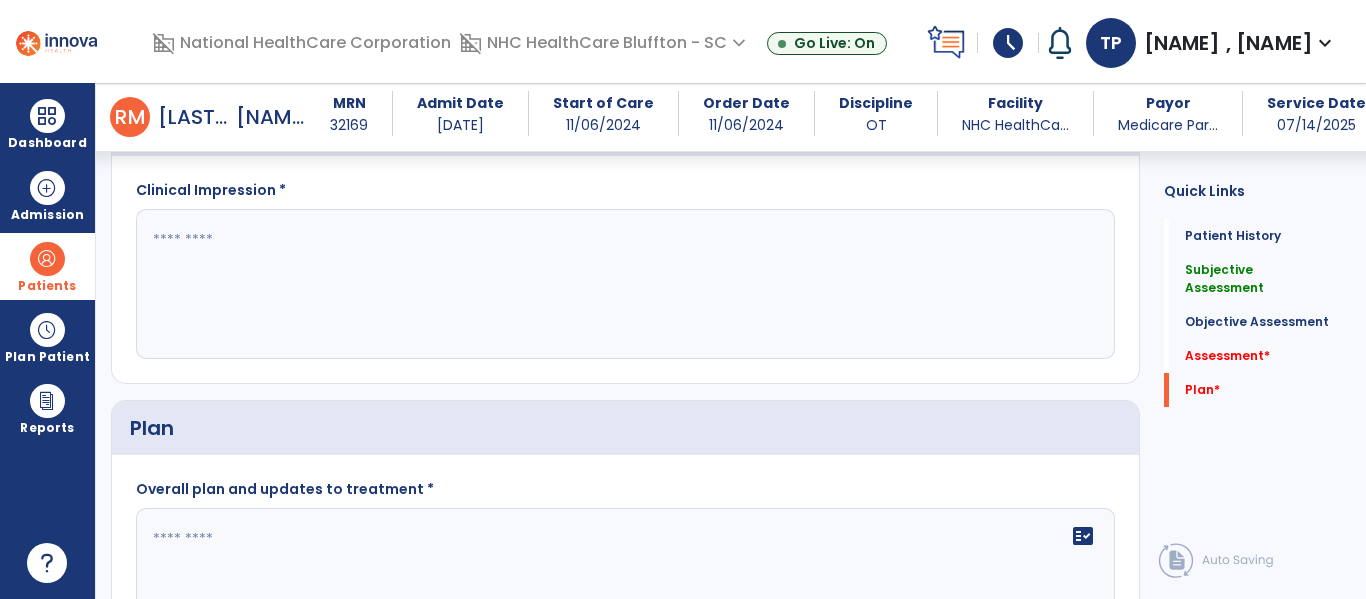 click 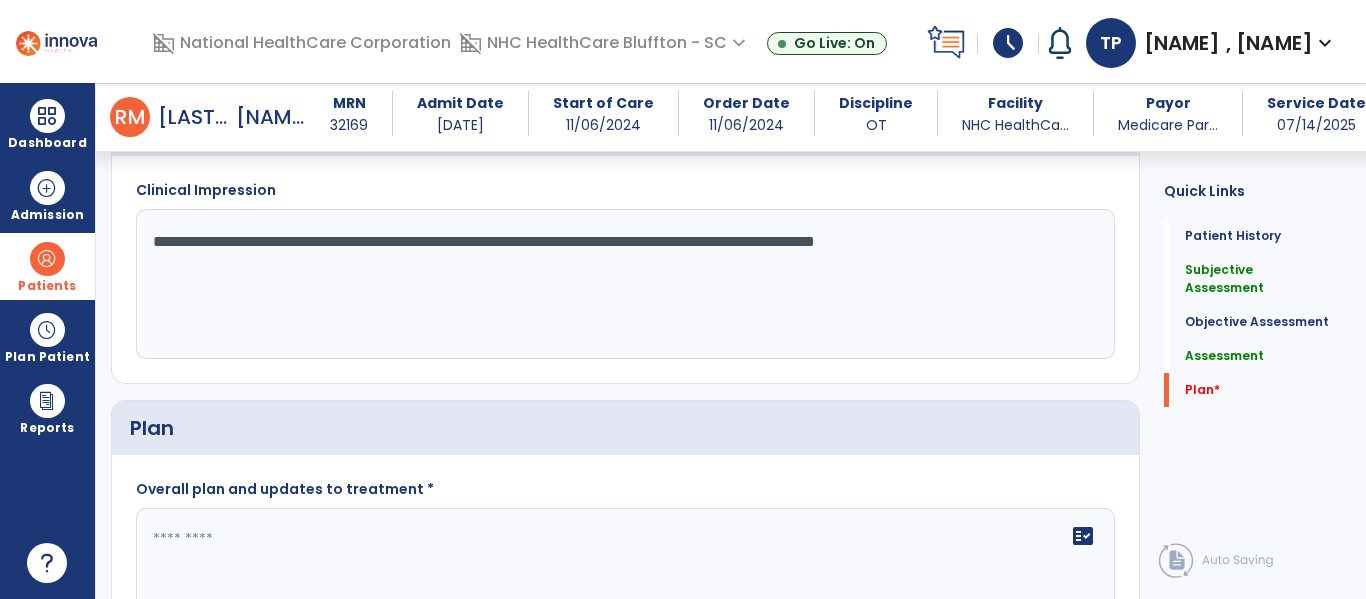 click on "**********" 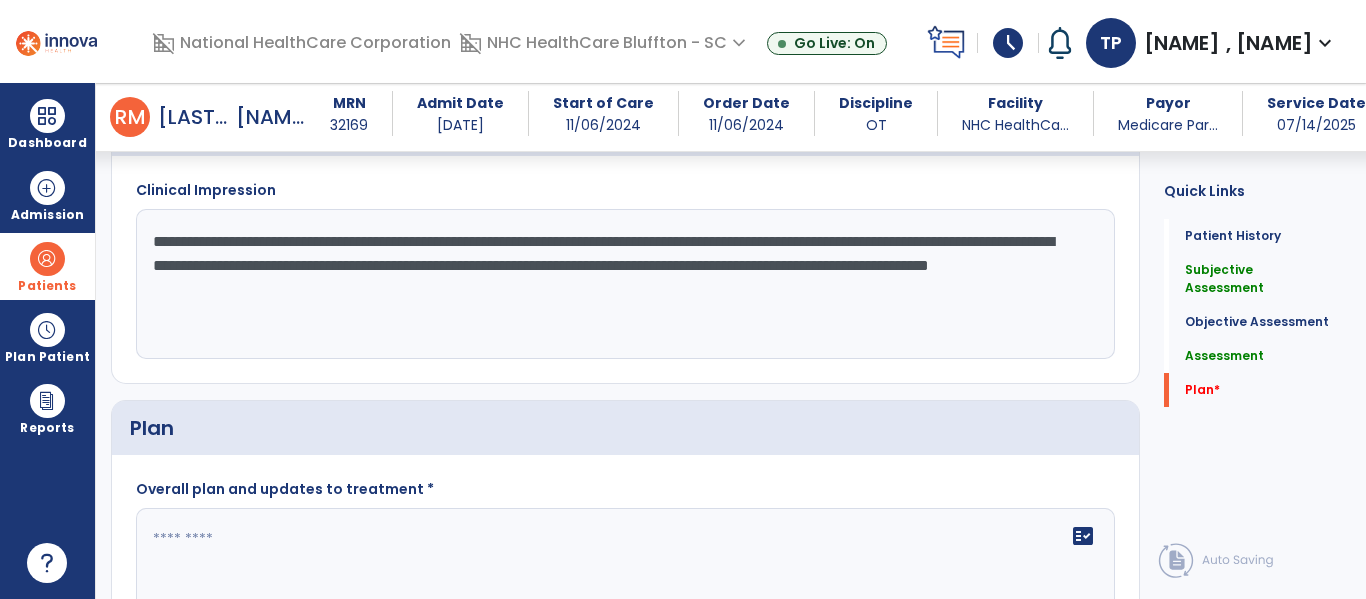 scroll, scrollTop: 3200, scrollLeft: 0, axis: vertical 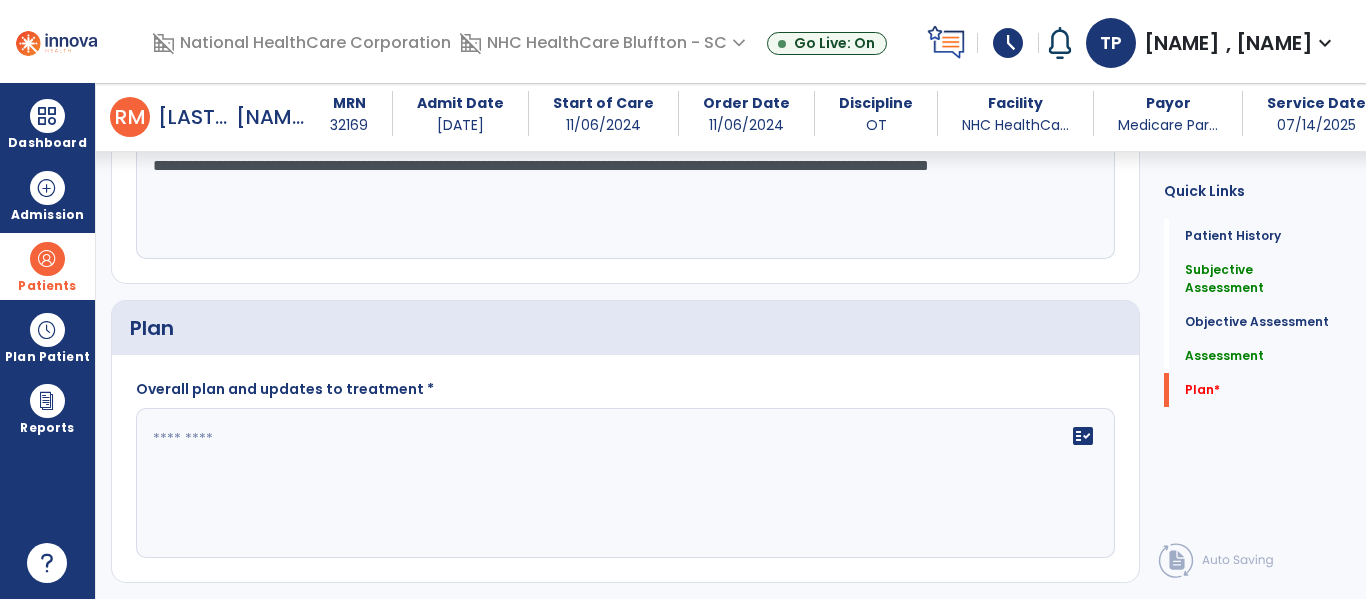 type on "**********" 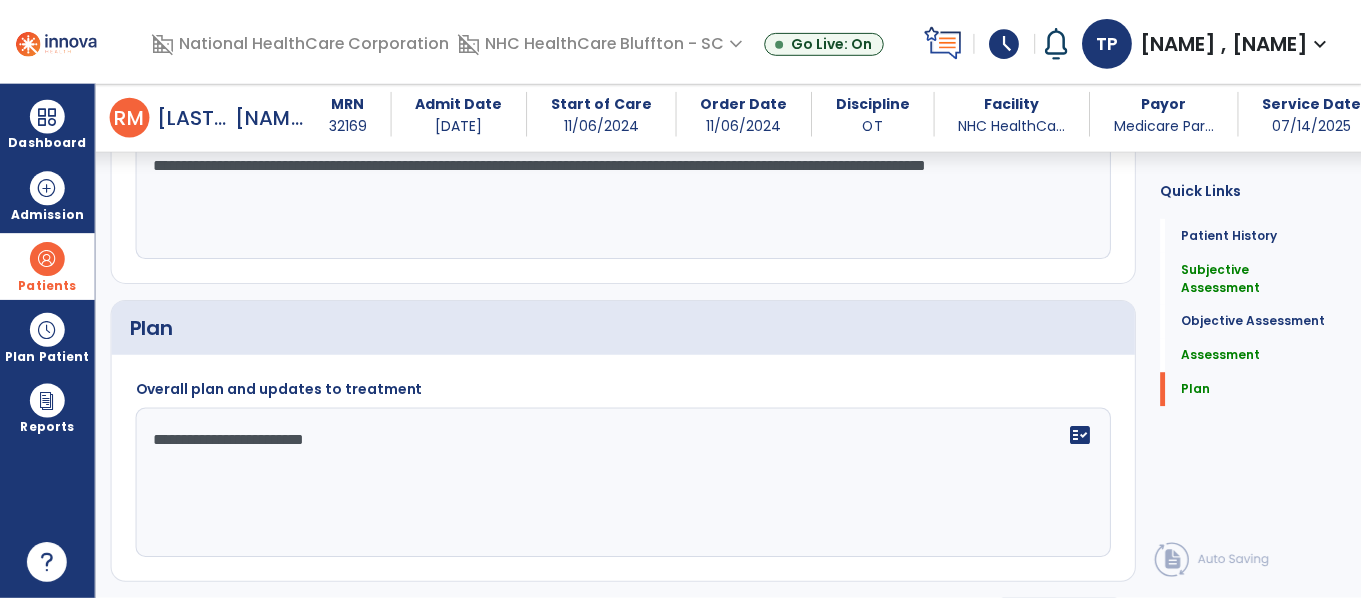 scroll, scrollTop: 3258, scrollLeft: 0, axis: vertical 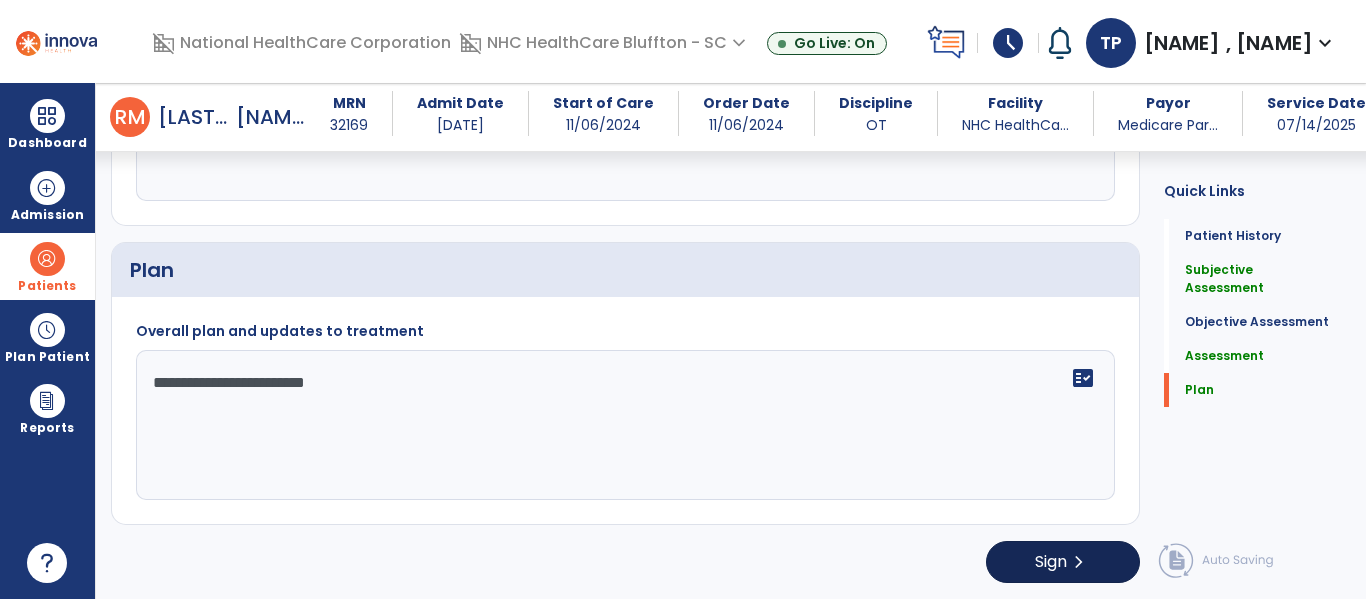 type on "**********" 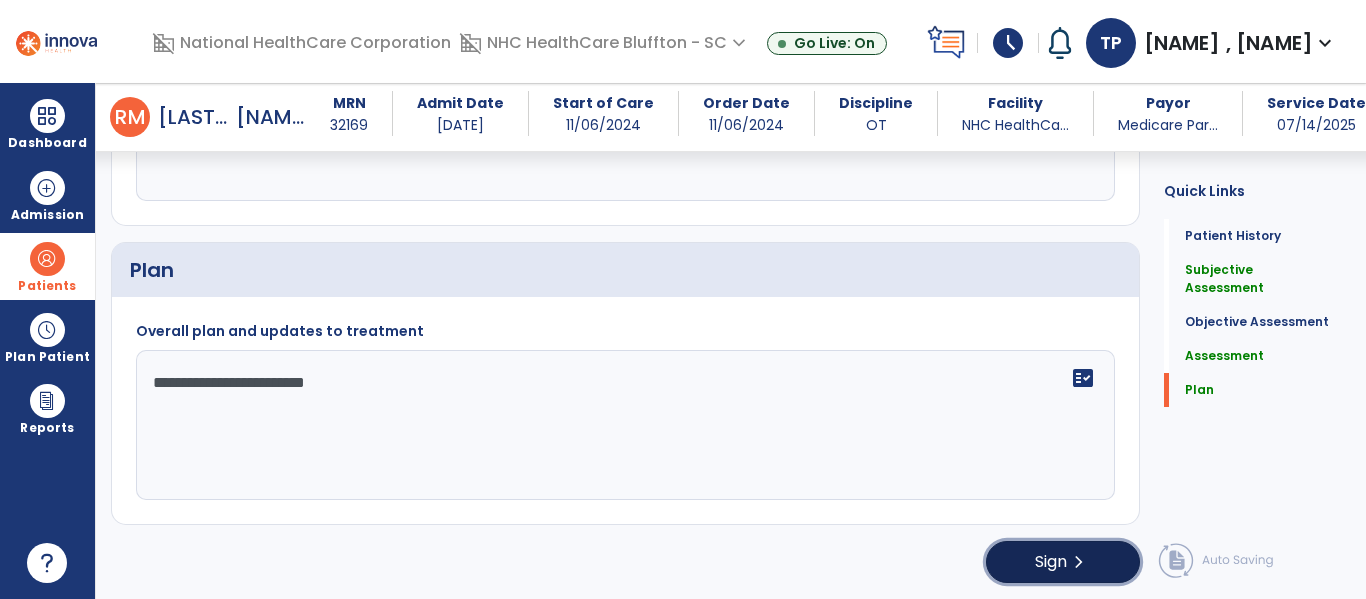 click on "Sign  chevron_right" 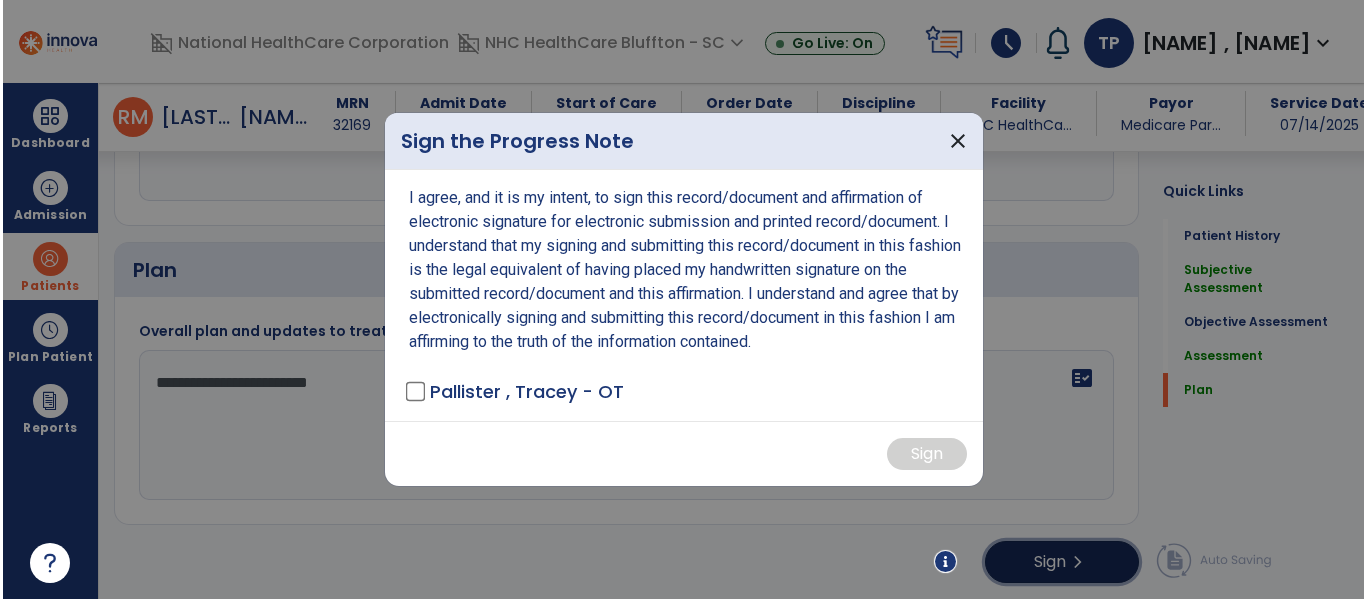 scroll, scrollTop: 3258, scrollLeft: 0, axis: vertical 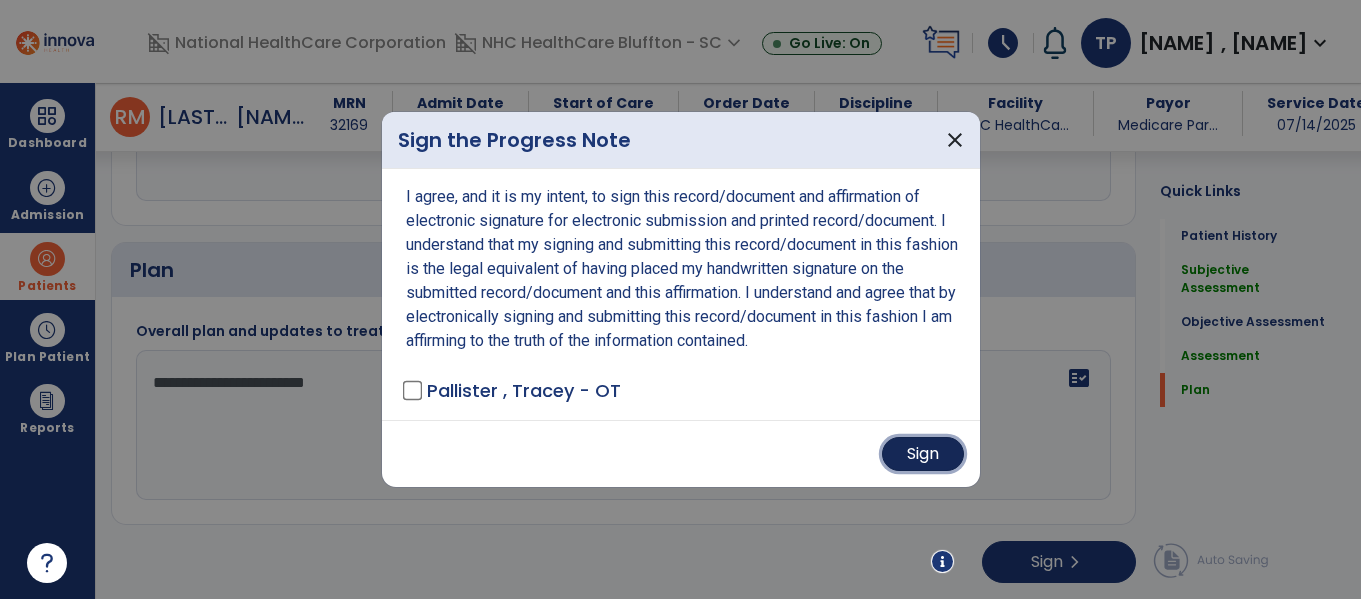 click on "Sign" at bounding box center (923, 454) 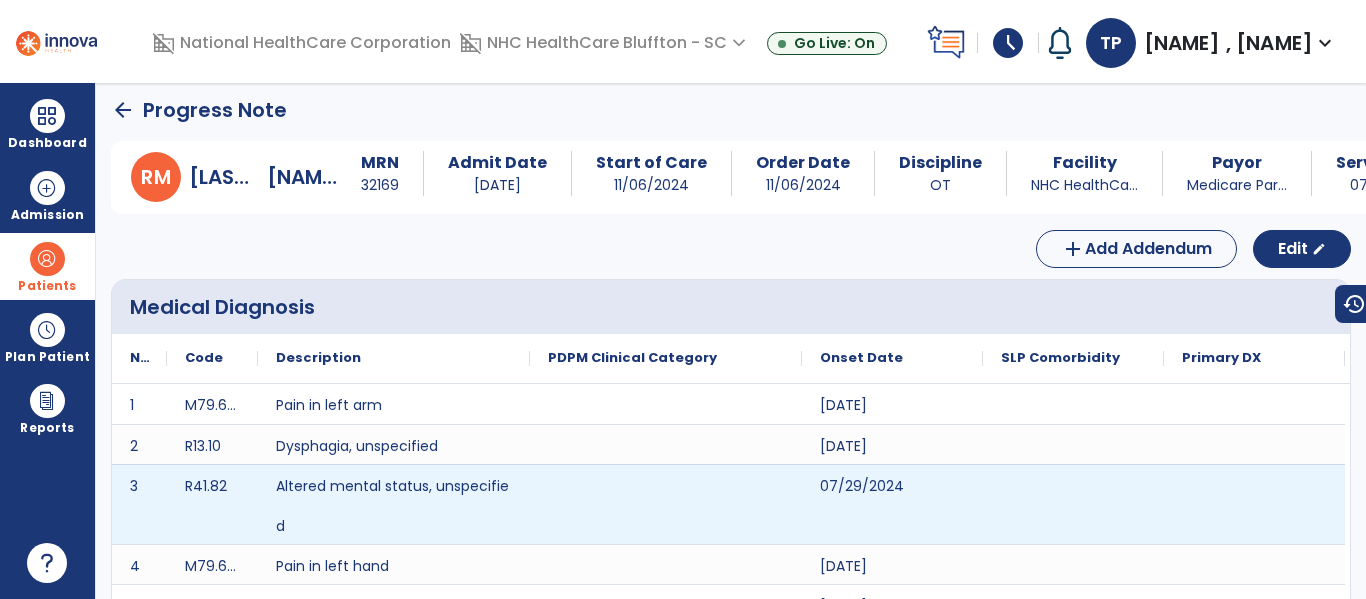 scroll, scrollTop: 0, scrollLeft: 0, axis: both 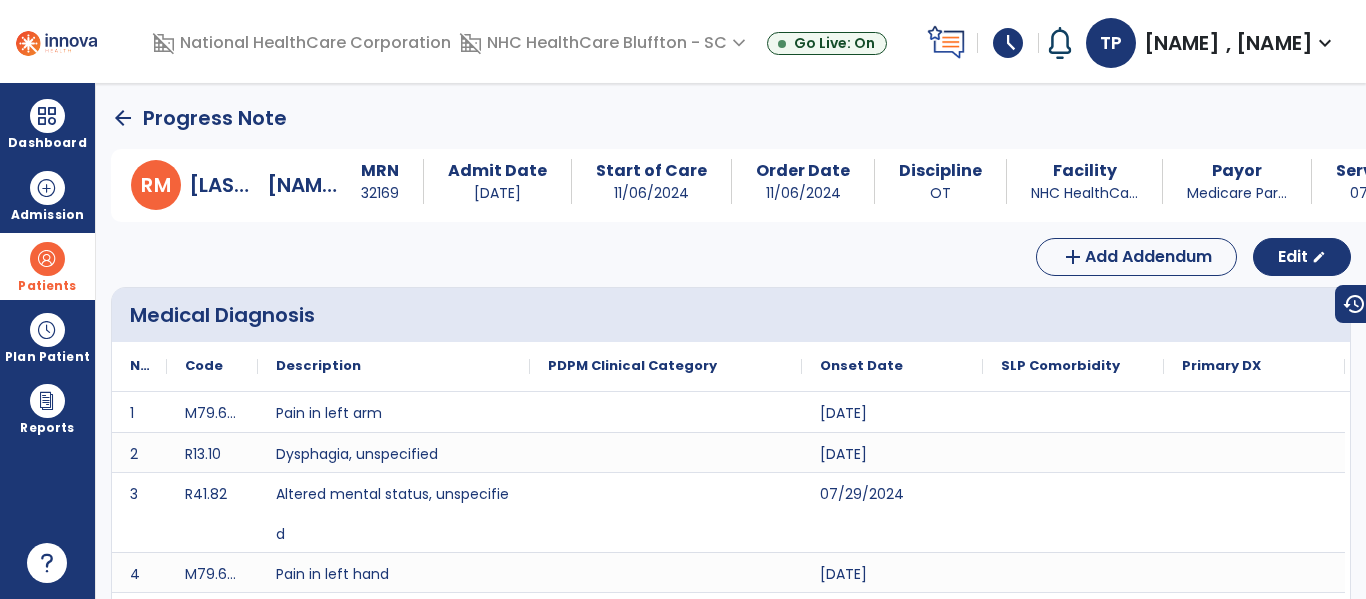 click on "arrow_back" 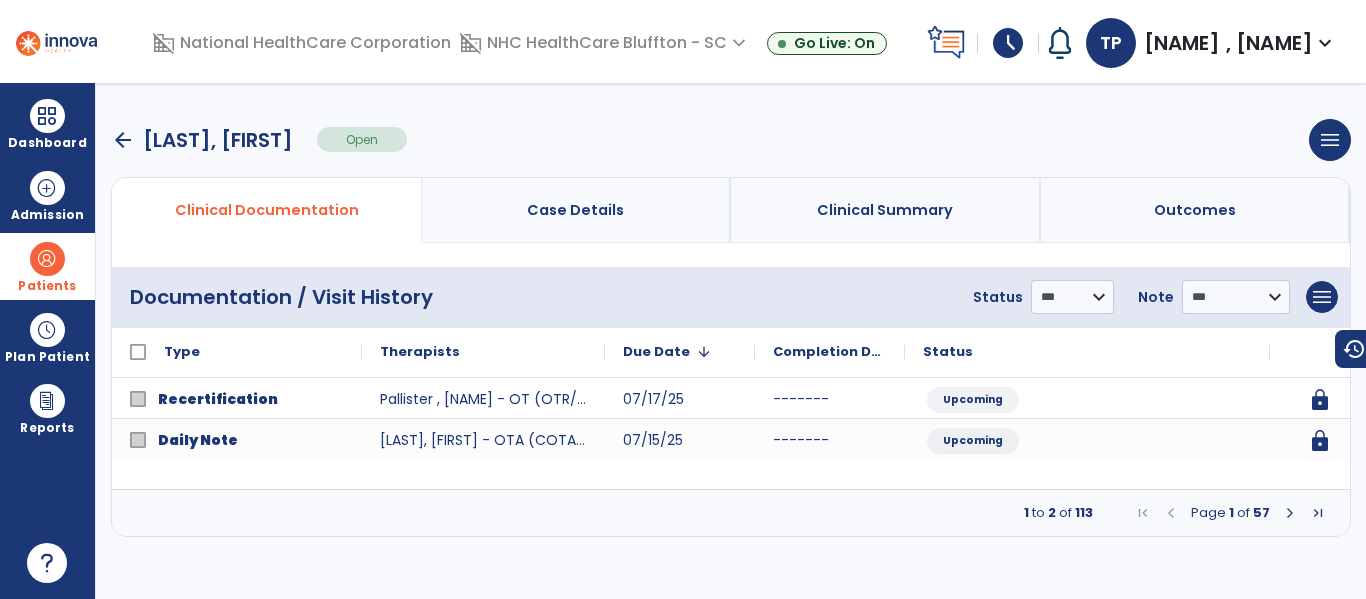 click at bounding box center [1290, 513] 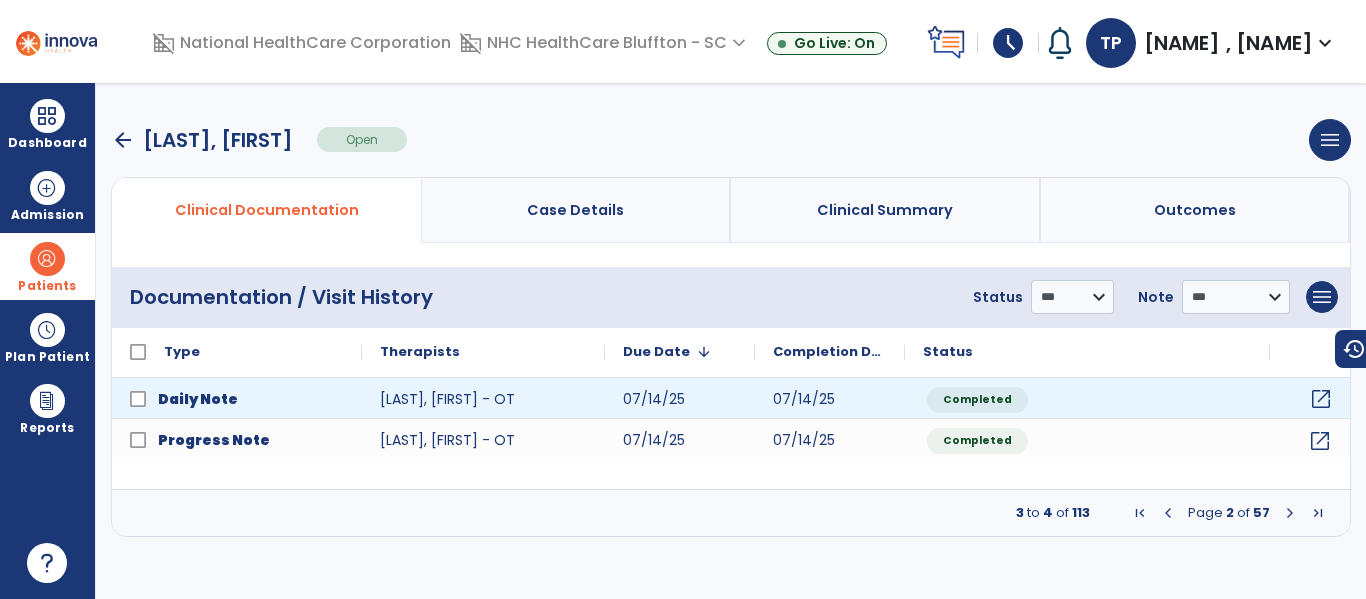 click on "open_in_new" 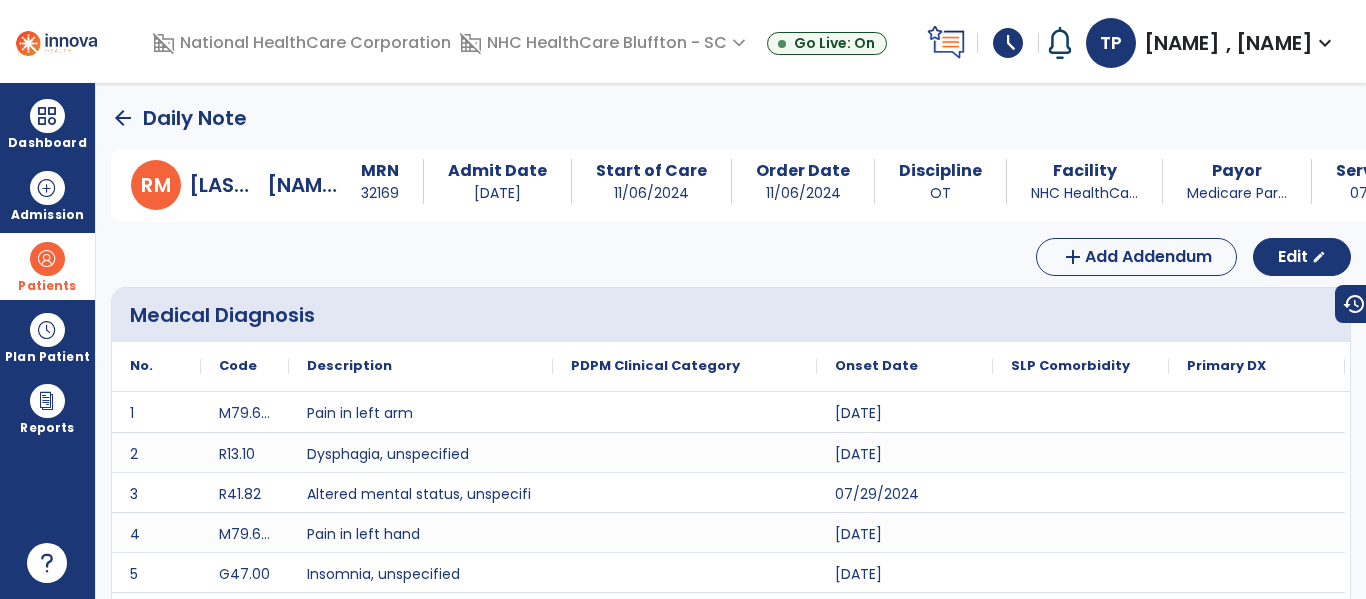 click on "Edit  edit" 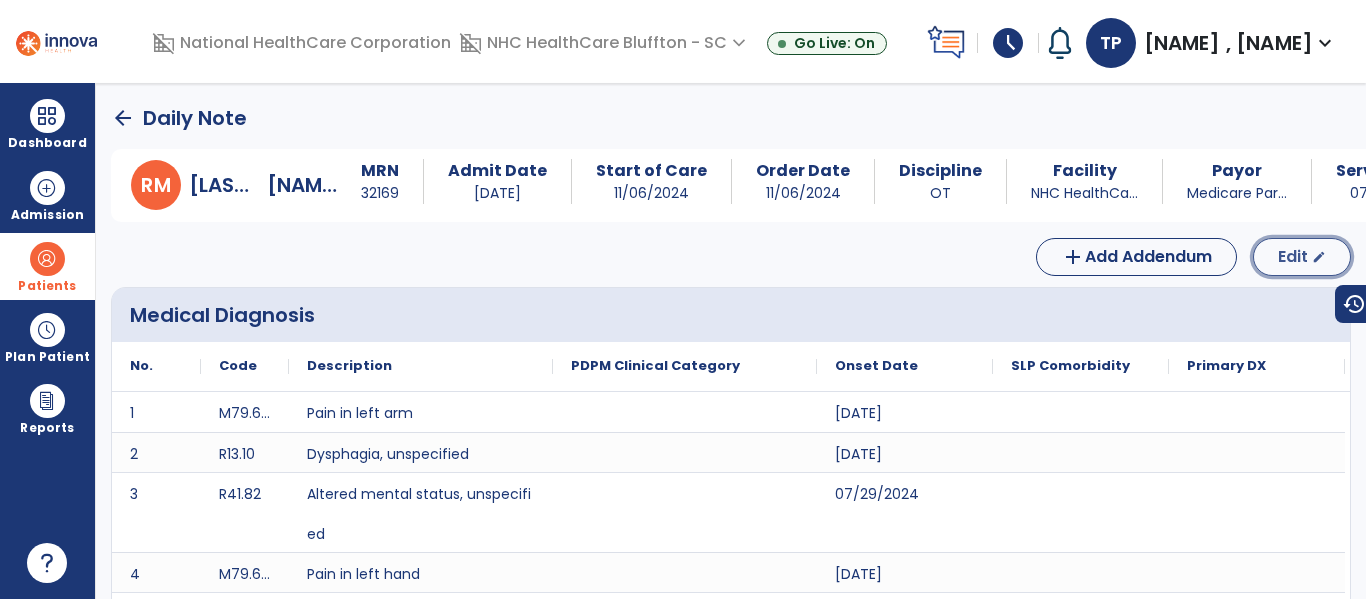 click on "Edit" 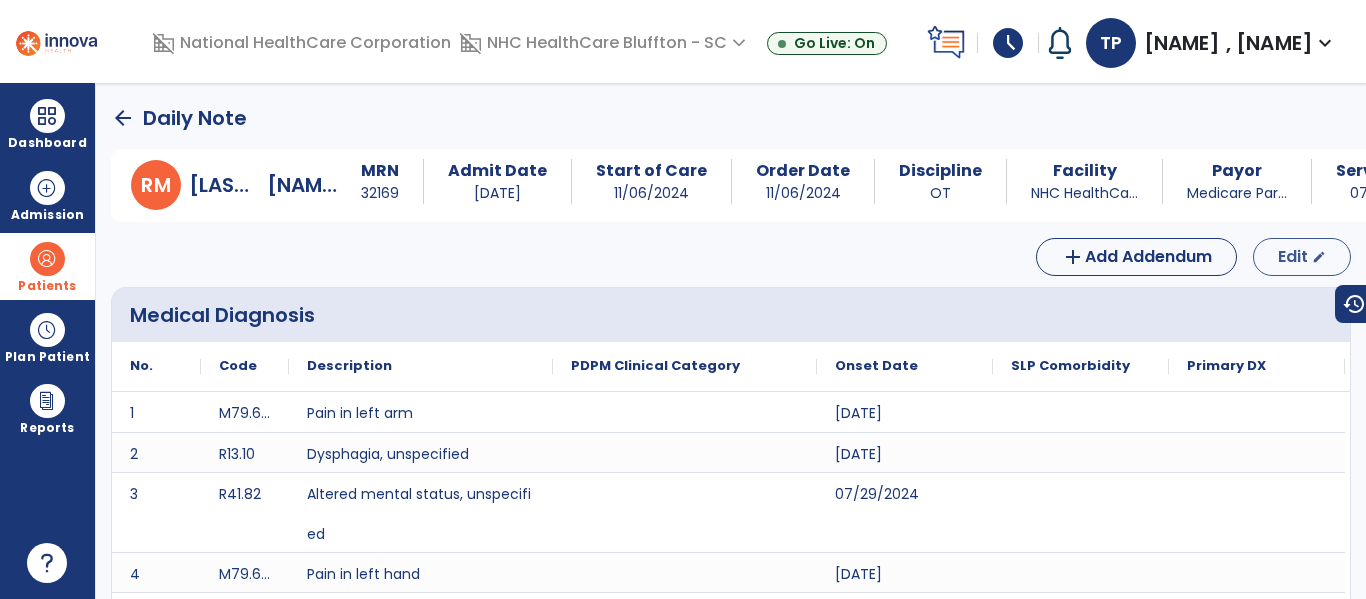 select on "*" 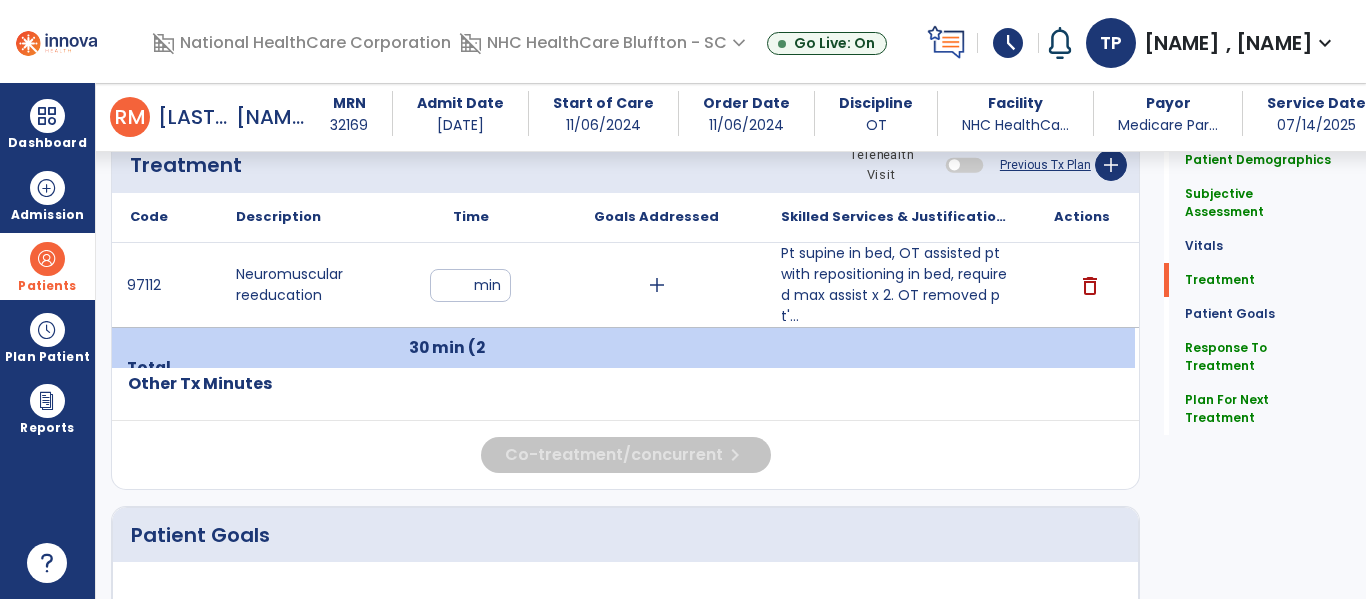 scroll, scrollTop: 1900, scrollLeft: 0, axis: vertical 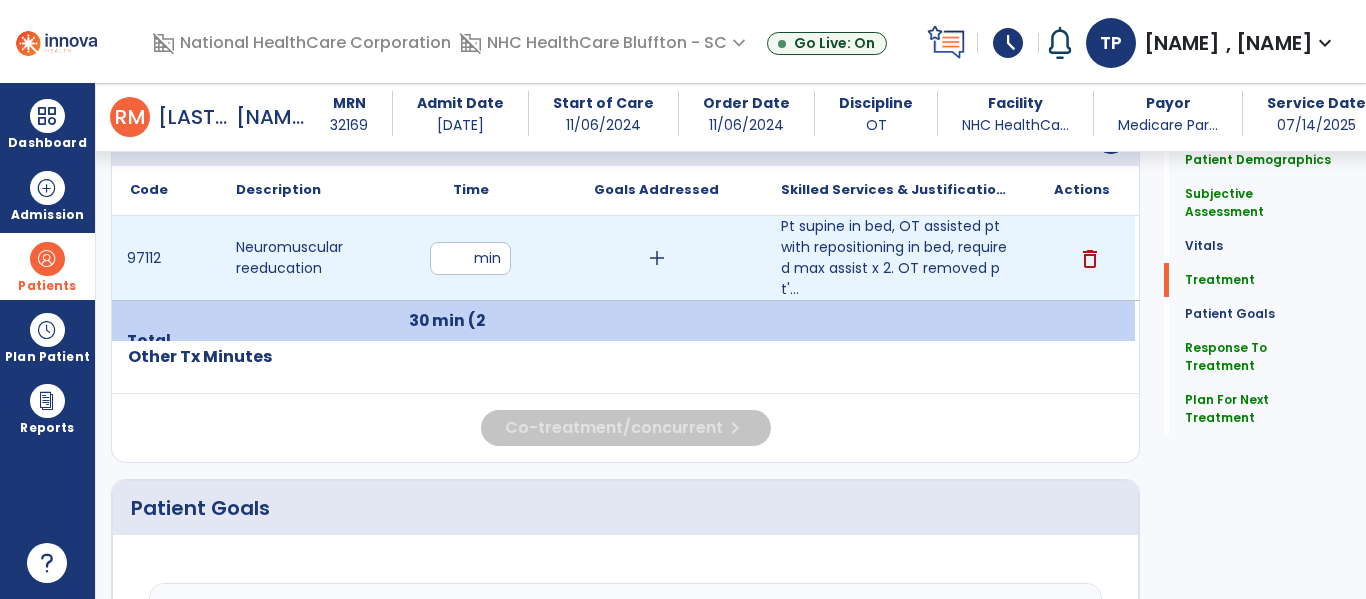 click on "**" at bounding box center (470, 258) 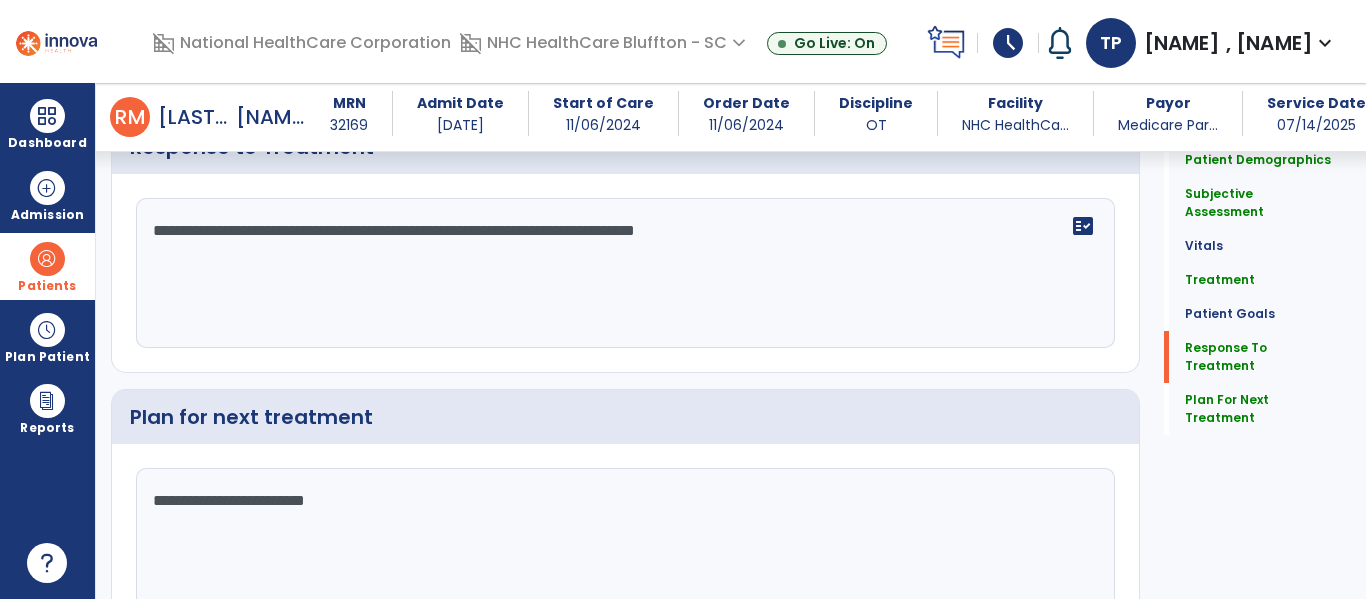 scroll, scrollTop: 3911, scrollLeft: 0, axis: vertical 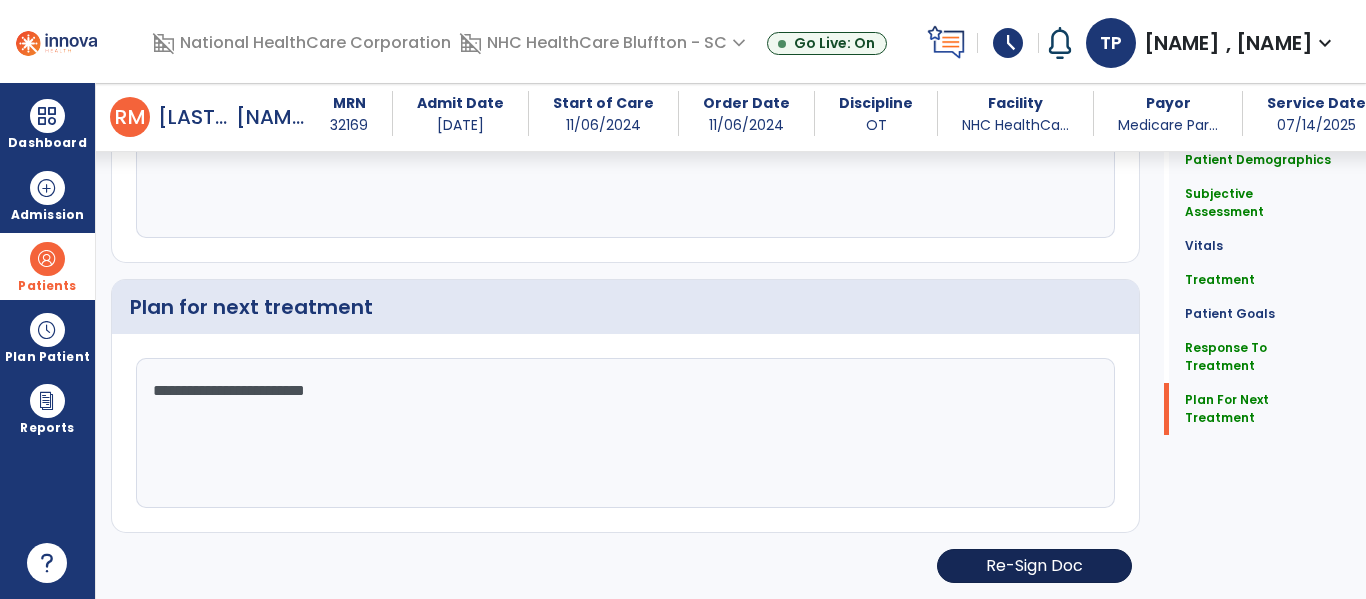 drag, startPoint x: 981, startPoint y: 547, endPoint x: 981, endPoint y: 565, distance: 18 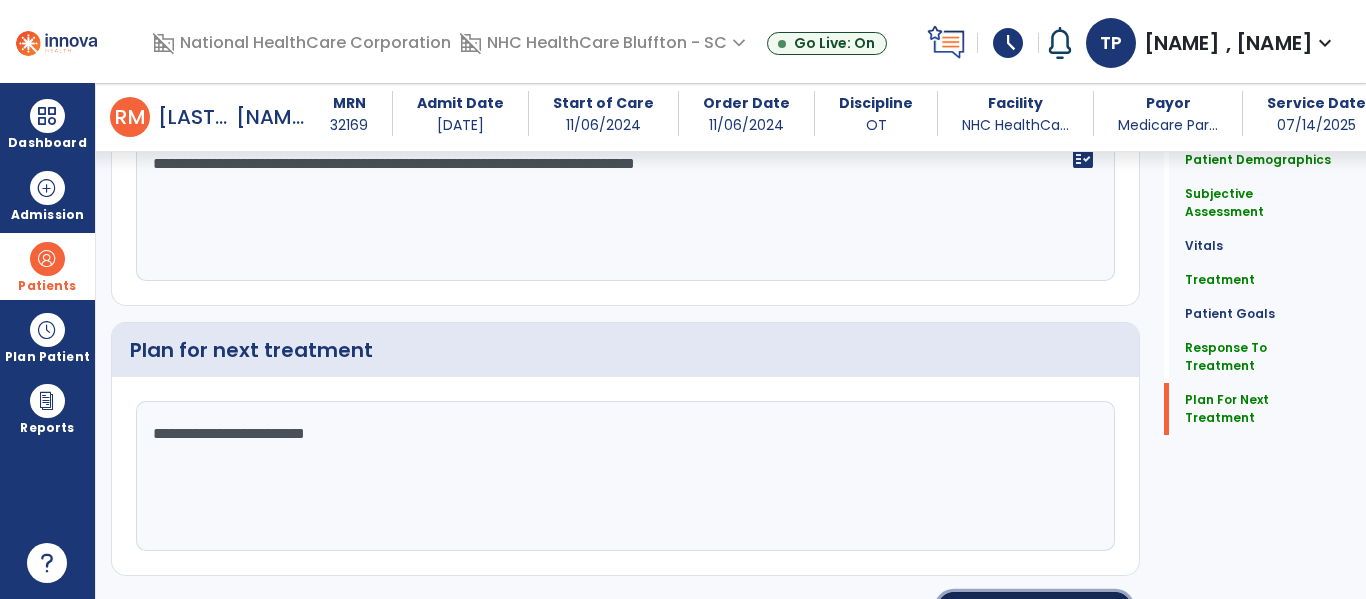 click on "Re-Sign Doc" 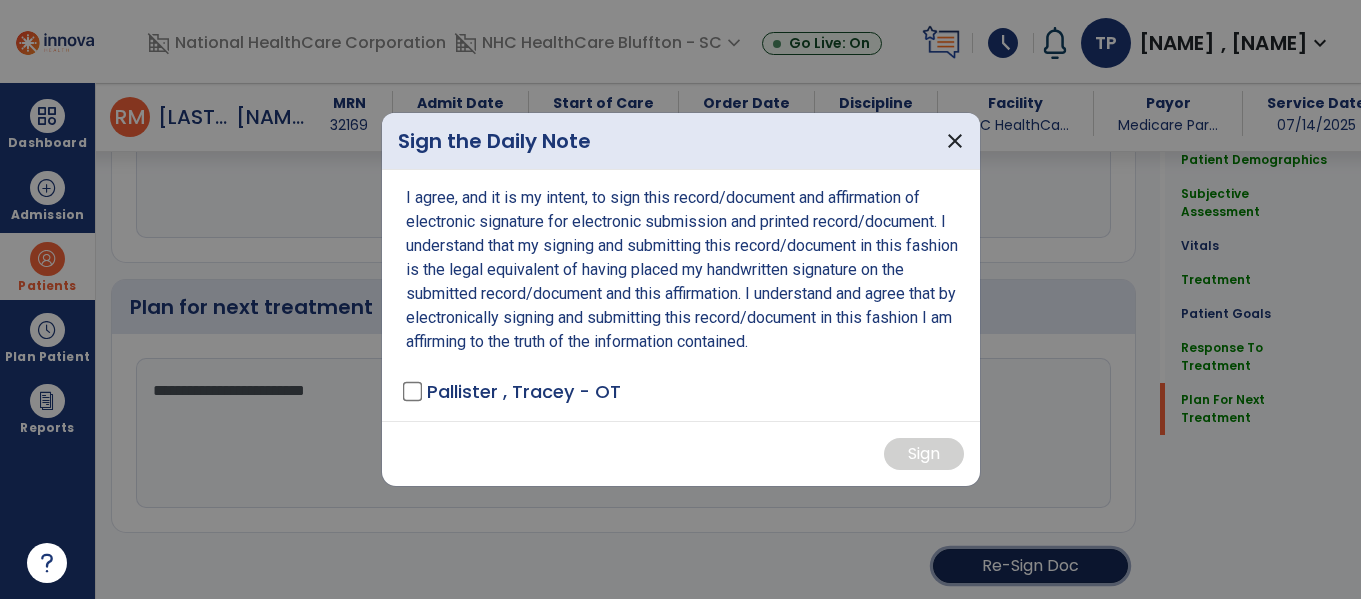 scroll, scrollTop: 3911, scrollLeft: 0, axis: vertical 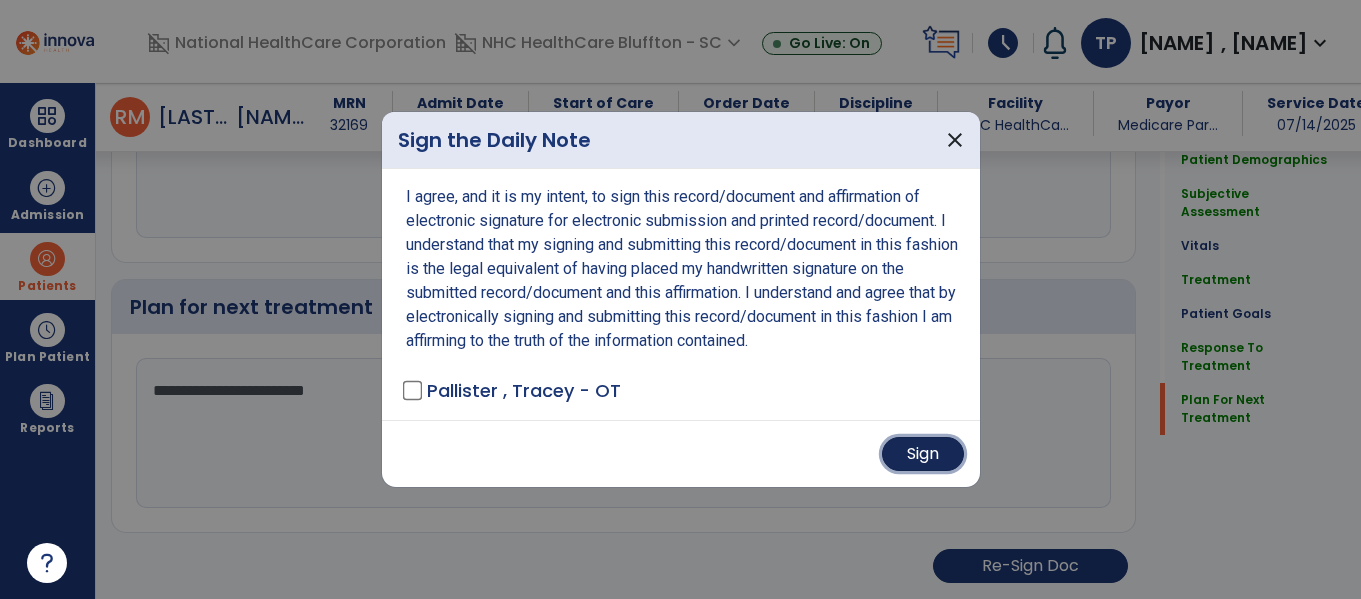 click on "Sign" at bounding box center (923, 454) 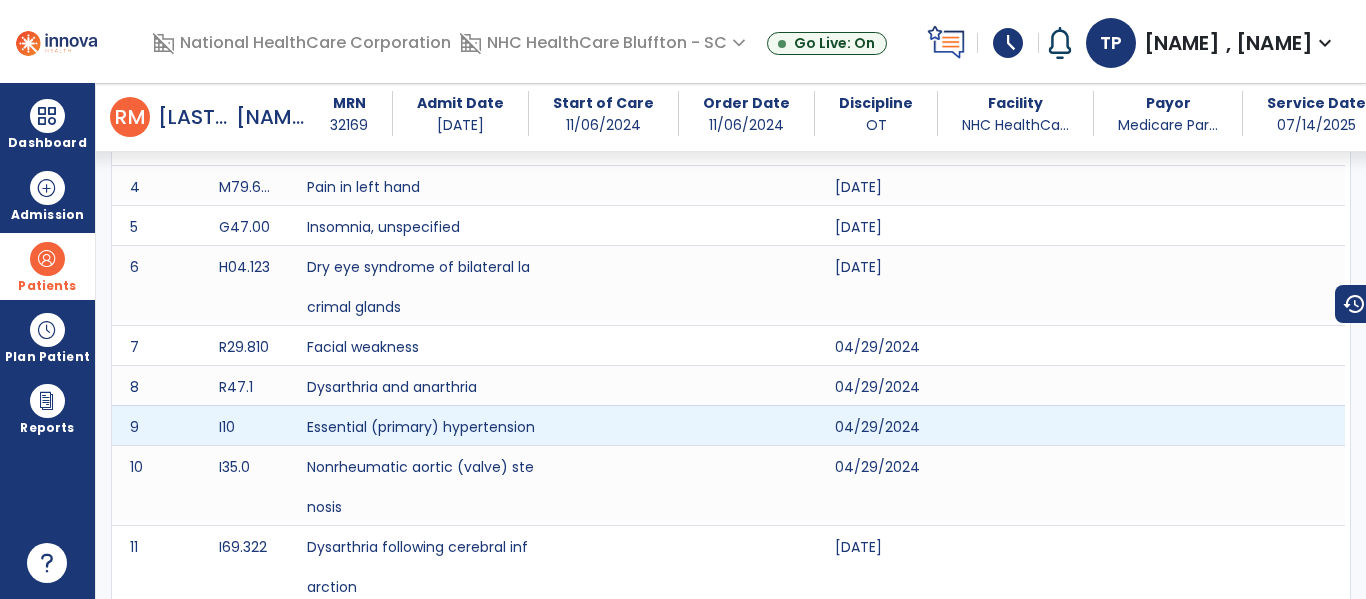 scroll, scrollTop: 0, scrollLeft: 0, axis: both 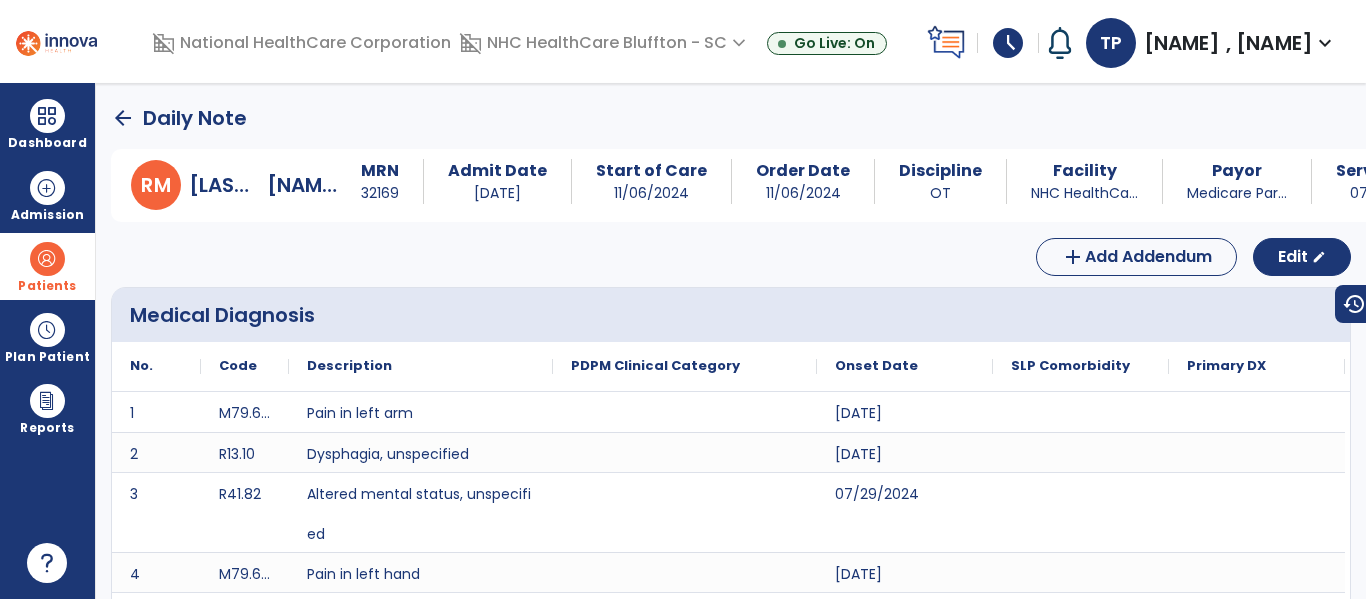 click on "arrow_back" 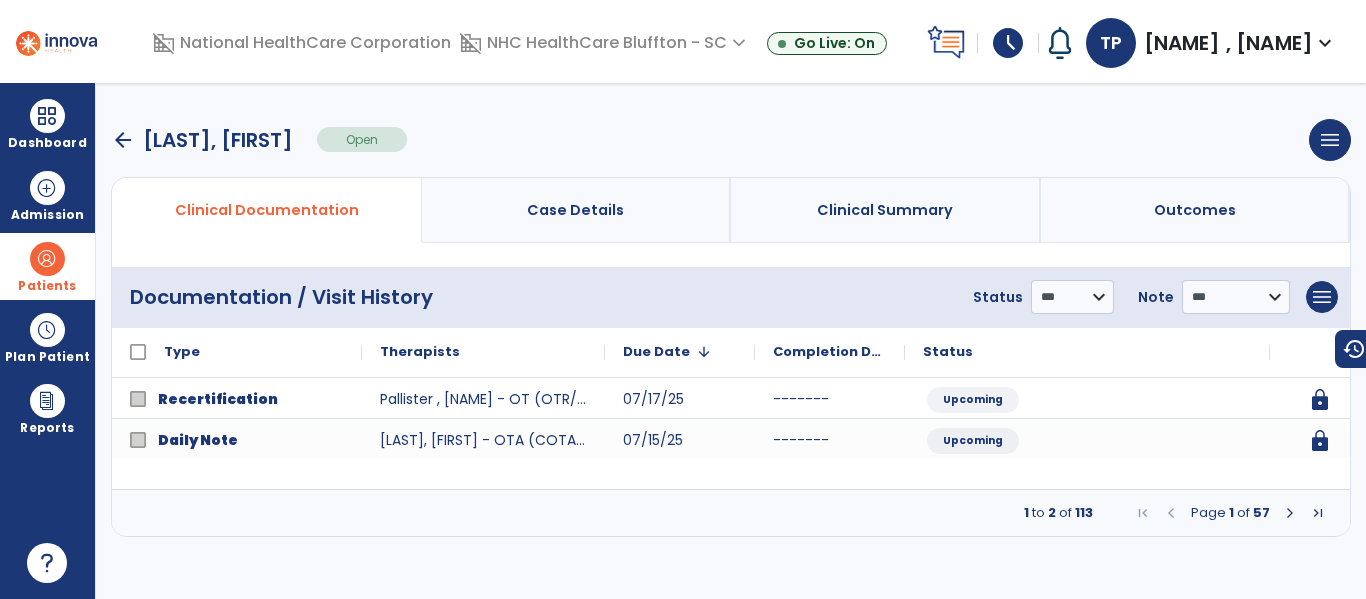 click on "arrow_back" at bounding box center (123, 140) 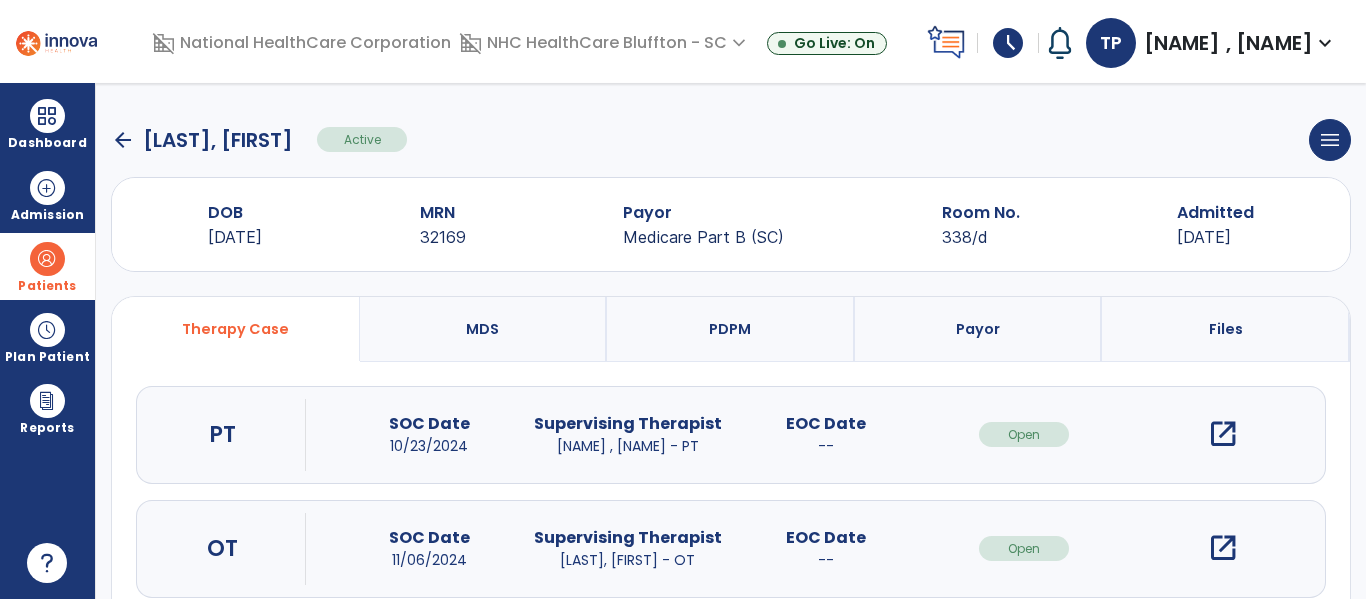 click on "arrow_back" 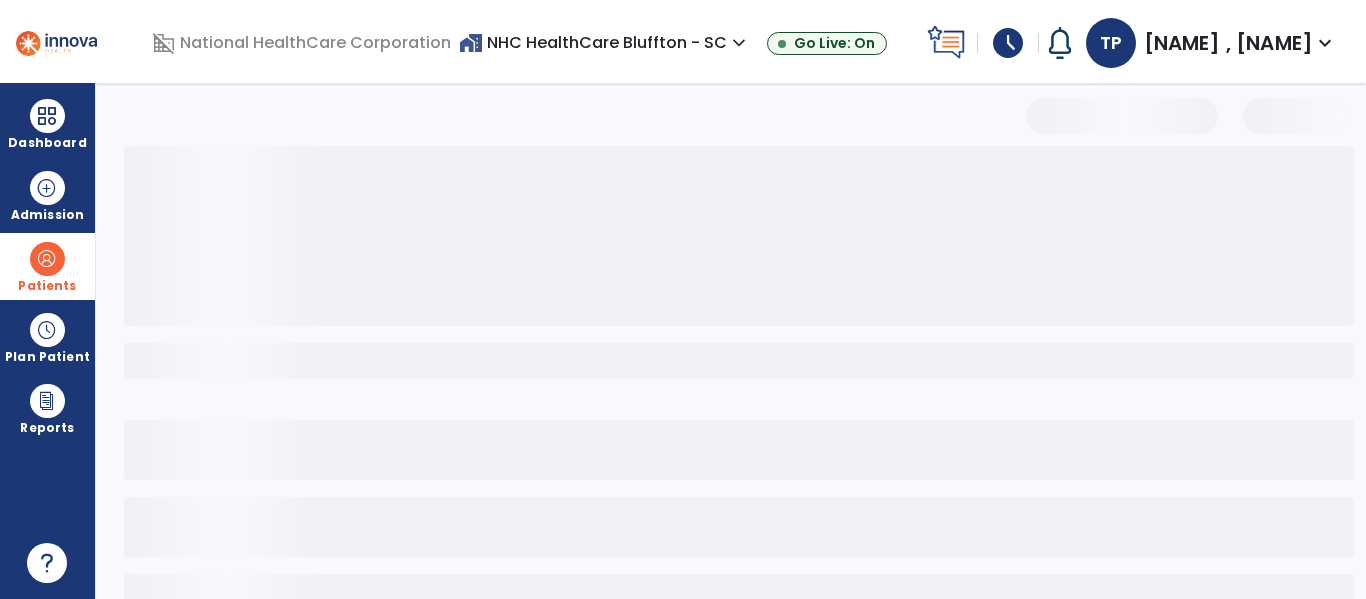 select on "***" 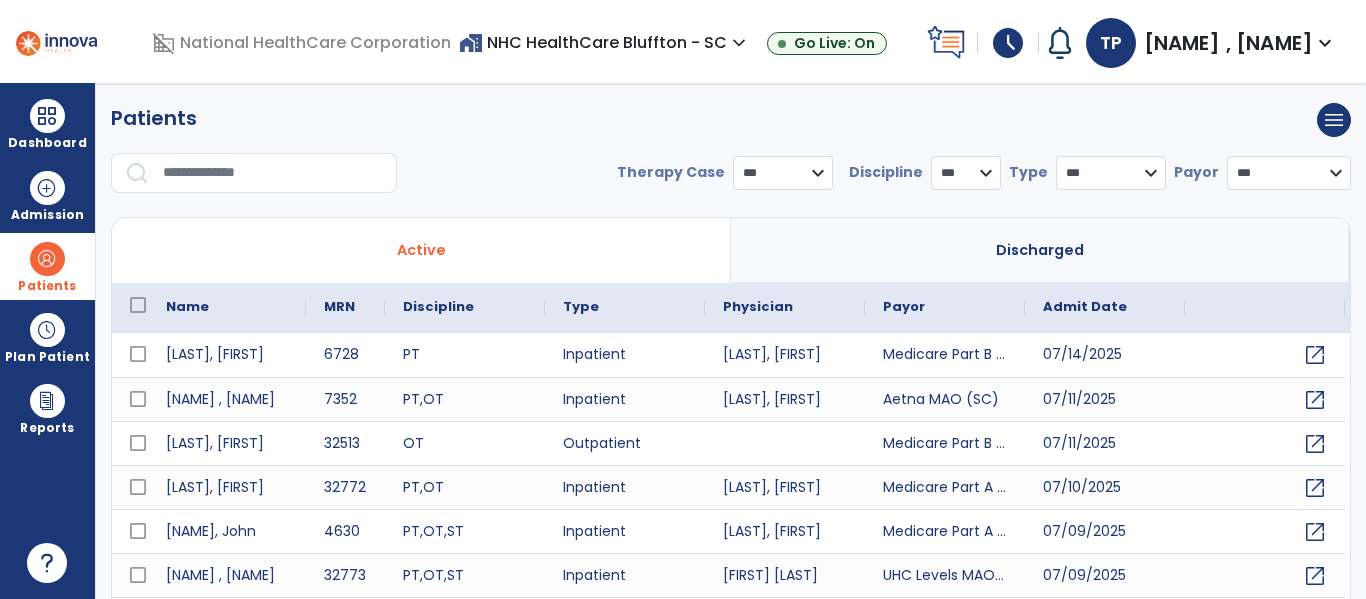 click at bounding box center [273, 173] 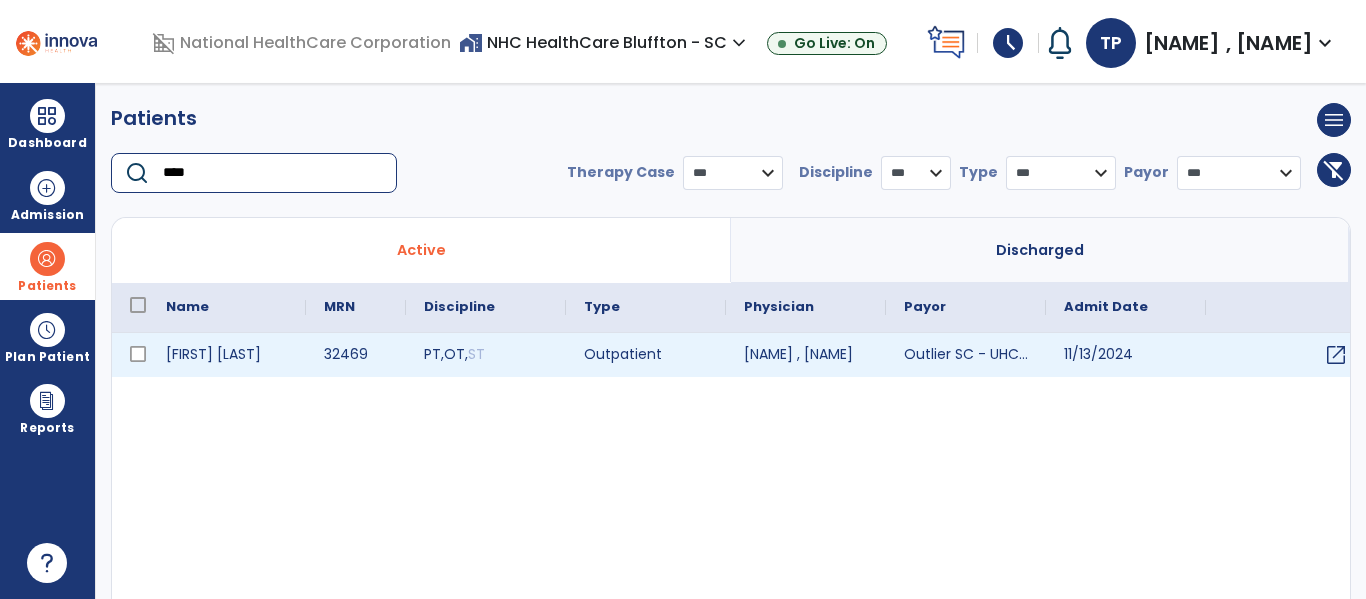 type on "****" 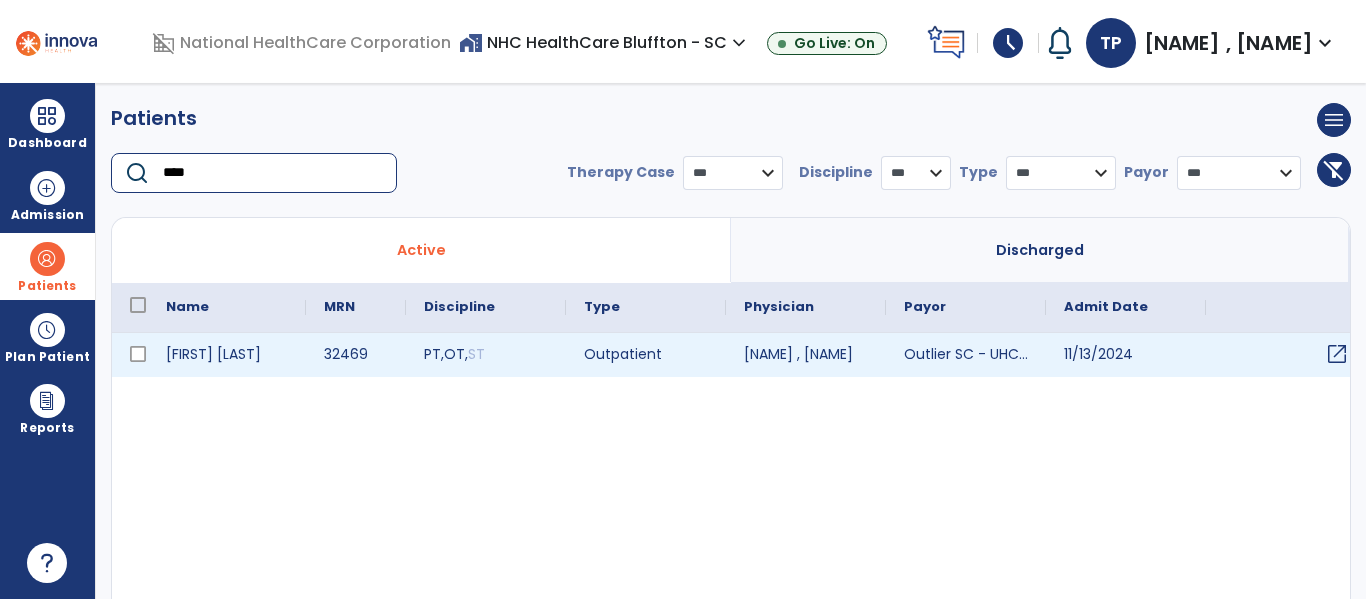 click on "open_in_new" at bounding box center (1337, 354) 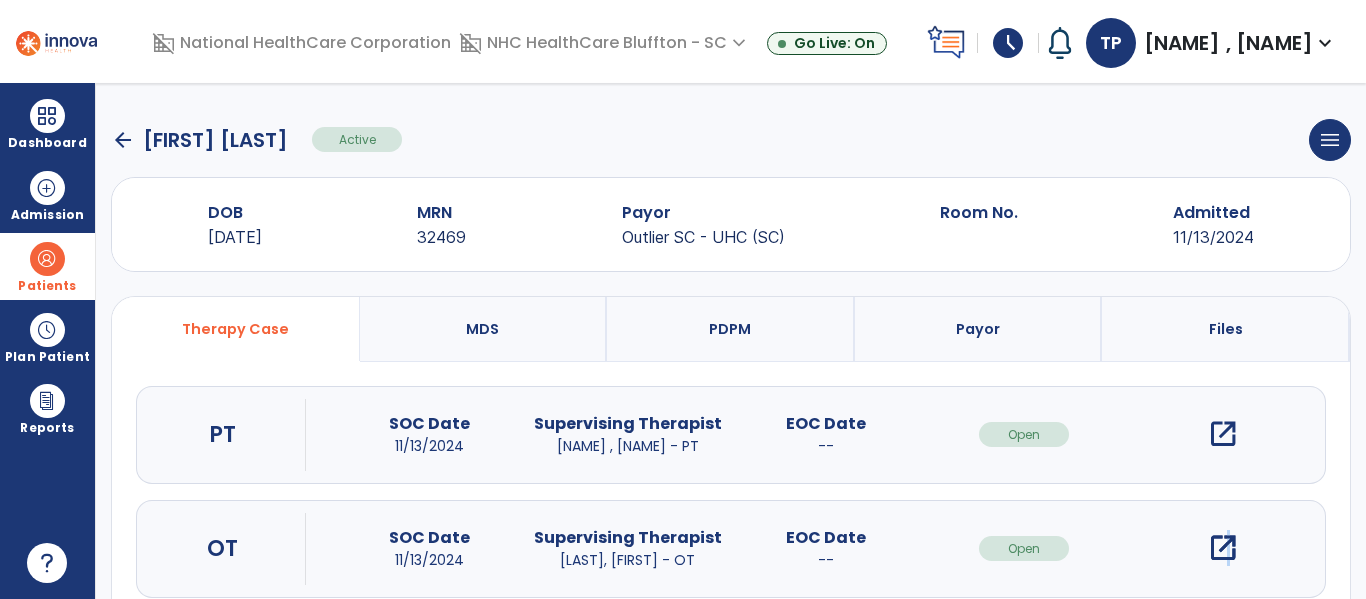 click on "open_in_new" at bounding box center (1223, 548) 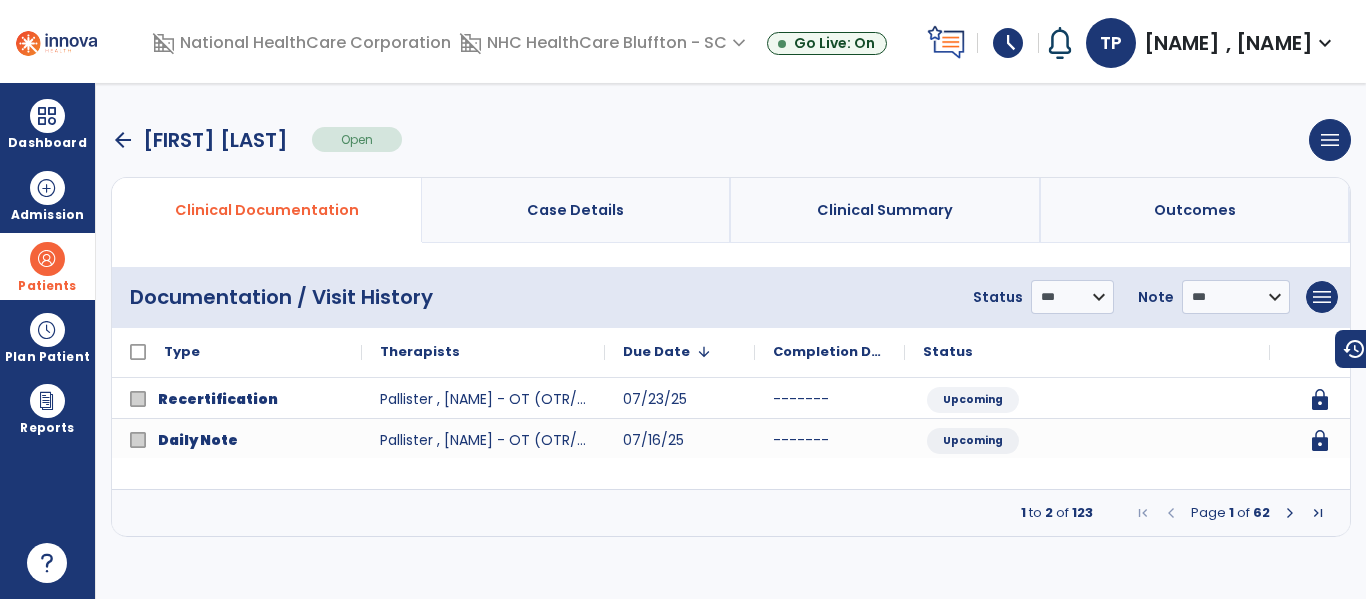 click at bounding box center (1290, 513) 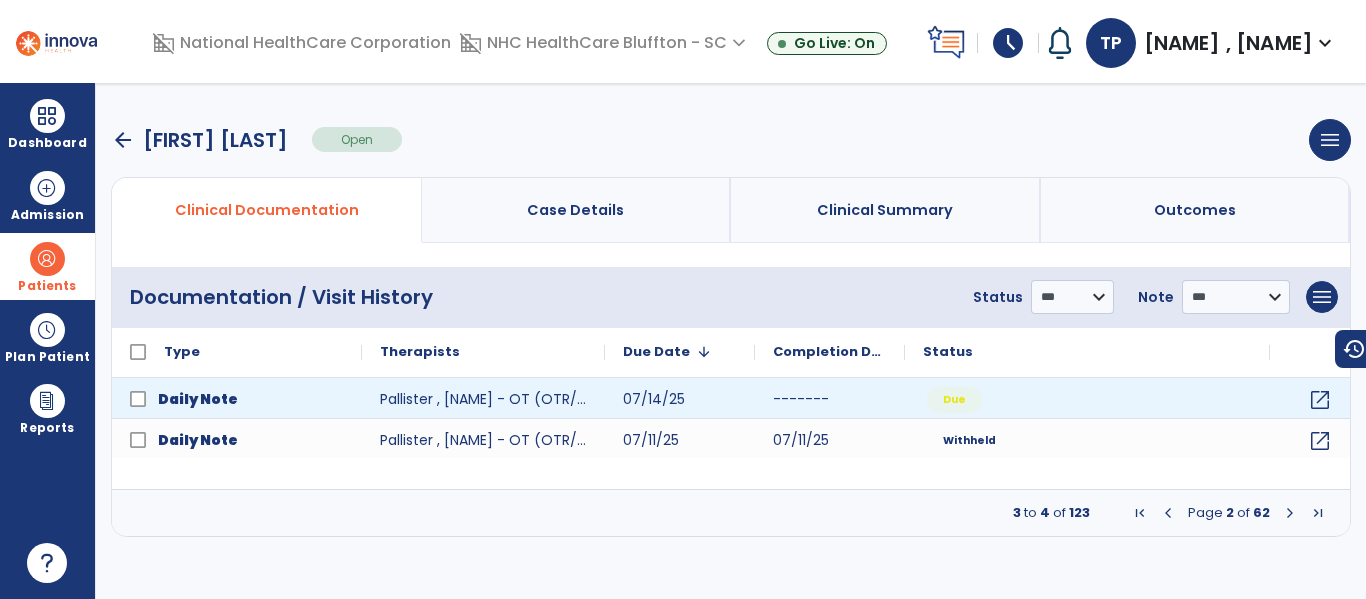 click on "Type
Therapists
1" 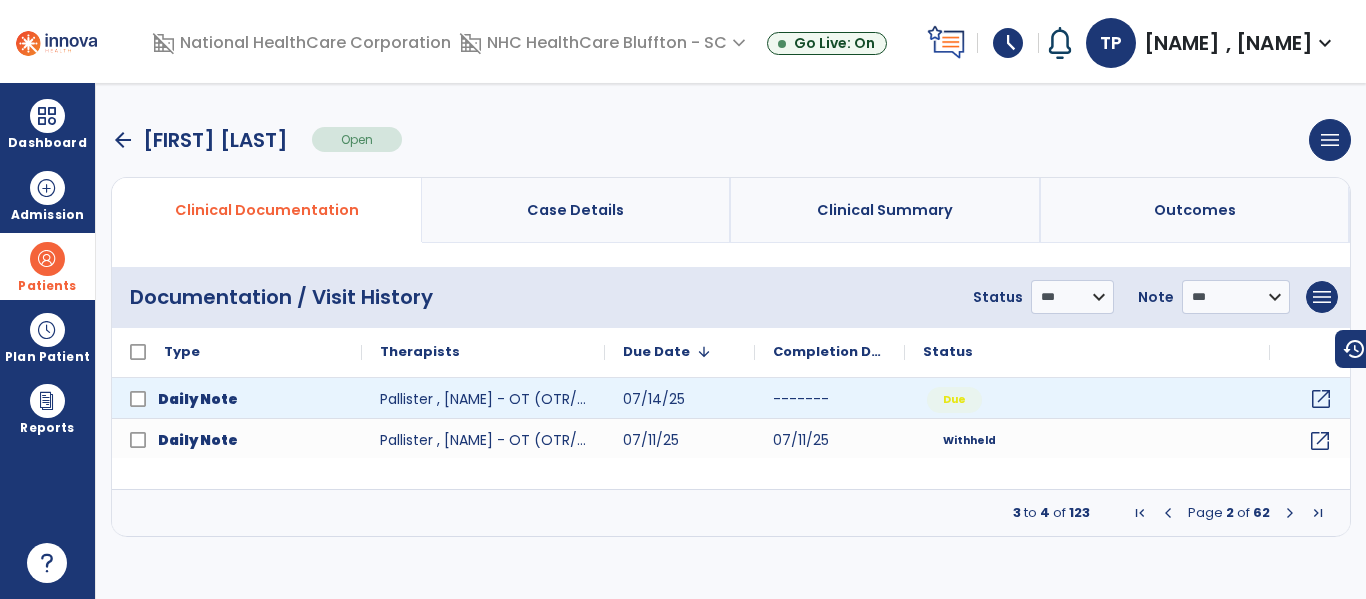 click on "open_in_new" 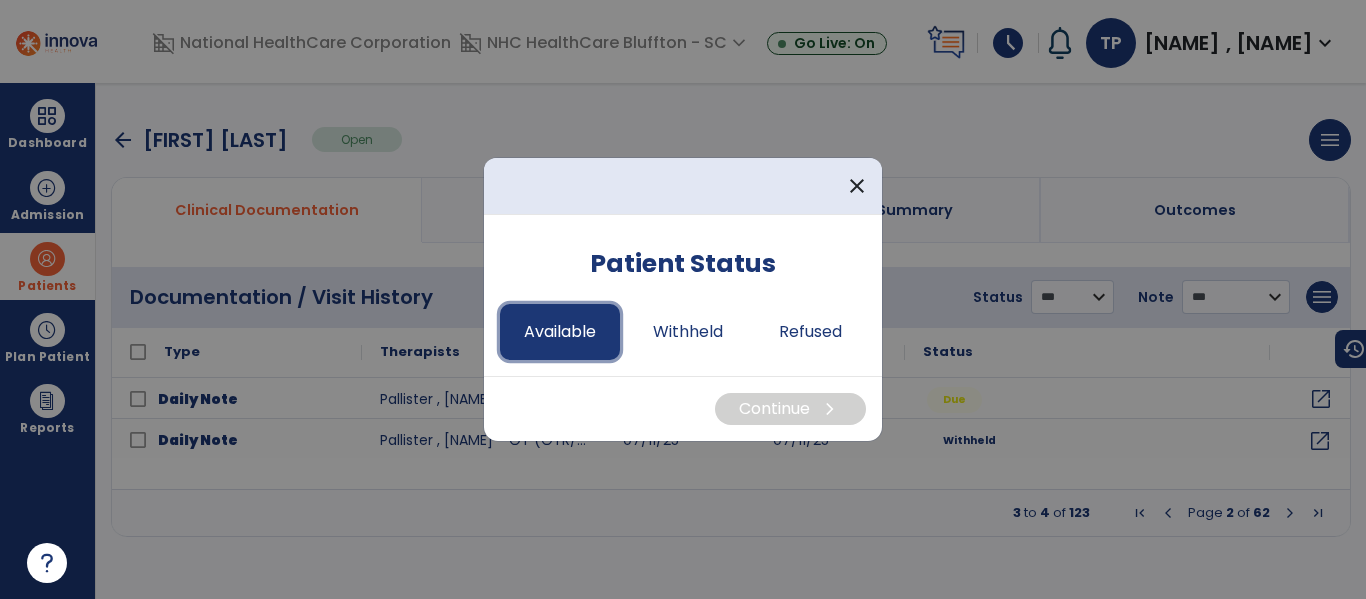 click on "Available" at bounding box center [560, 332] 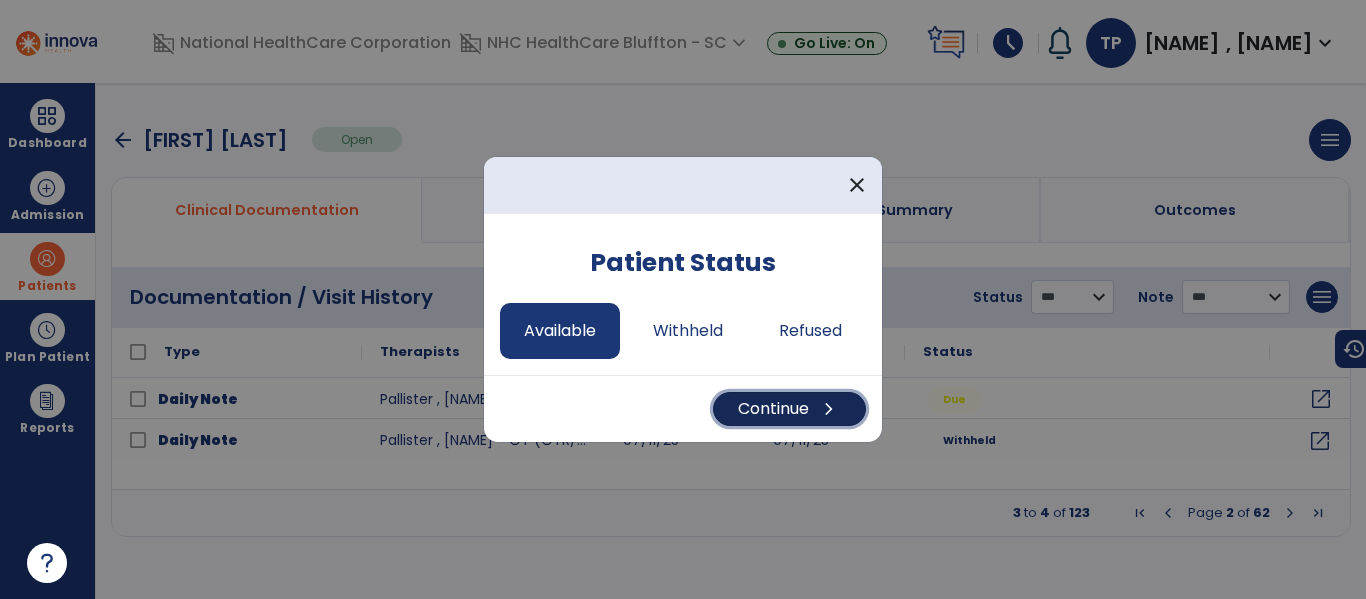 click on "Continue   chevron_right" at bounding box center [789, 409] 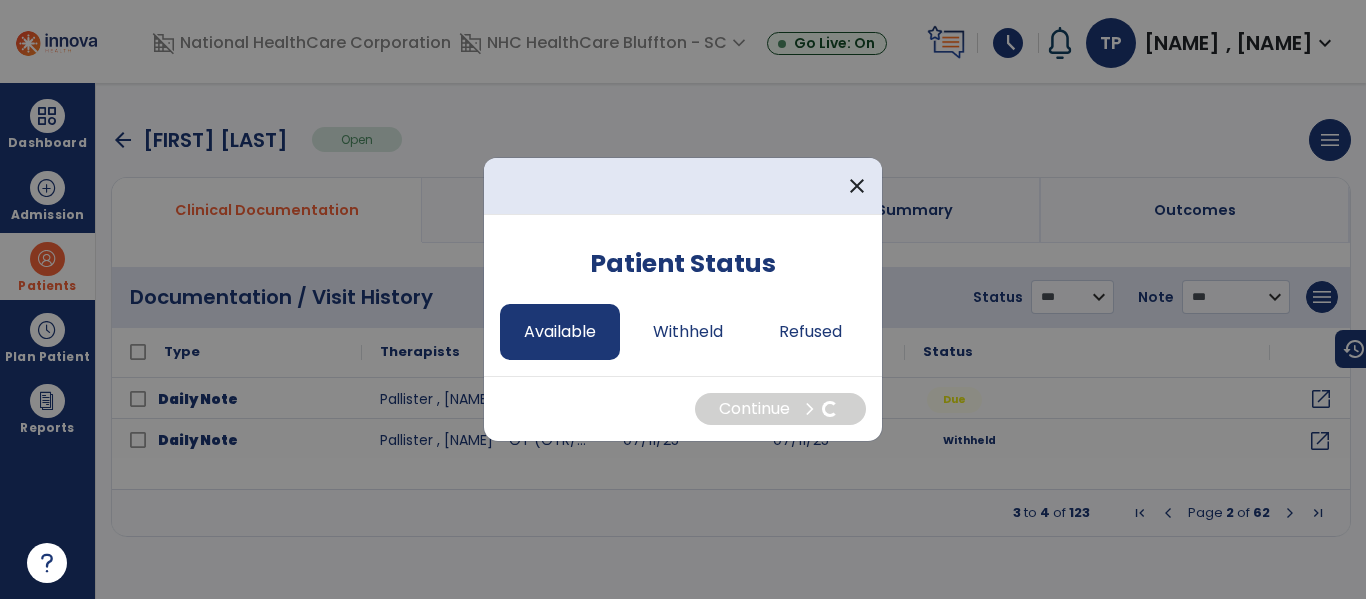 select on "*" 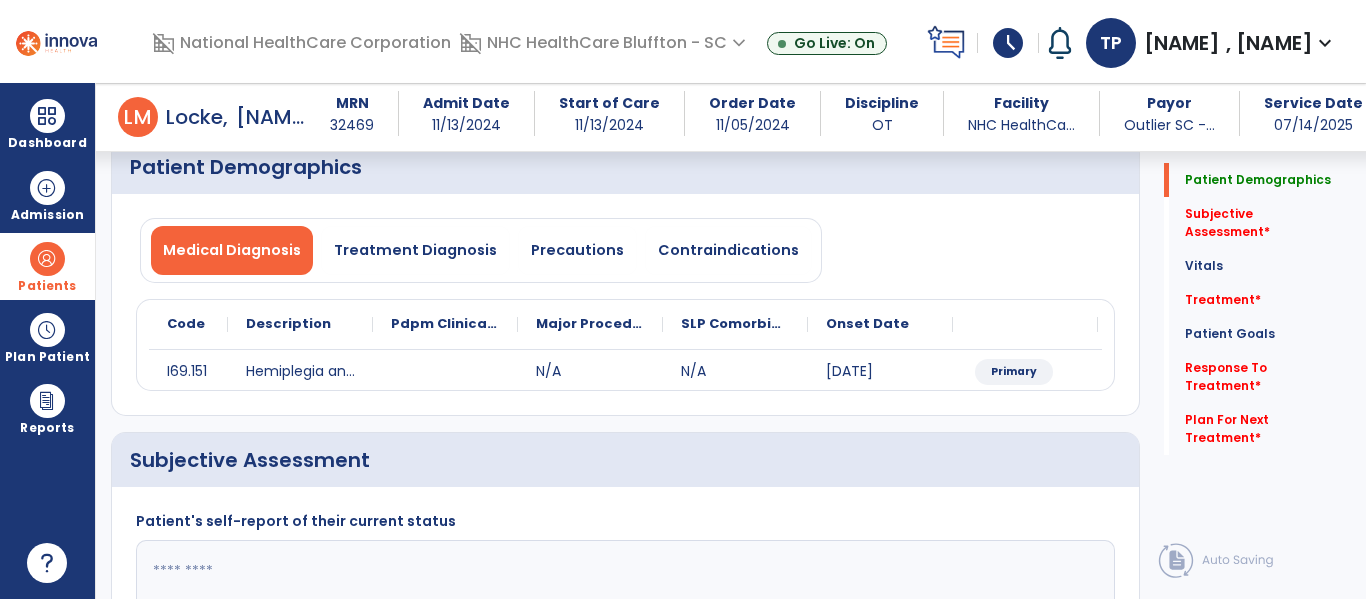 scroll, scrollTop: 200, scrollLeft: 0, axis: vertical 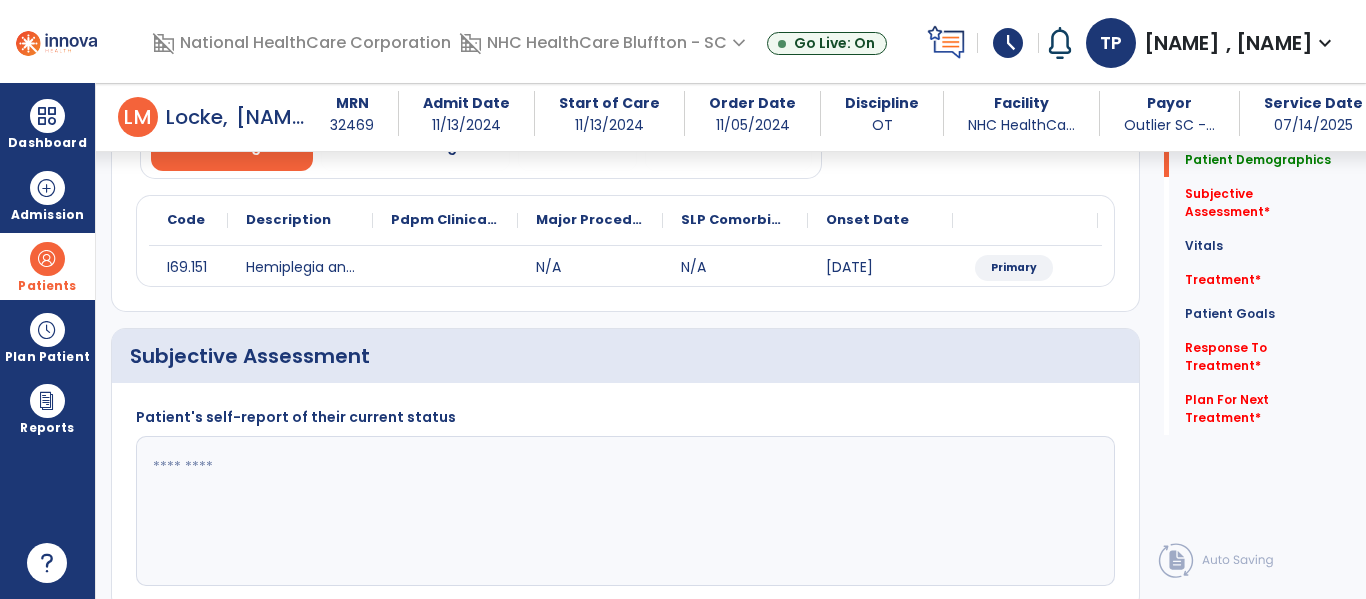 click 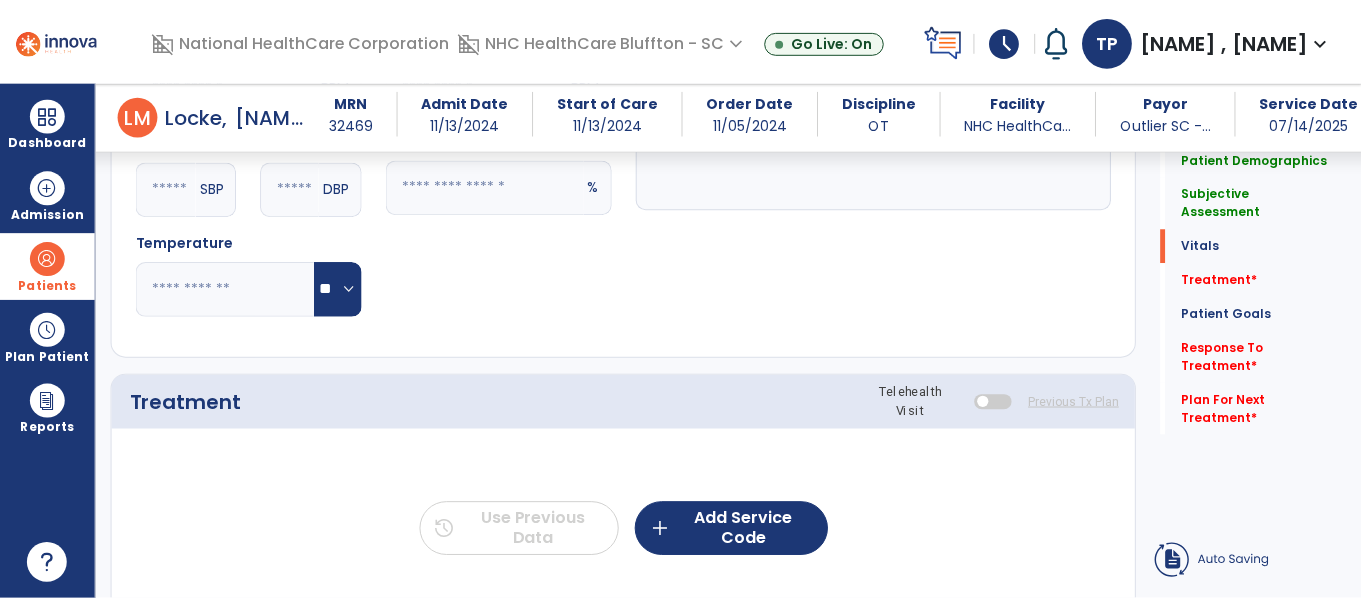 scroll, scrollTop: 900, scrollLeft: 0, axis: vertical 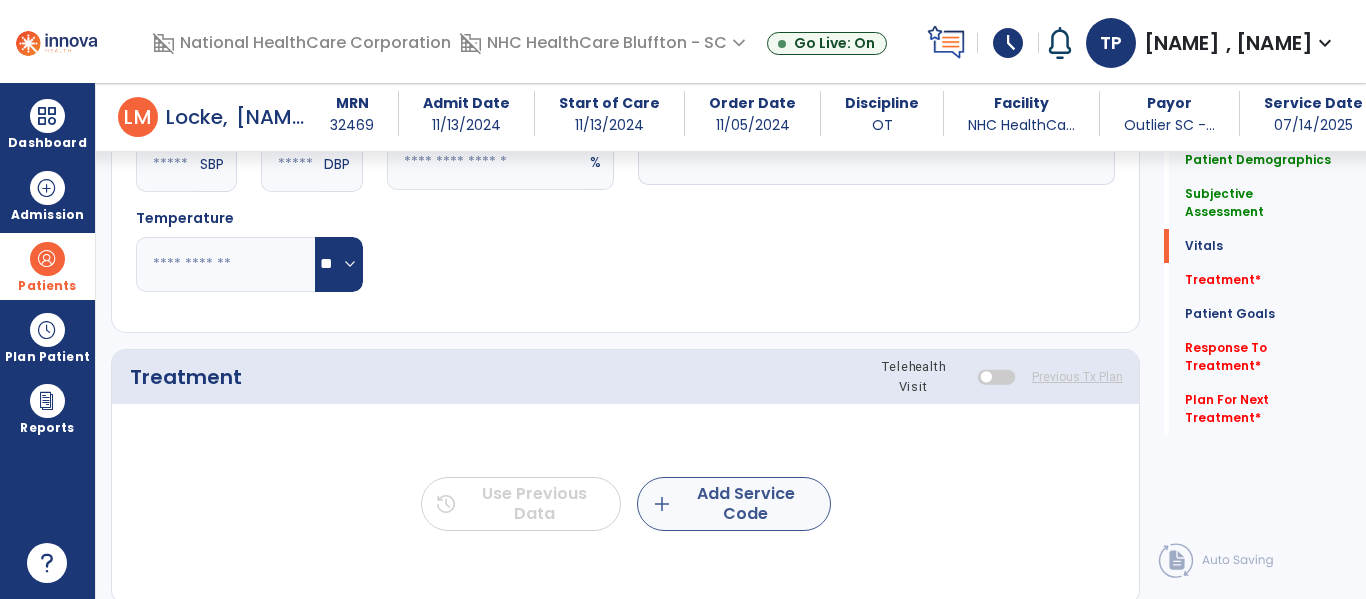 type on "**********" 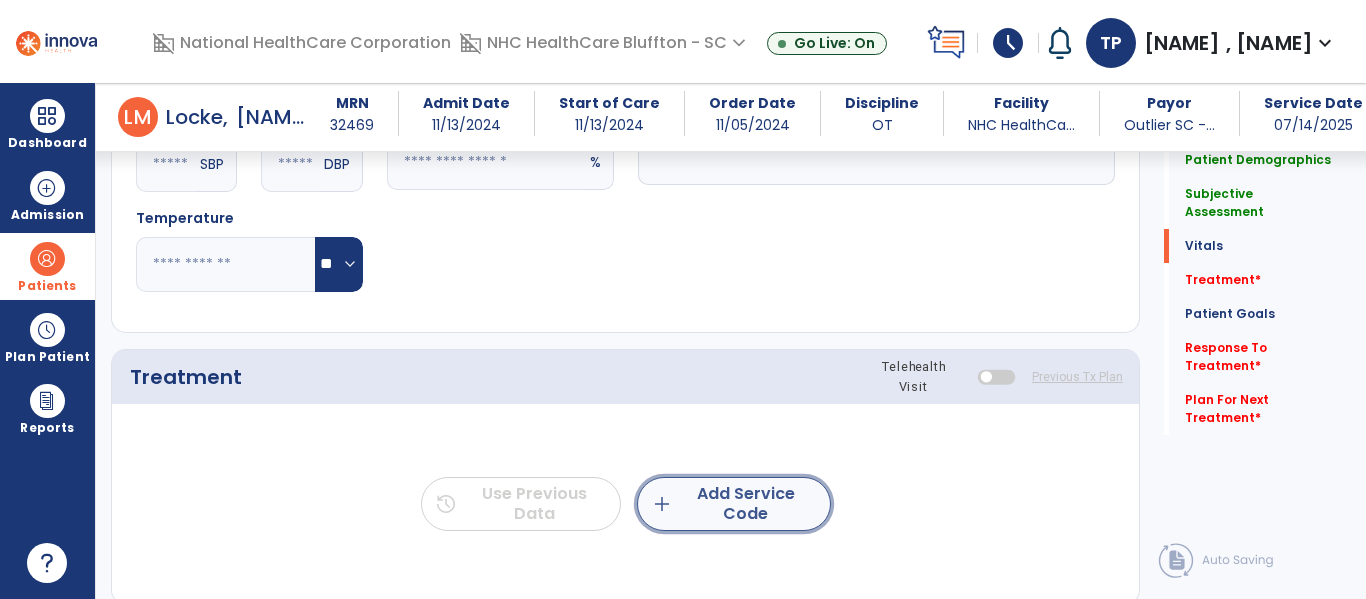 click on "add  Add Service Code" 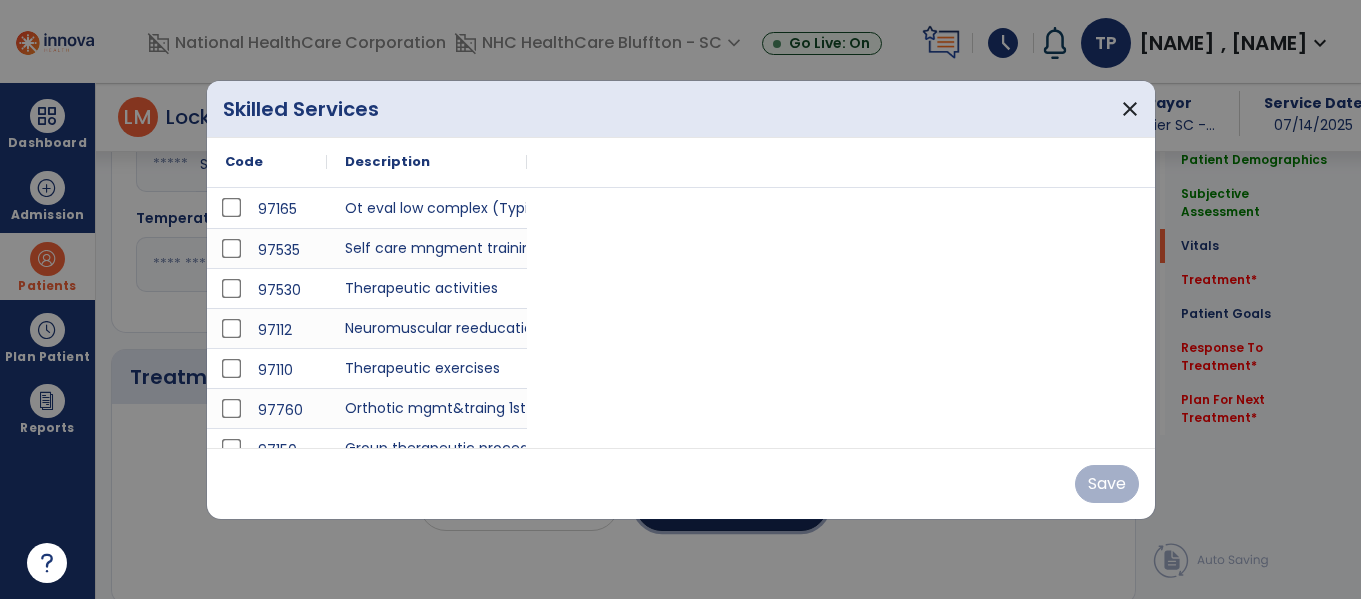 scroll, scrollTop: 900, scrollLeft: 0, axis: vertical 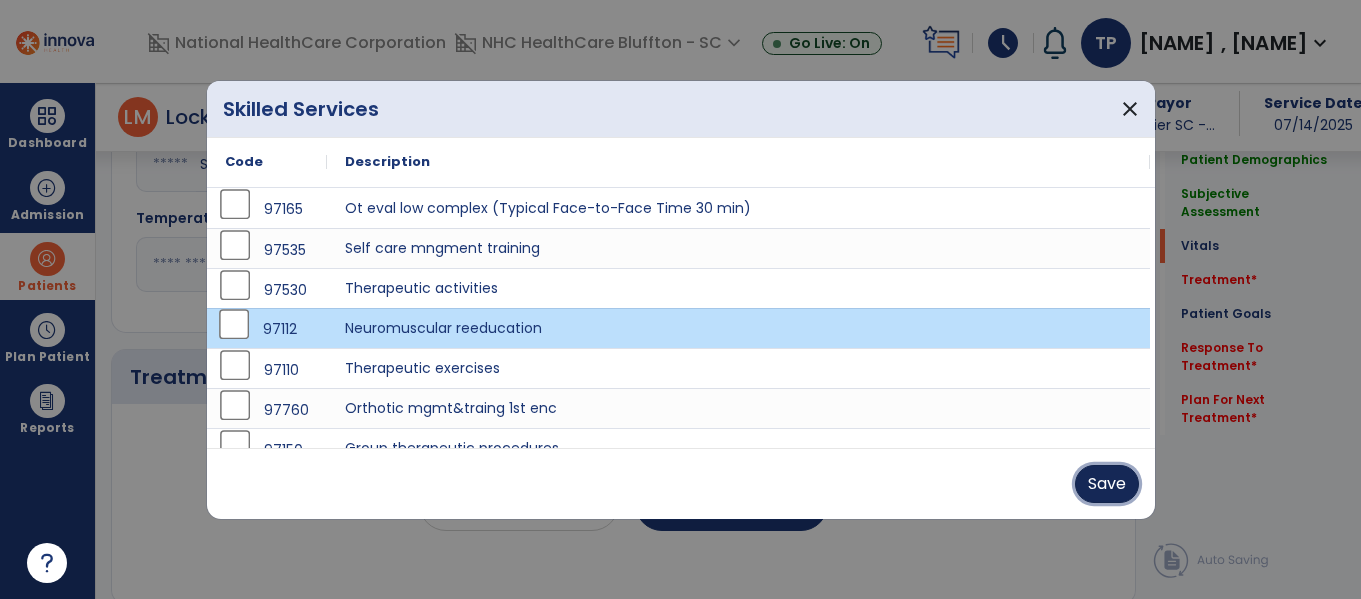 click on "Save" at bounding box center (1107, 484) 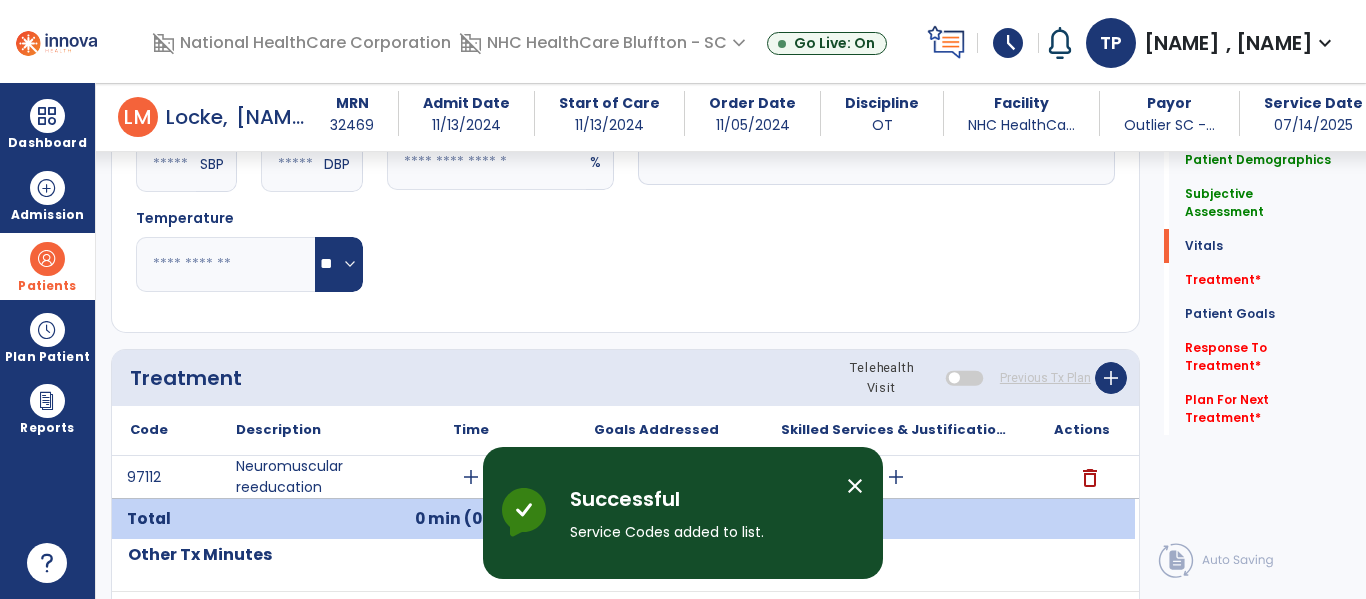 click on "close" at bounding box center (855, 486) 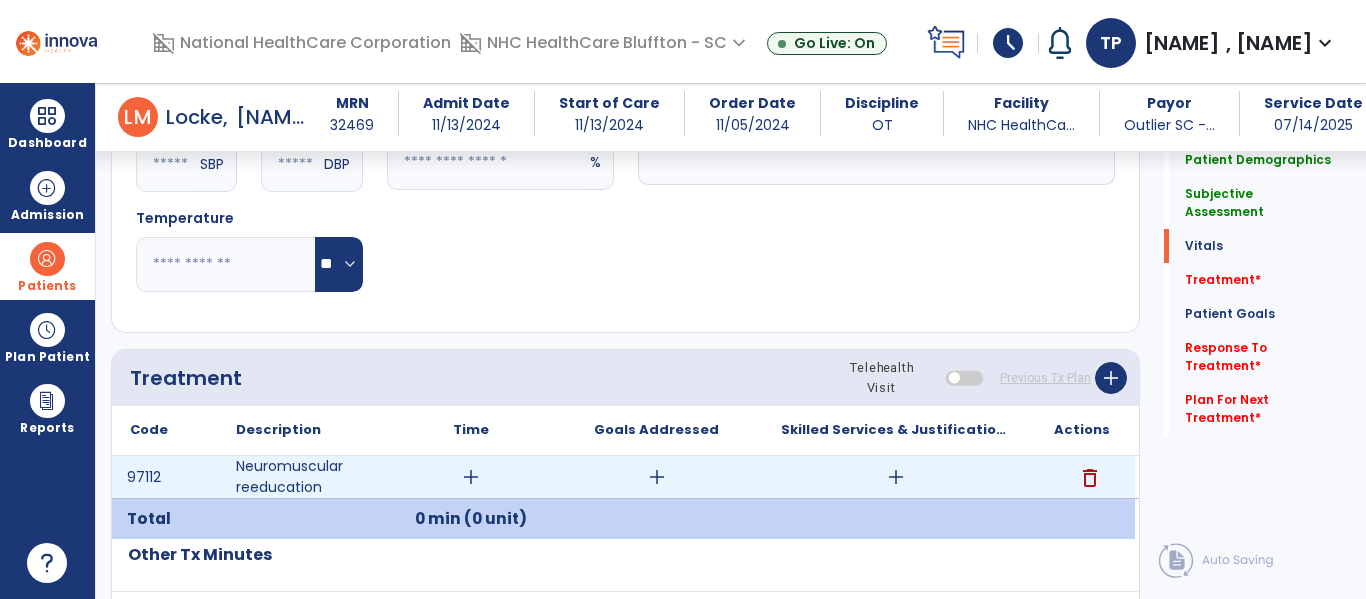 click on "add" at bounding box center (471, 477) 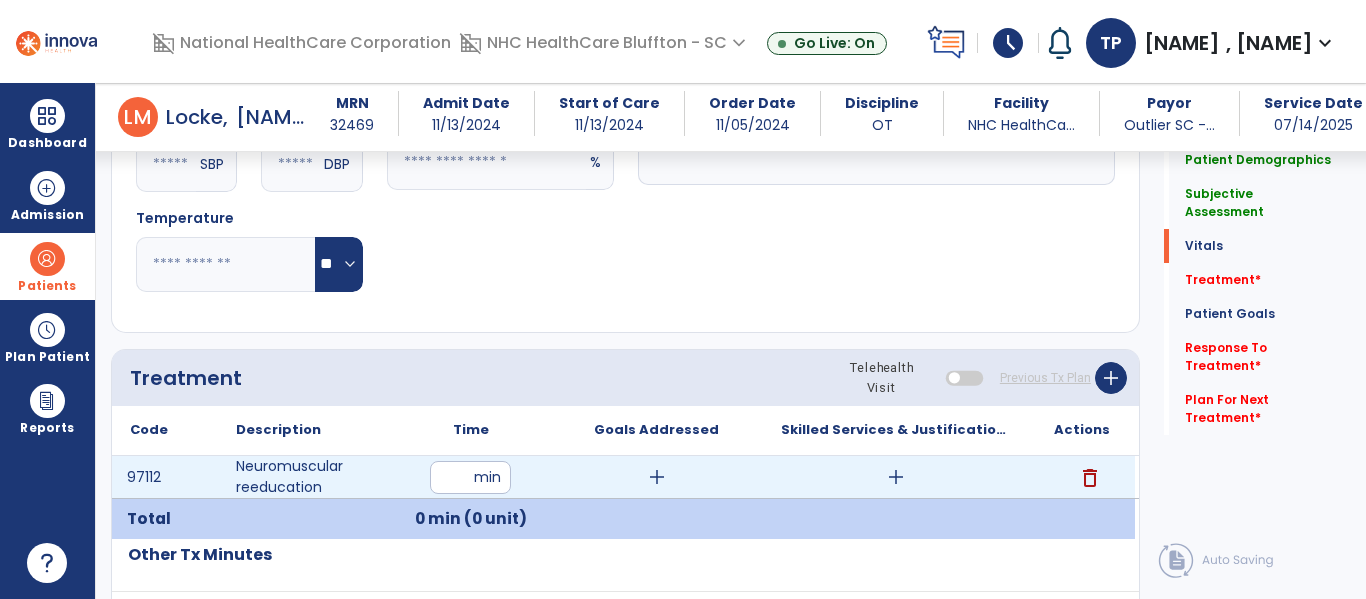 type on "**" 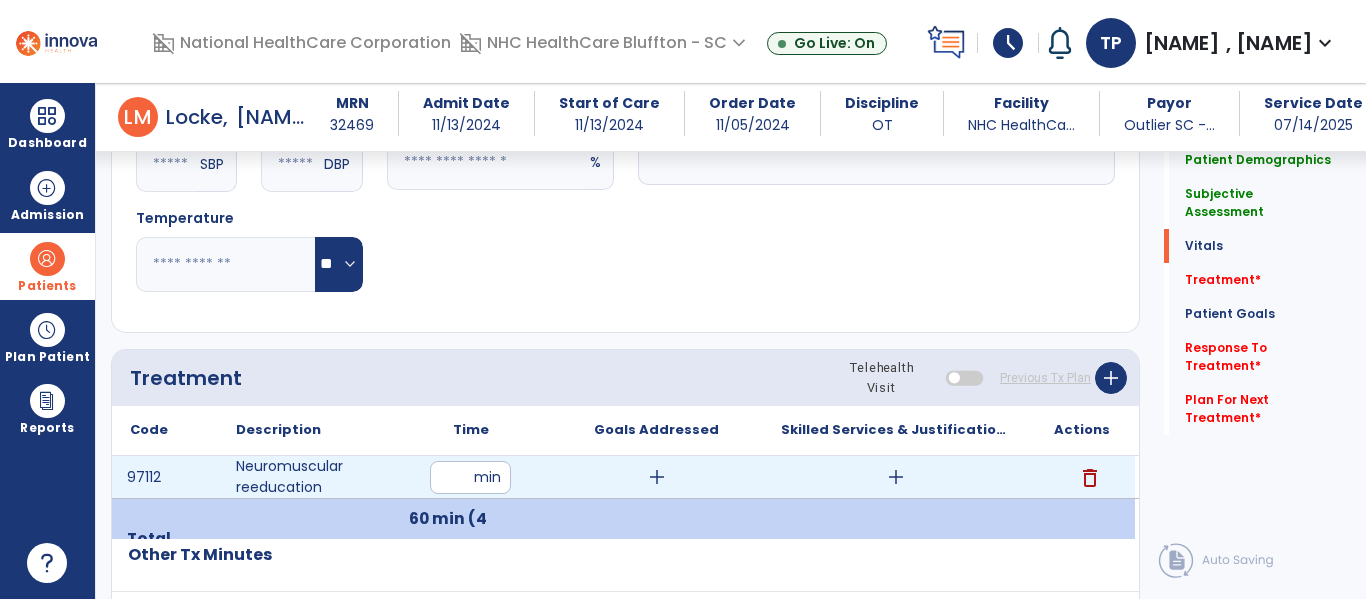 click on "add" at bounding box center [896, 477] 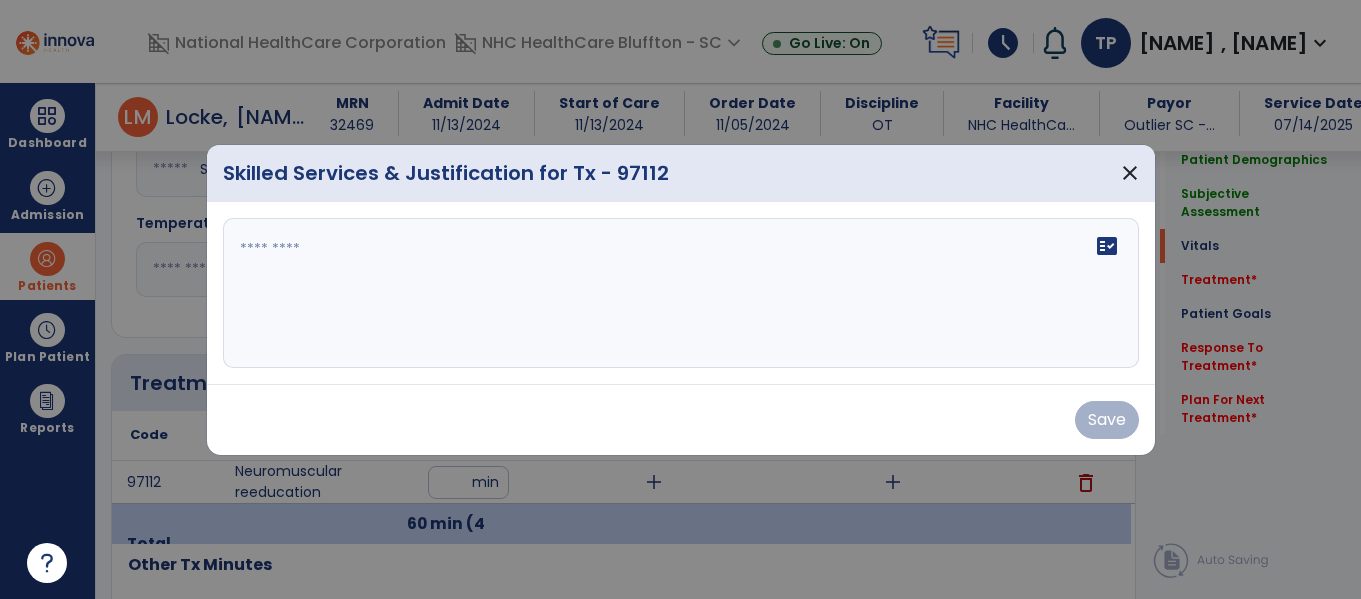 scroll, scrollTop: 900, scrollLeft: 0, axis: vertical 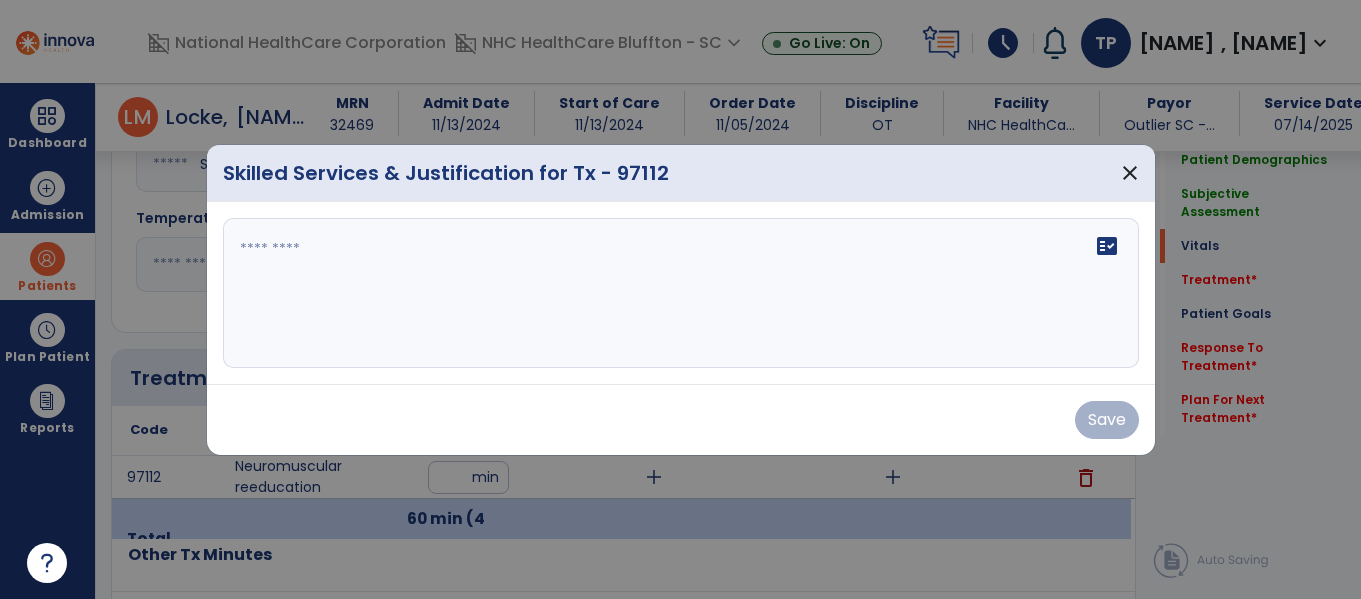 click on "fact_check" at bounding box center [681, 293] 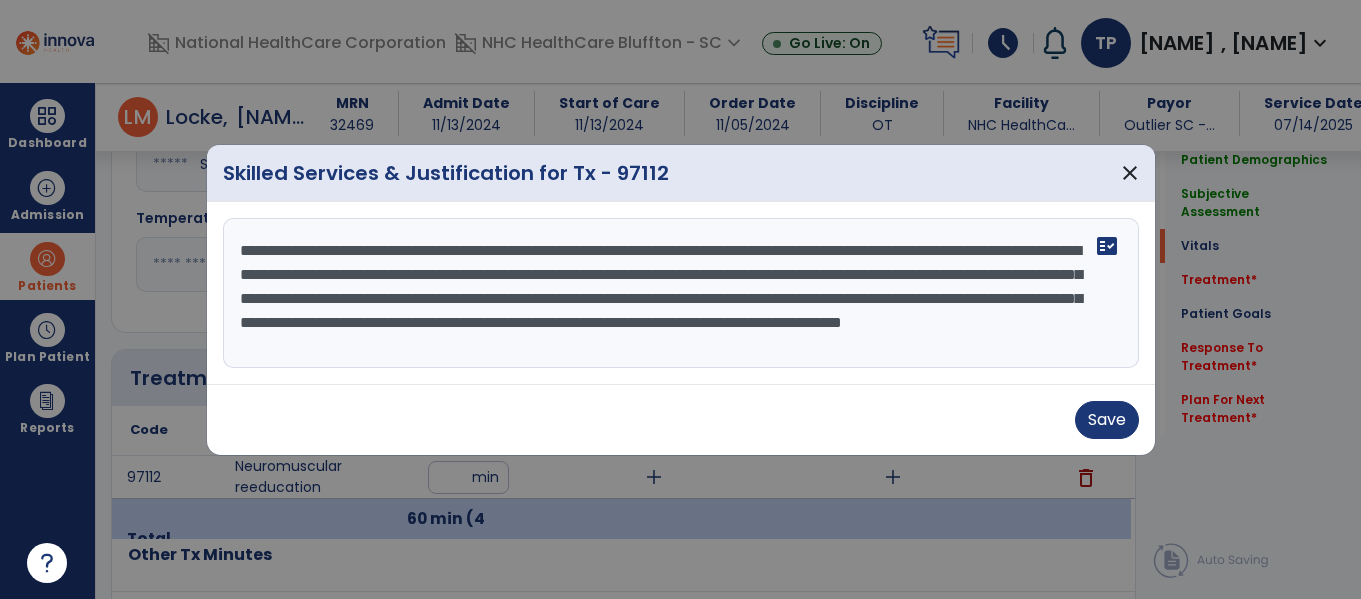 scroll, scrollTop: 16, scrollLeft: 0, axis: vertical 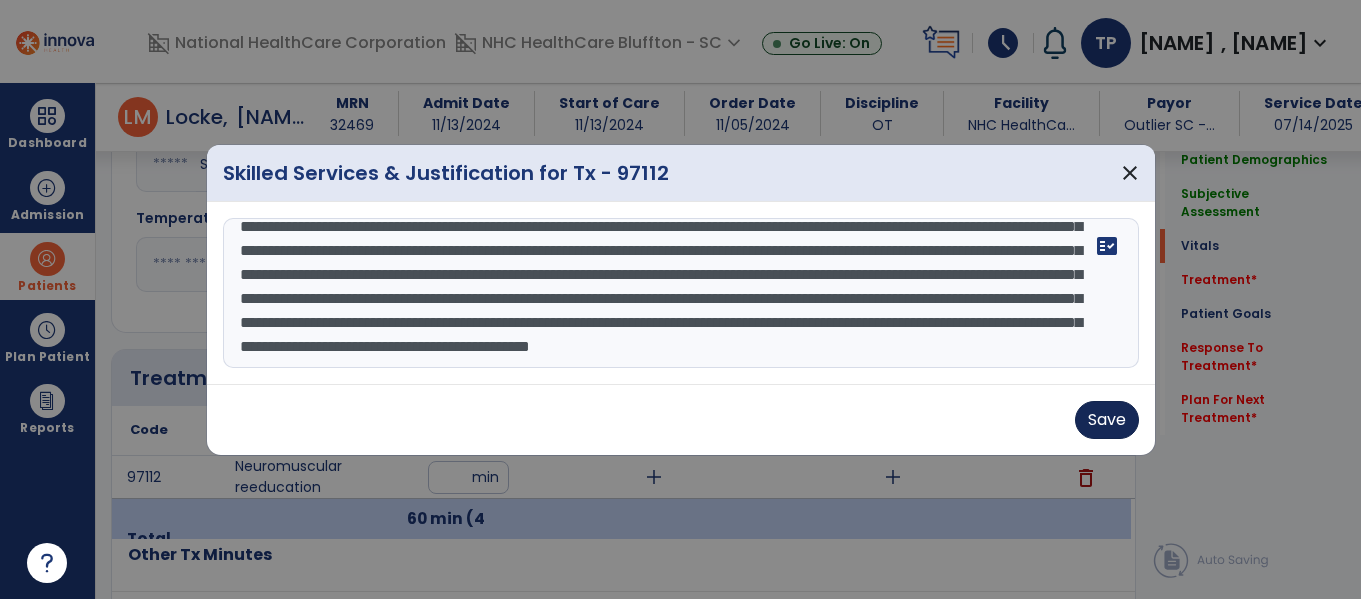 type on "**********" 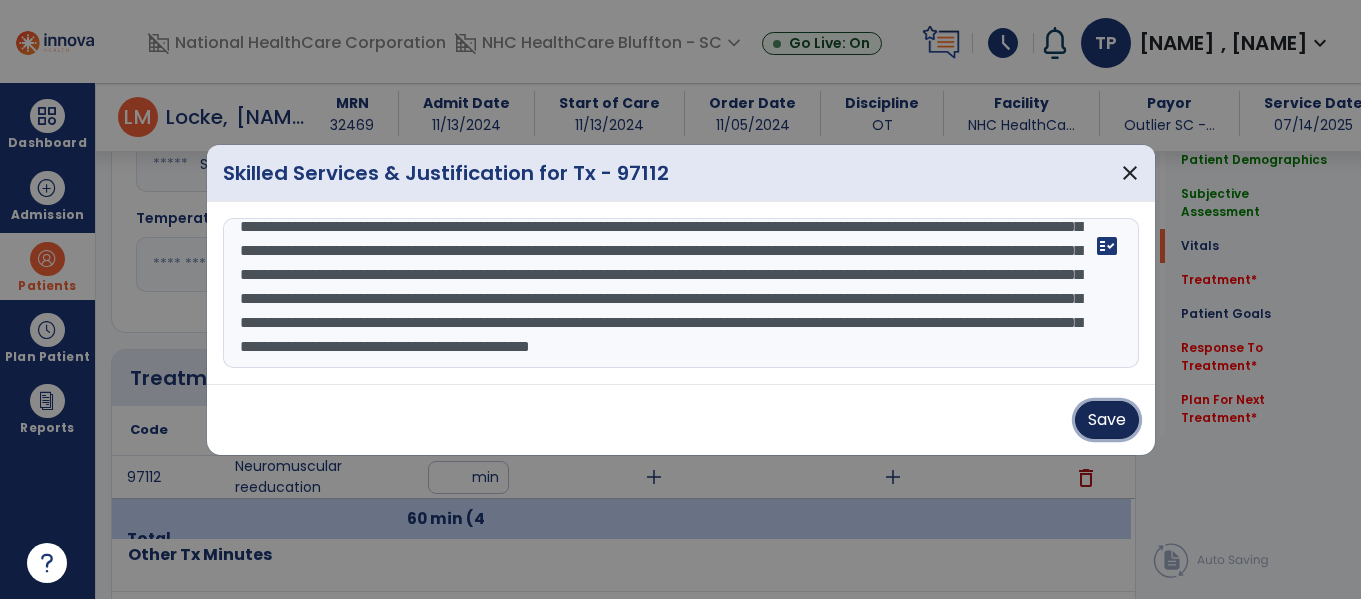 click on "Save" at bounding box center [1107, 420] 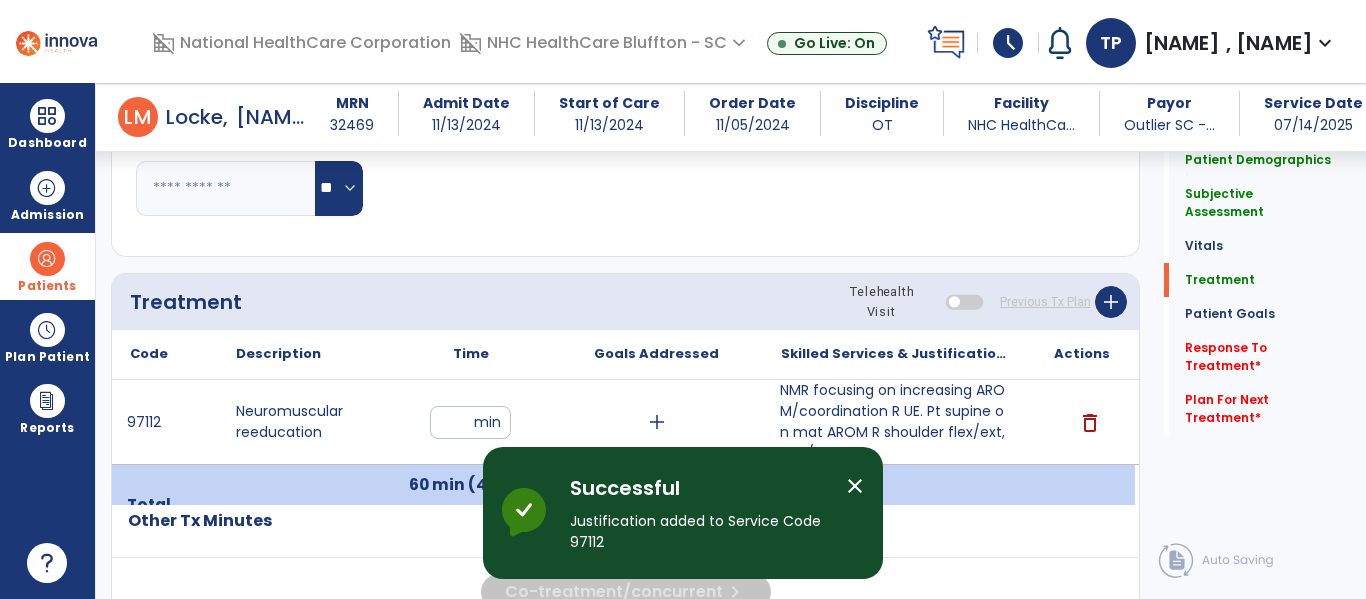 scroll, scrollTop: 1100, scrollLeft: 0, axis: vertical 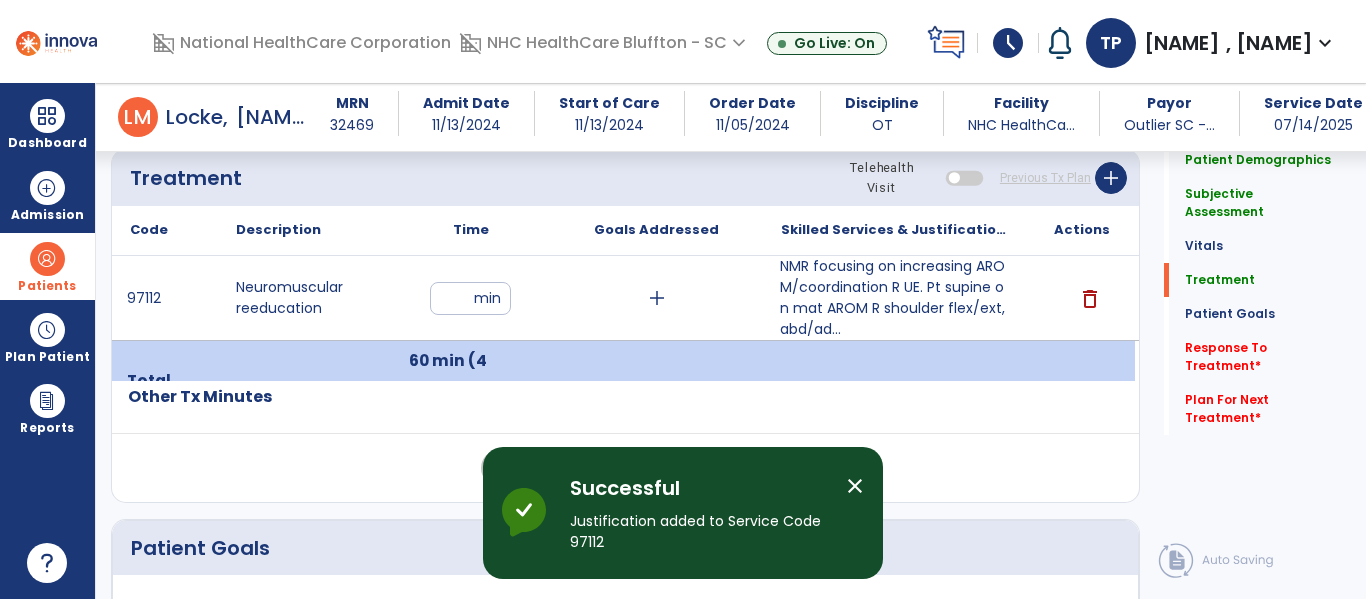 click on "close" at bounding box center (855, 486) 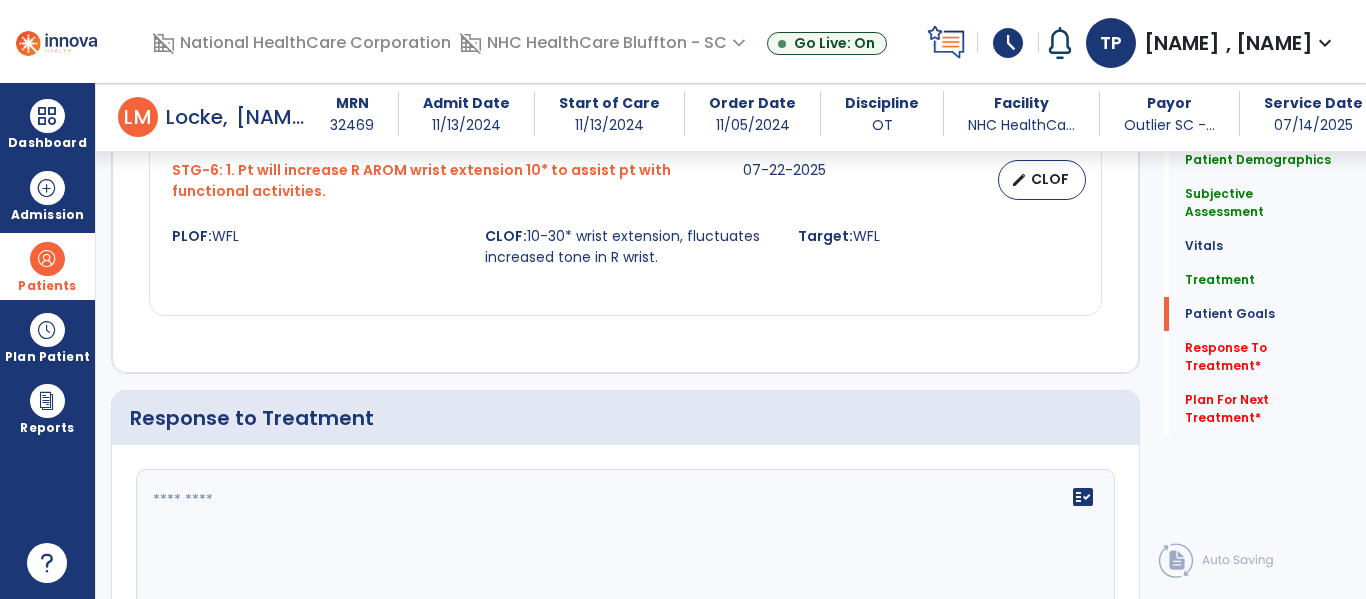 scroll, scrollTop: 2600, scrollLeft: 0, axis: vertical 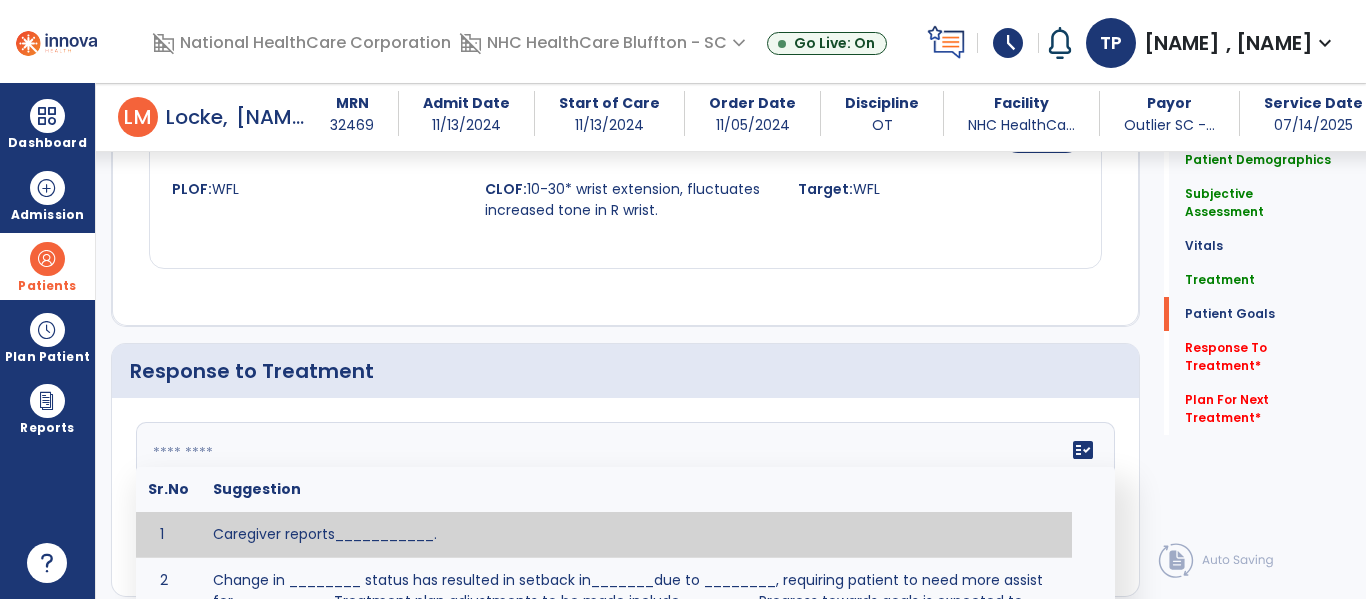 click on "fact_check  Sr.No Suggestion 1 Caregiver reports___________. 2 Change in ________ status has resulted in setback in_______due to ________, requiring patient to need more assist for __________.   Treatment plan adjustments to be made include________.  Progress towards goals is expected to continue due to_________. 3 Decreased pain in __________ to [LEVEL] in response to [MODALITY/TREATMENT] allows for improvement in _________. 4 Functional gains in _______ have impacted the patient's ability to perform_________ with a reduction in assist levels to_________. 5 Functional progress this week has been significant due to__________. 6 Gains in ________ have improved the patient's ability to perform ______with decreased levels of assist to___________. 7 Improvement in ________allows patient to tolerate higher levels of challenges in_________. 8 Pain in [AREA] has decreased to [LEVEL] in response to [TREATMENT/MODALITY], allowing fore ease in completing__________. 9 10 11 12 13 14 15 16 17 18 19 20 21" 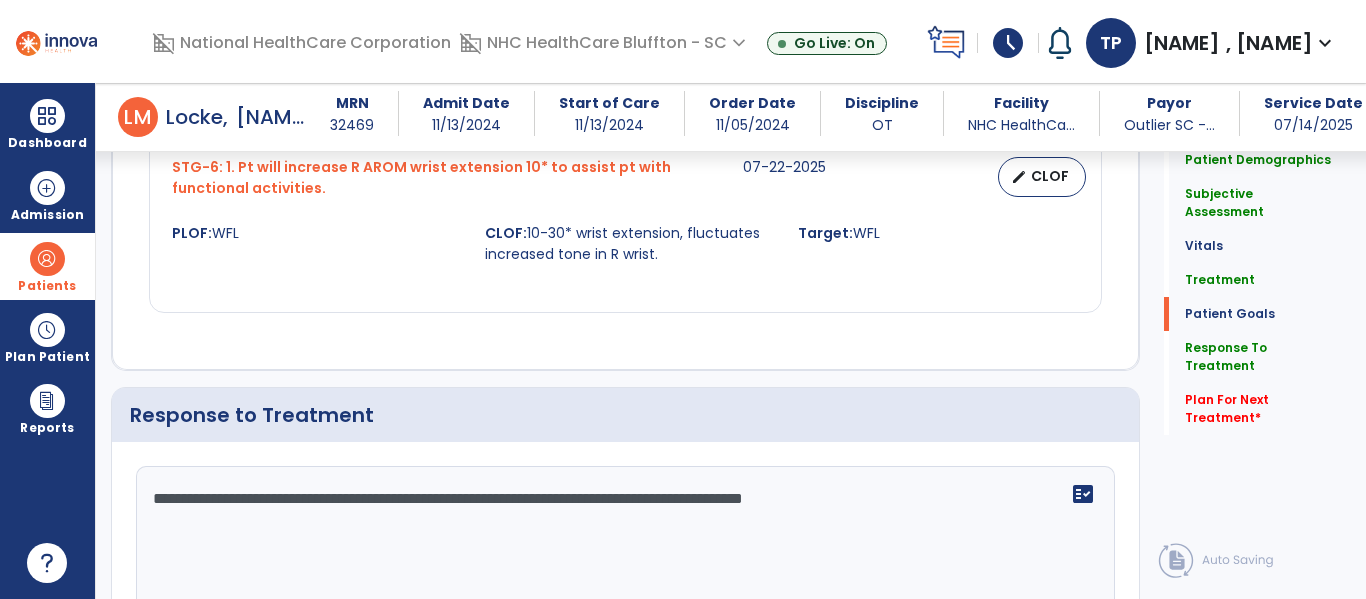 scroll, scrollTop: 2600, scrollLeft: 0, axis: vertical 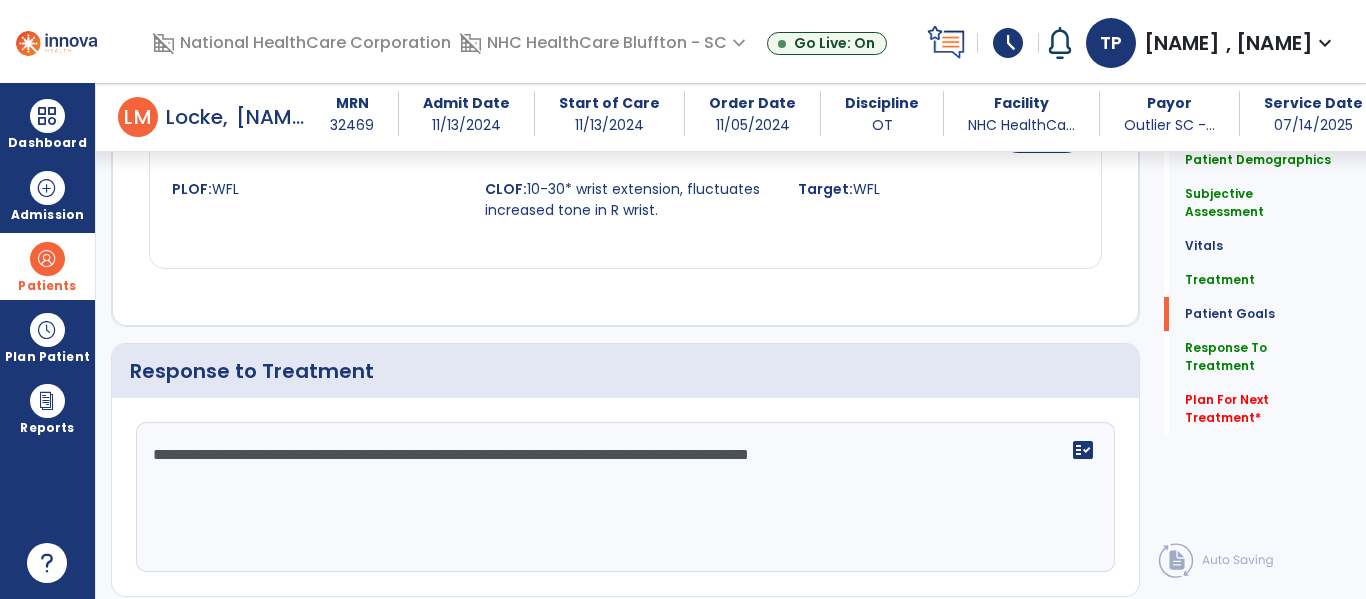 click on "**********" 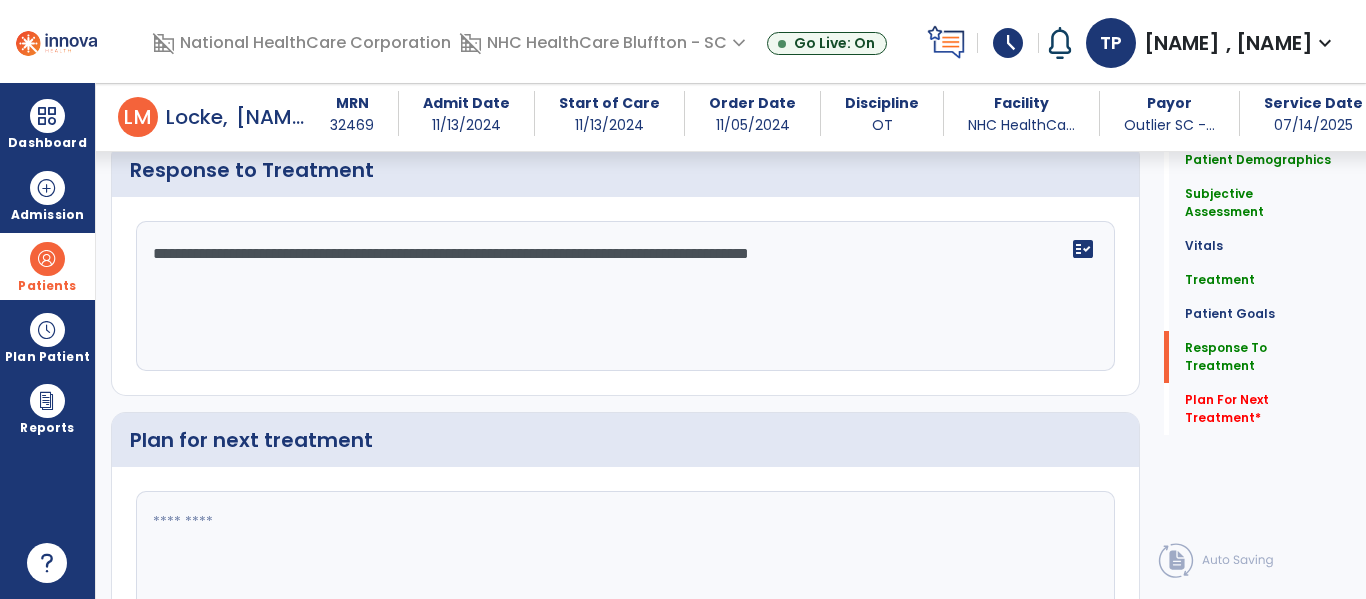 scroll, scrollTop: 2893, scrollLeft: 0, axis: vertical 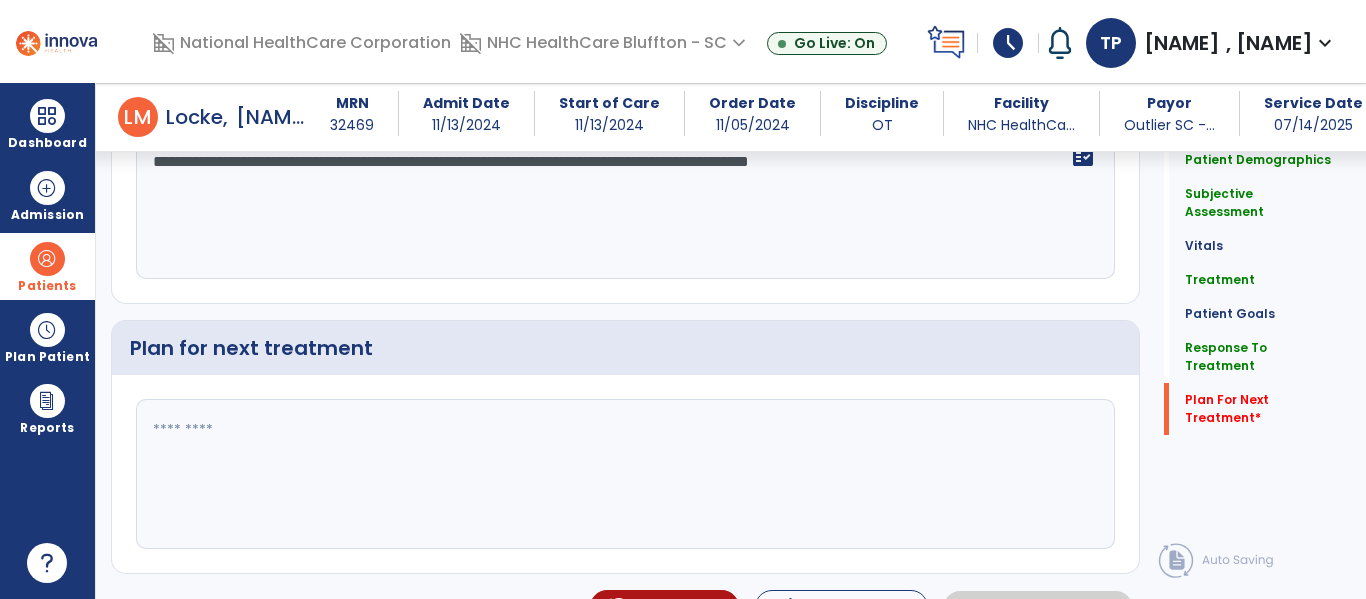 type on "**********" 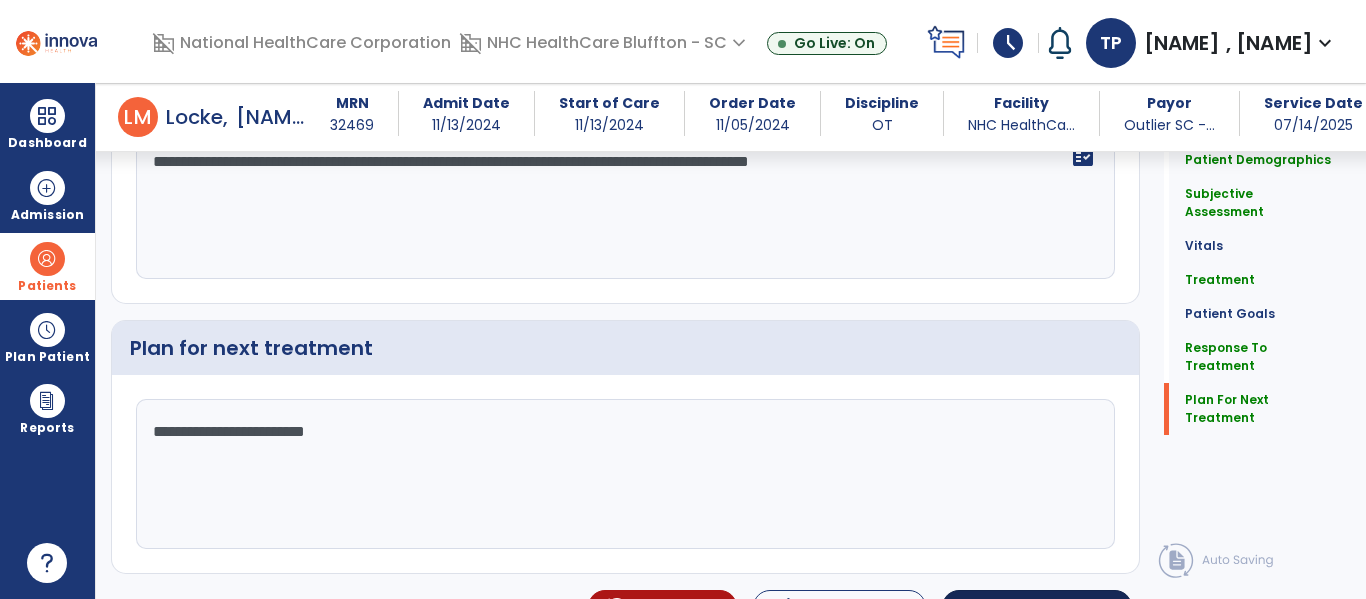 type on "**********" 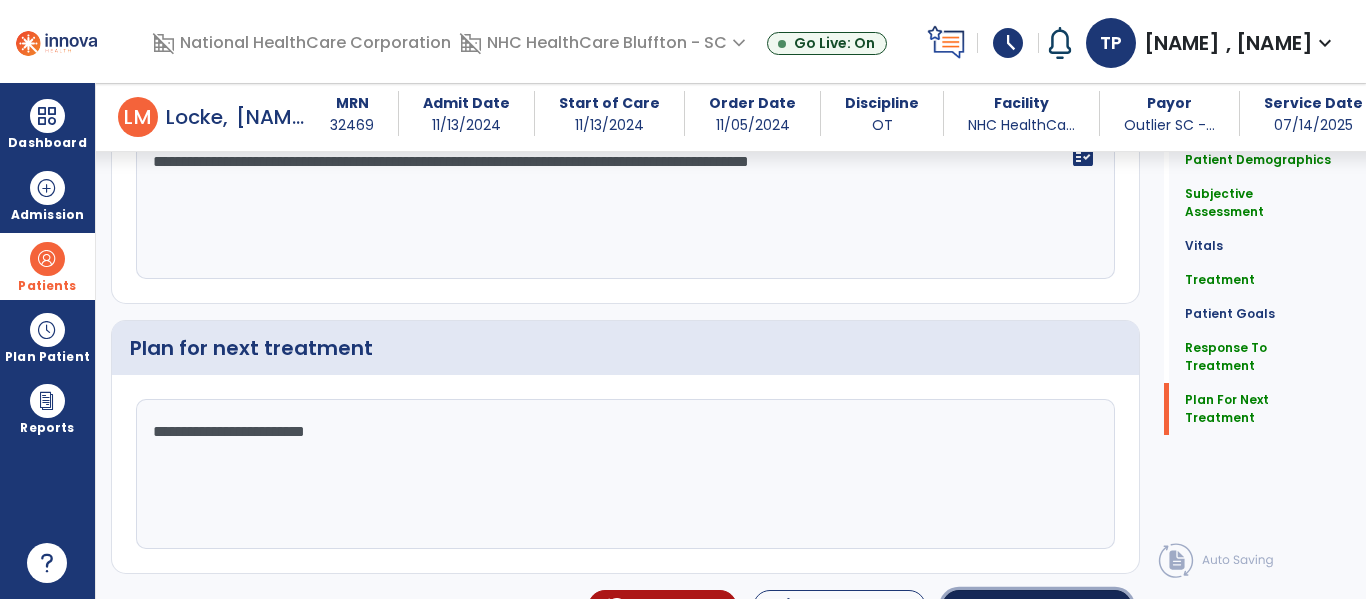 click on "Sign Doc" 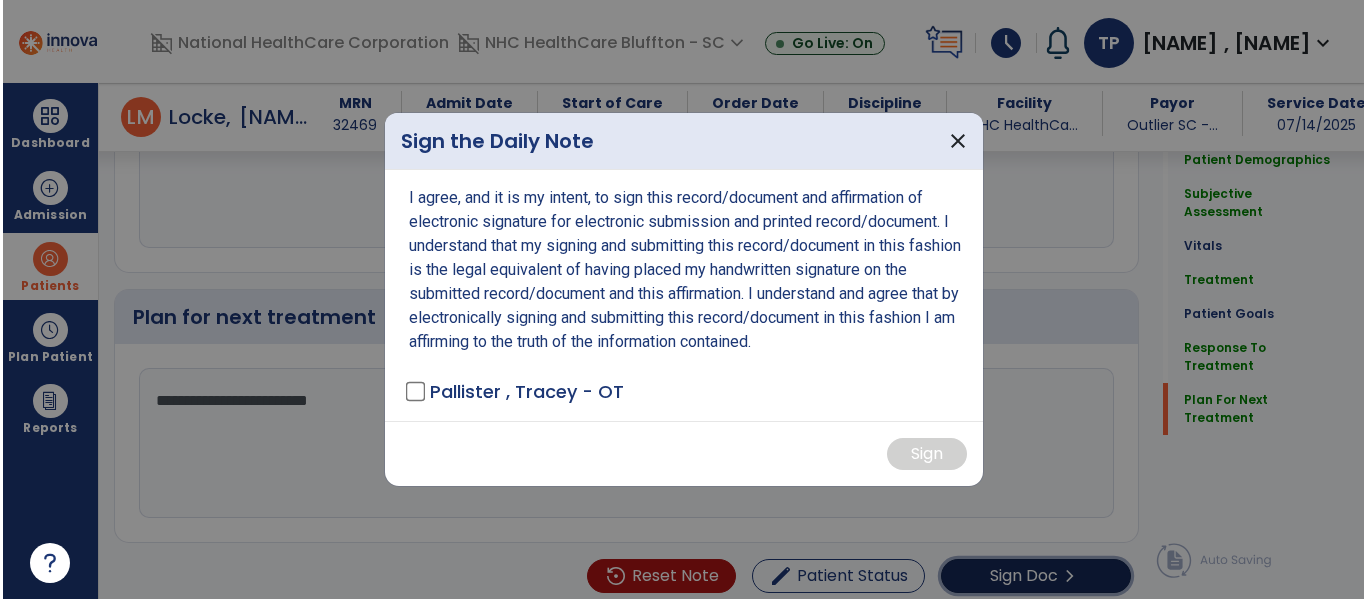 scroll, scrollTop: 2914, scrollLeft: 0, axis: vertical 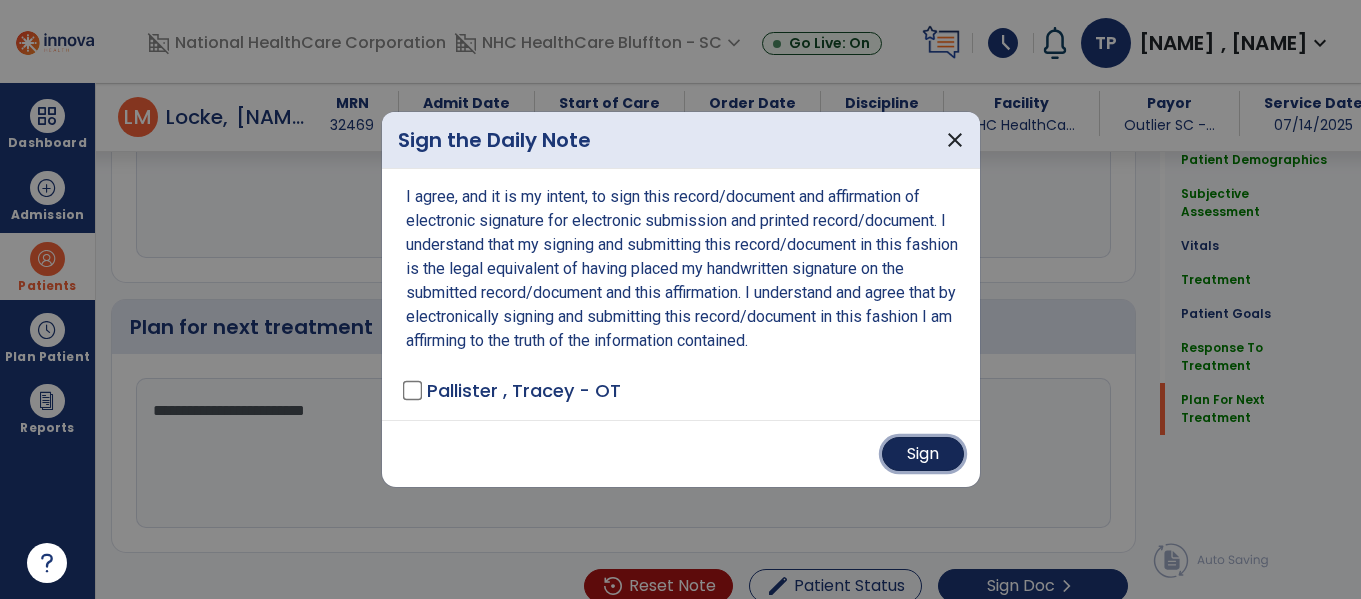 click on "Sign" at bounding box center [923, 454] 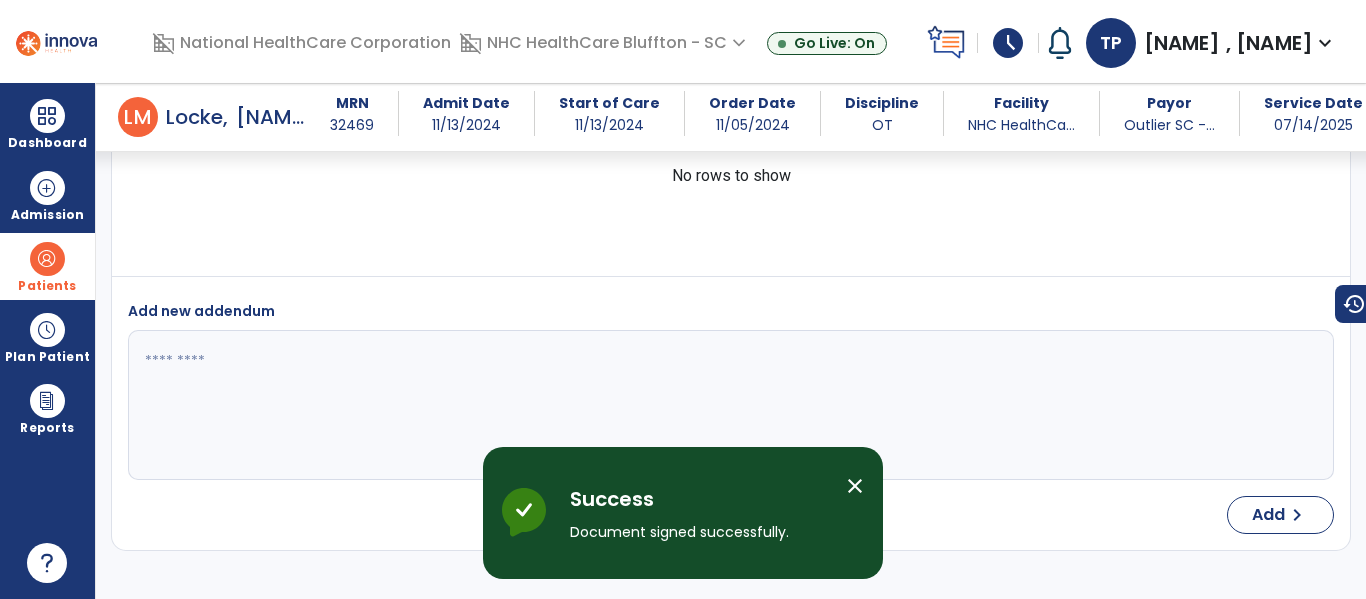 scroll, scrollTop: 4610, scrollLeft: 0, axis: vertical 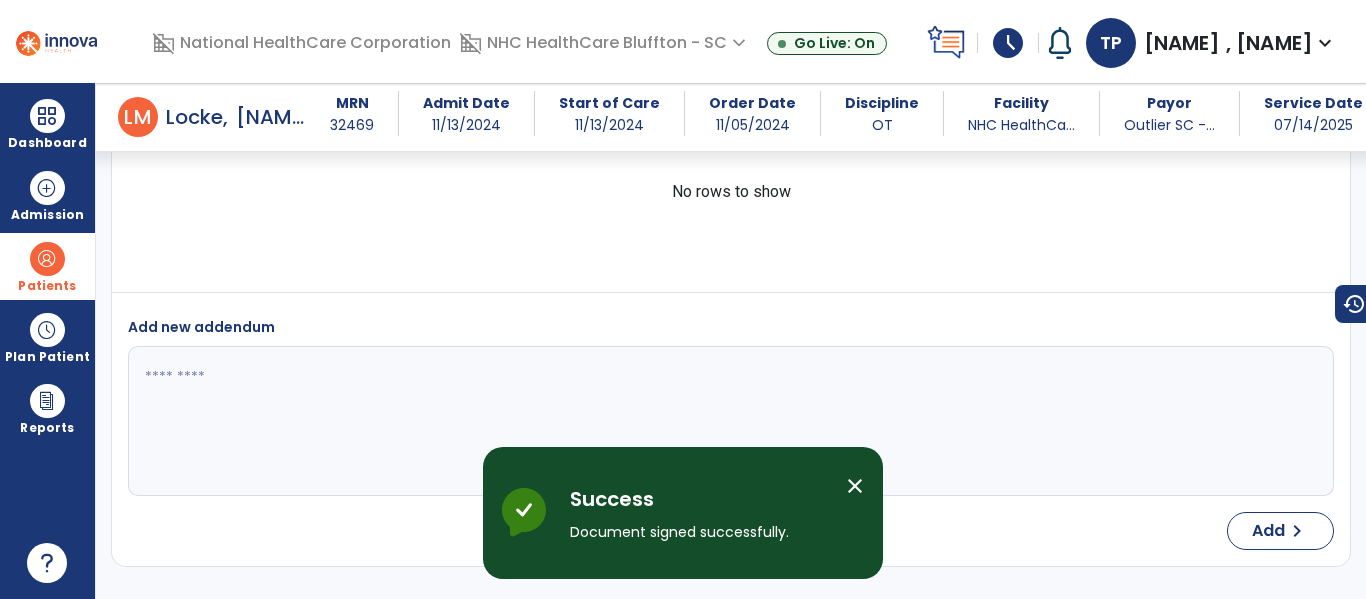 click on "close" at bounding box center [855, 486] 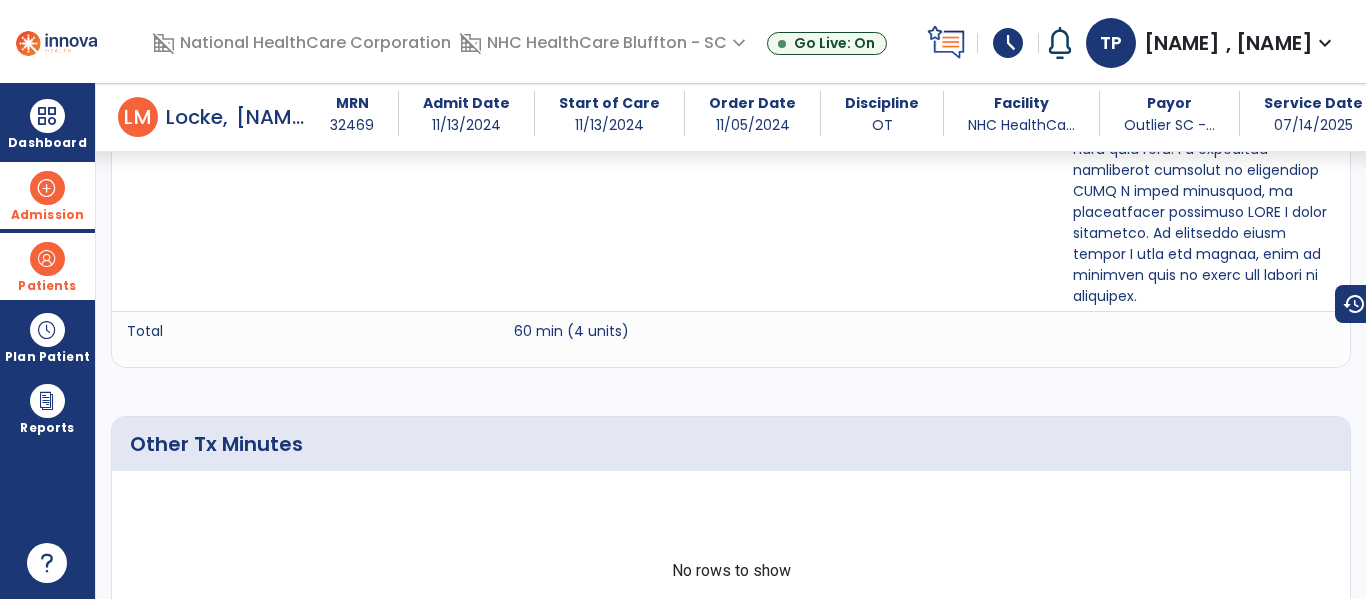 click at bounding box center (47, 188) 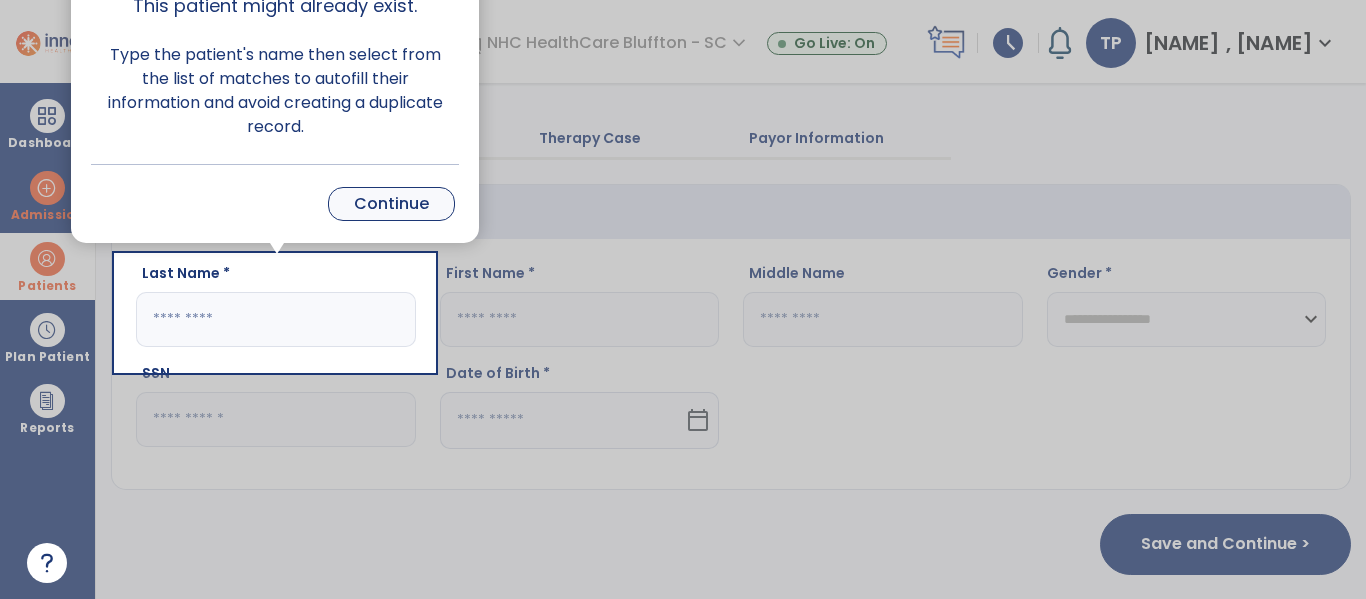 click on "Continue" at bounding box center (391, 204) 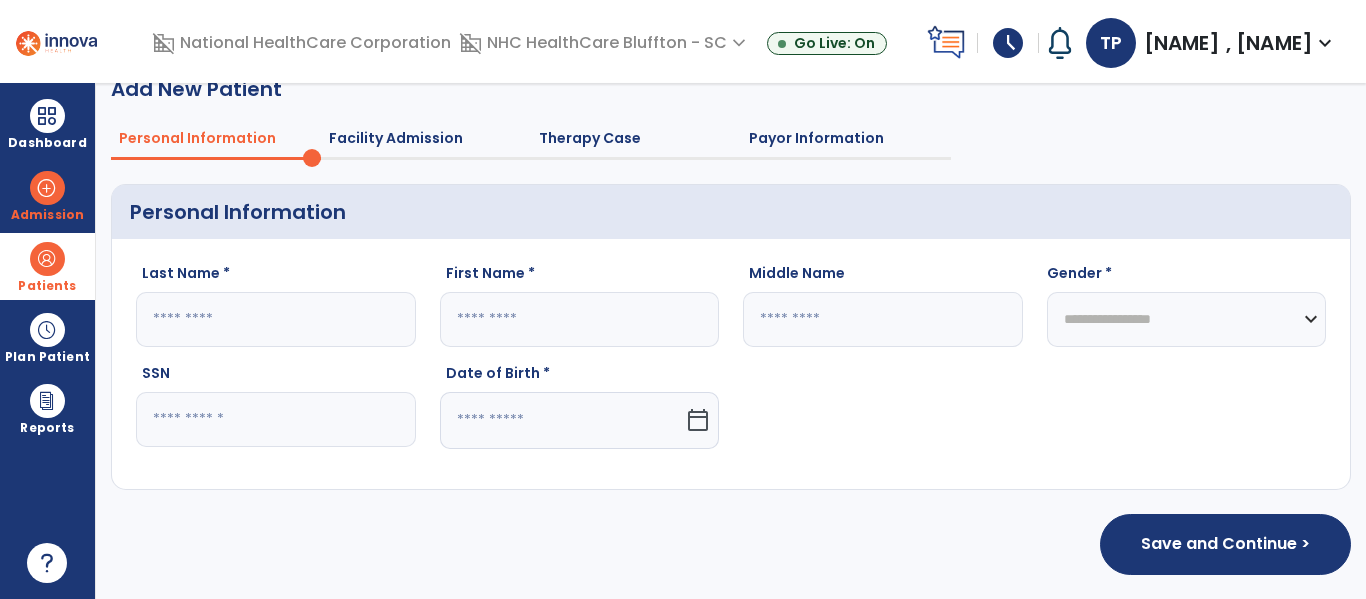 click on "Patients" at bounding box center (47, 286) 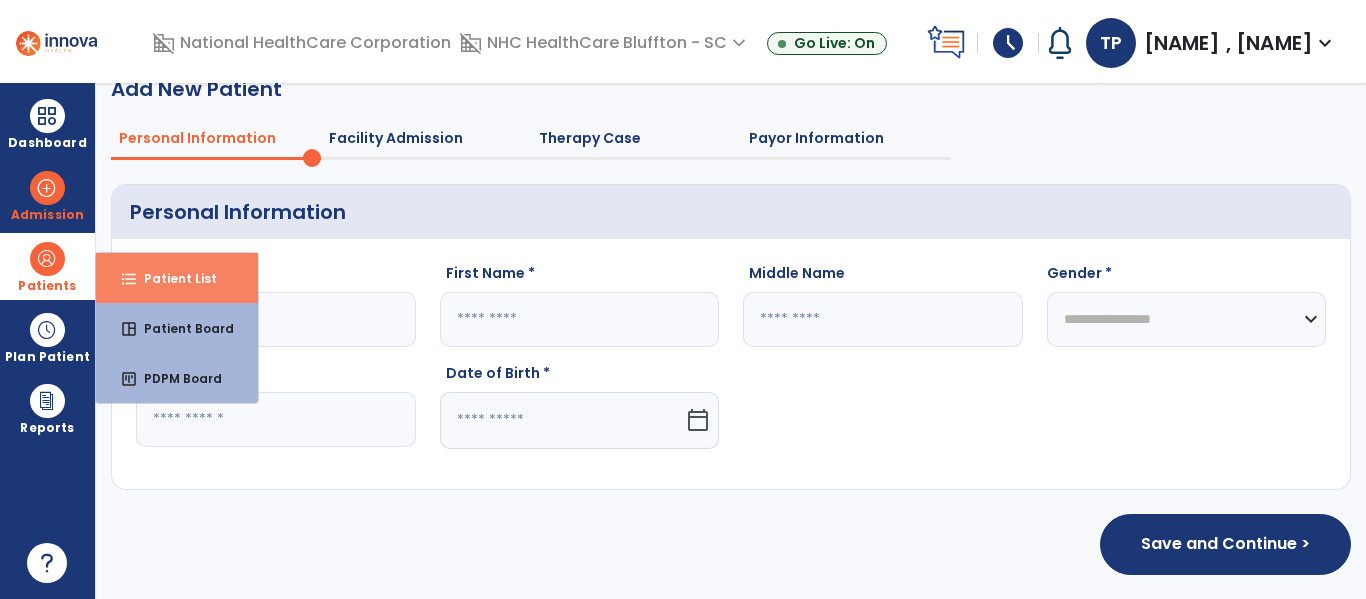 click on "Patient List" at bounding box center [172, 278] 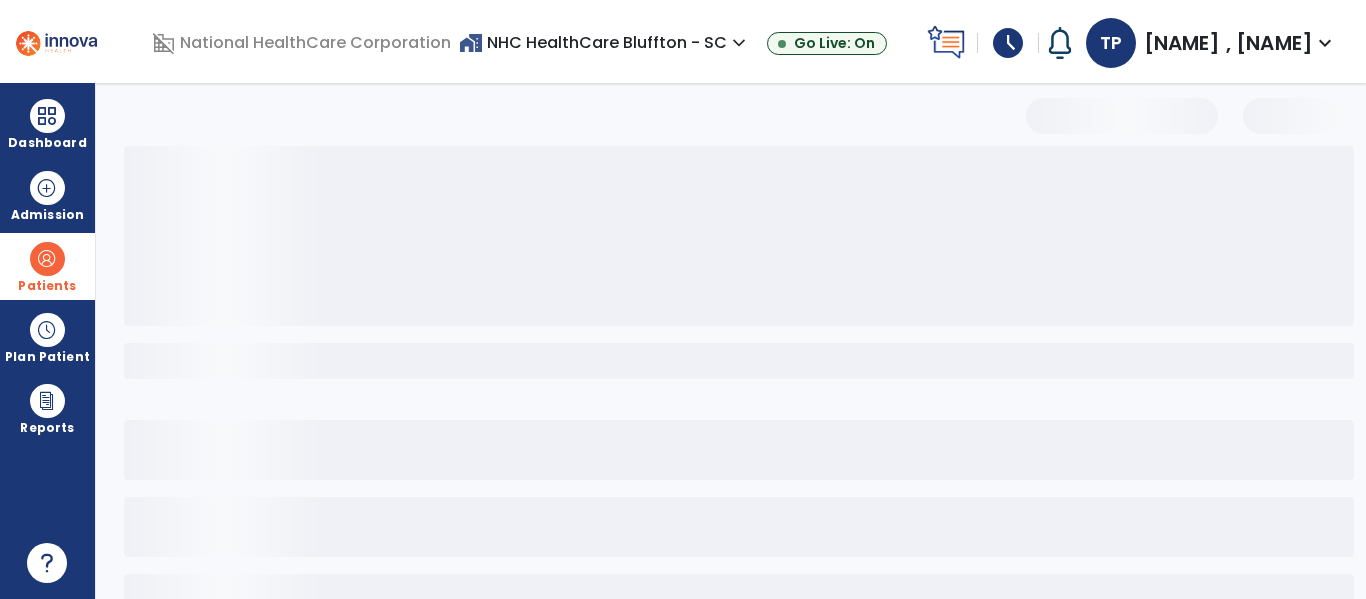 scroll, scrollTop: 0, scrollLeft: 0, axis: both 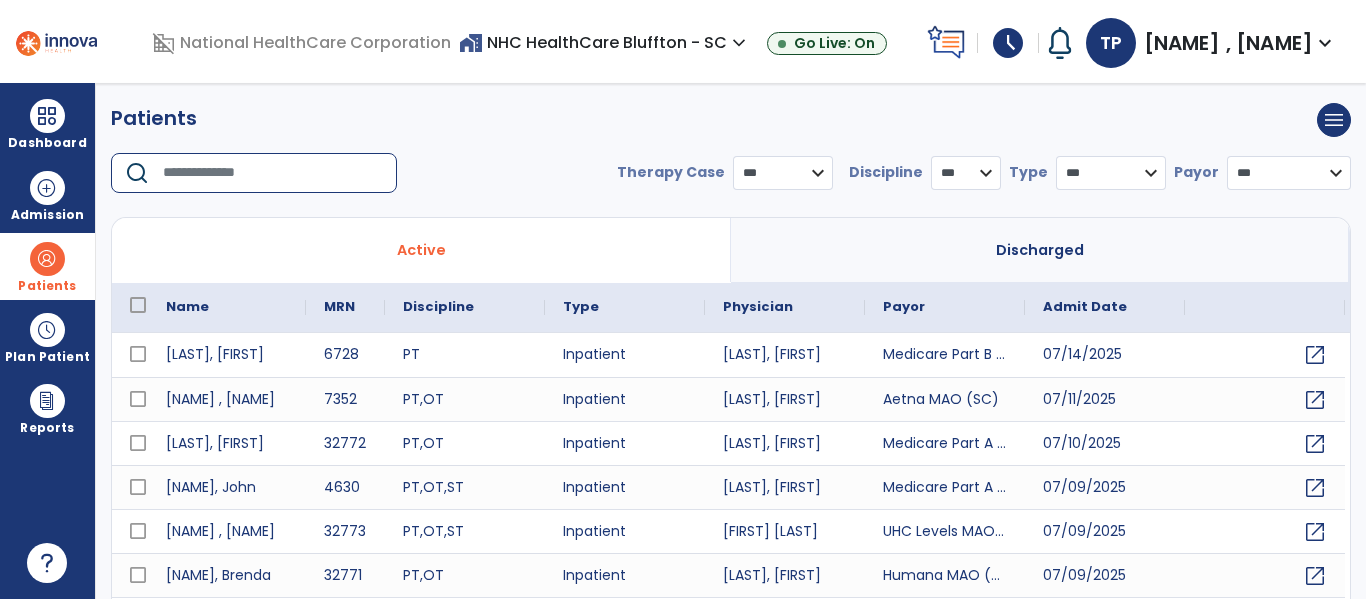 click at bounding box center [273, 173] 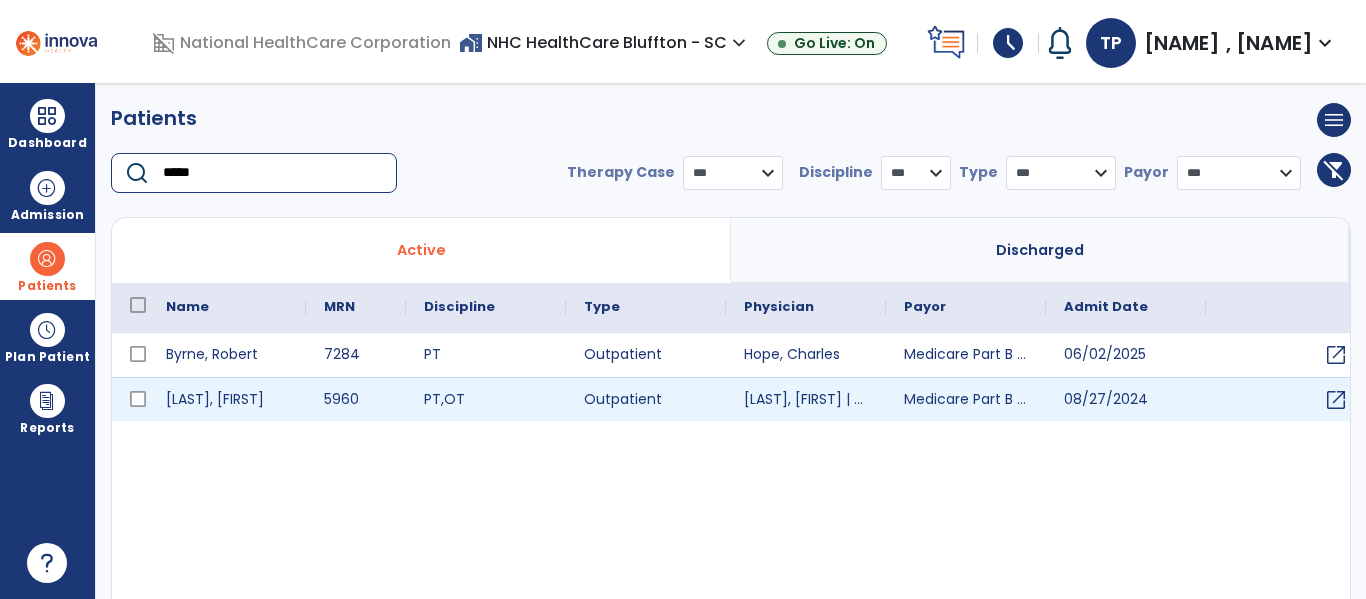 type on "*****" 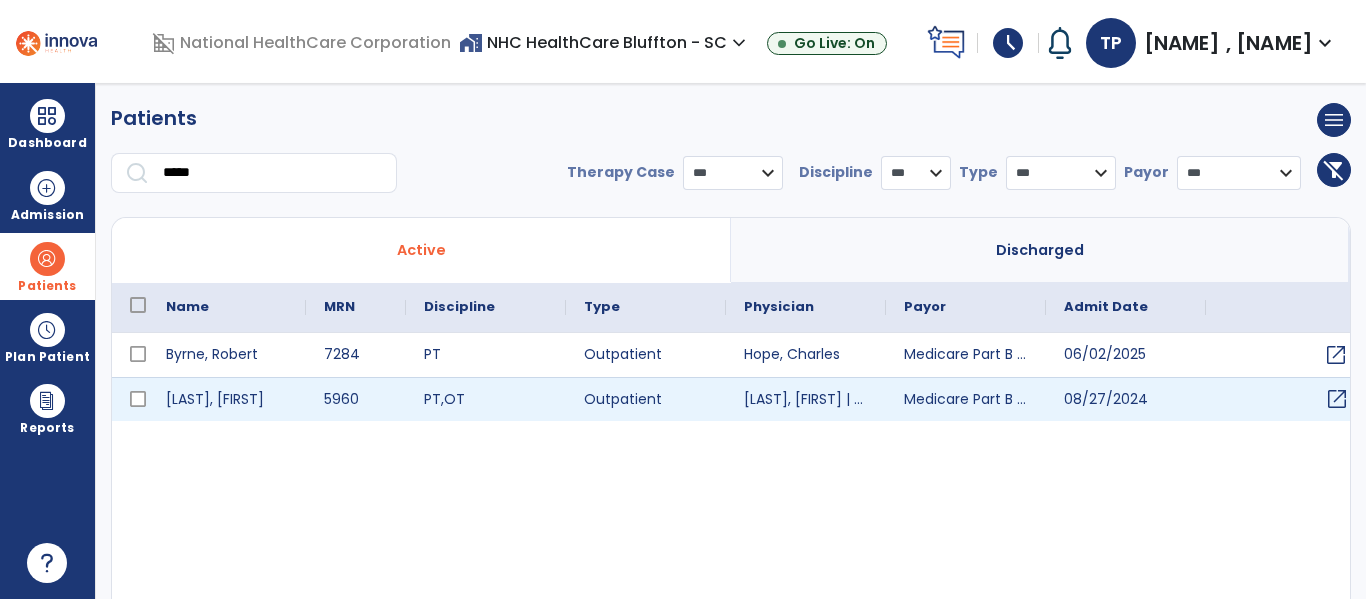click on "open_in_new" at bounding box center (1337, 399) 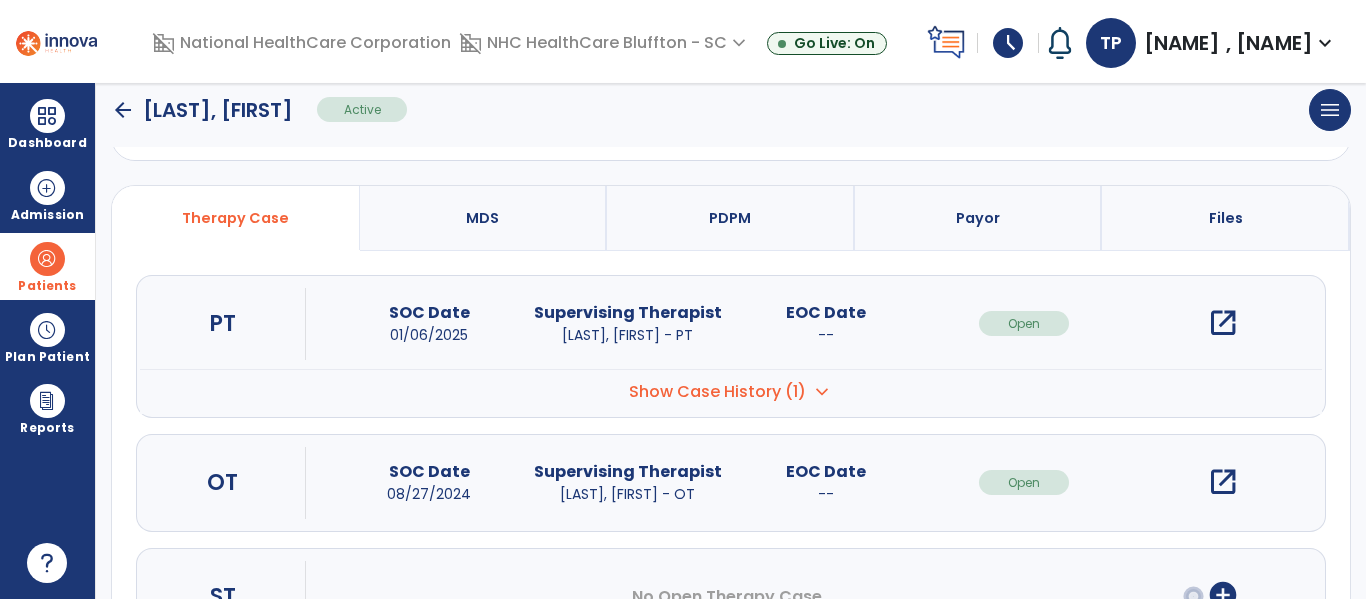 scroll, scrollTop: 200, scrollLeft: 0, axis: vertical 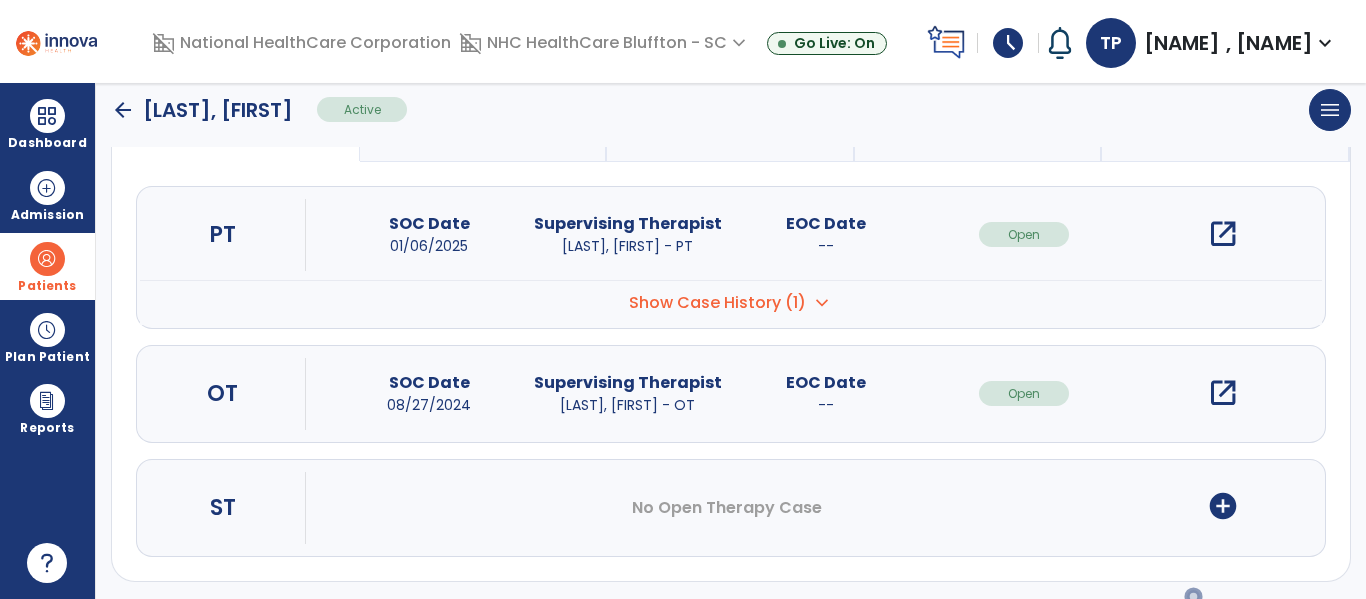 click on "open_in_new" at bounding box center [1223, 393] 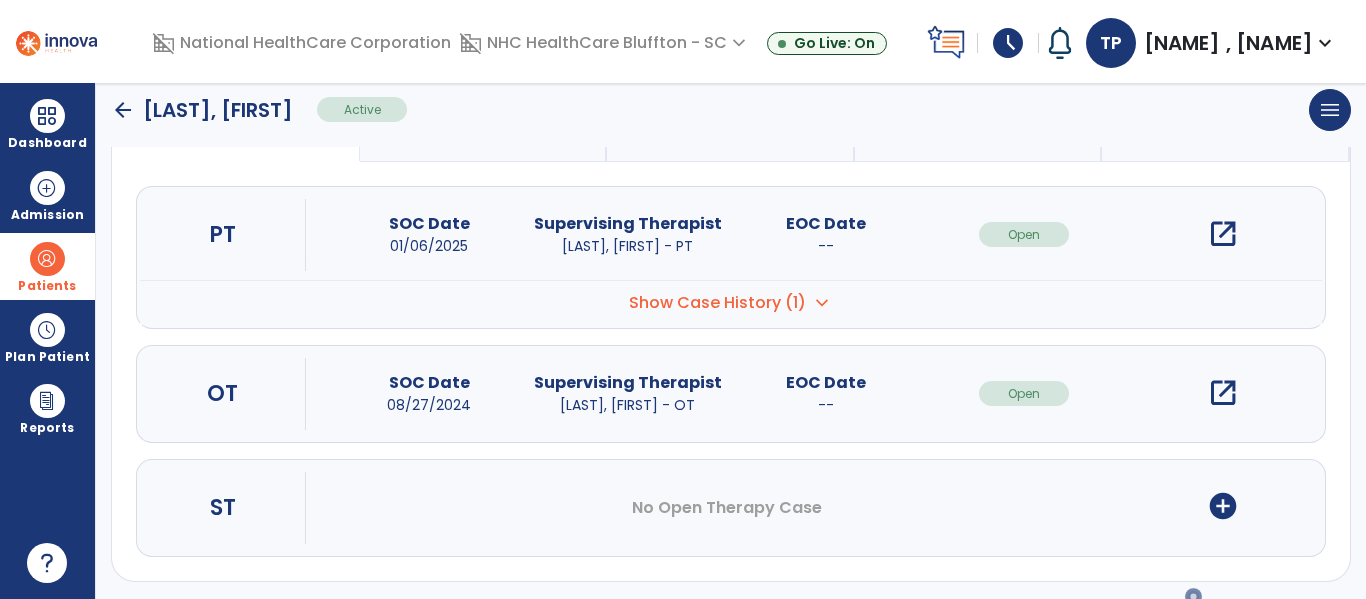 scroll, scrollTop: 0, scrollLeft: 0, axis: both 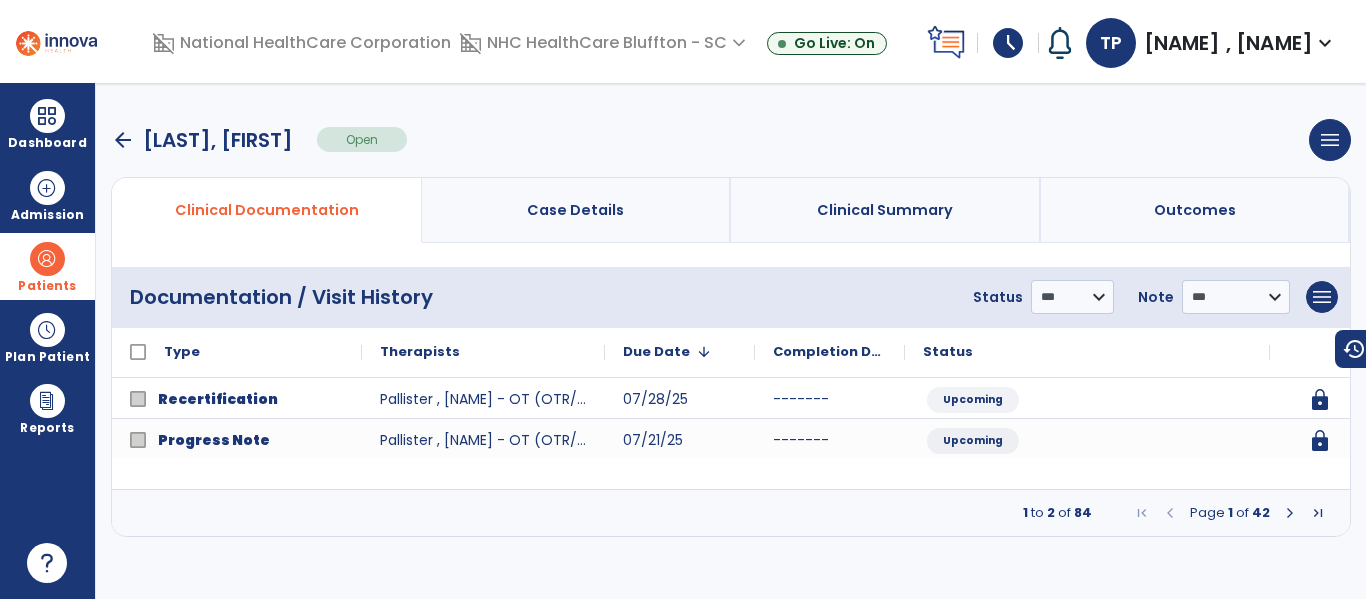 click at bounding box center (1290, 513) 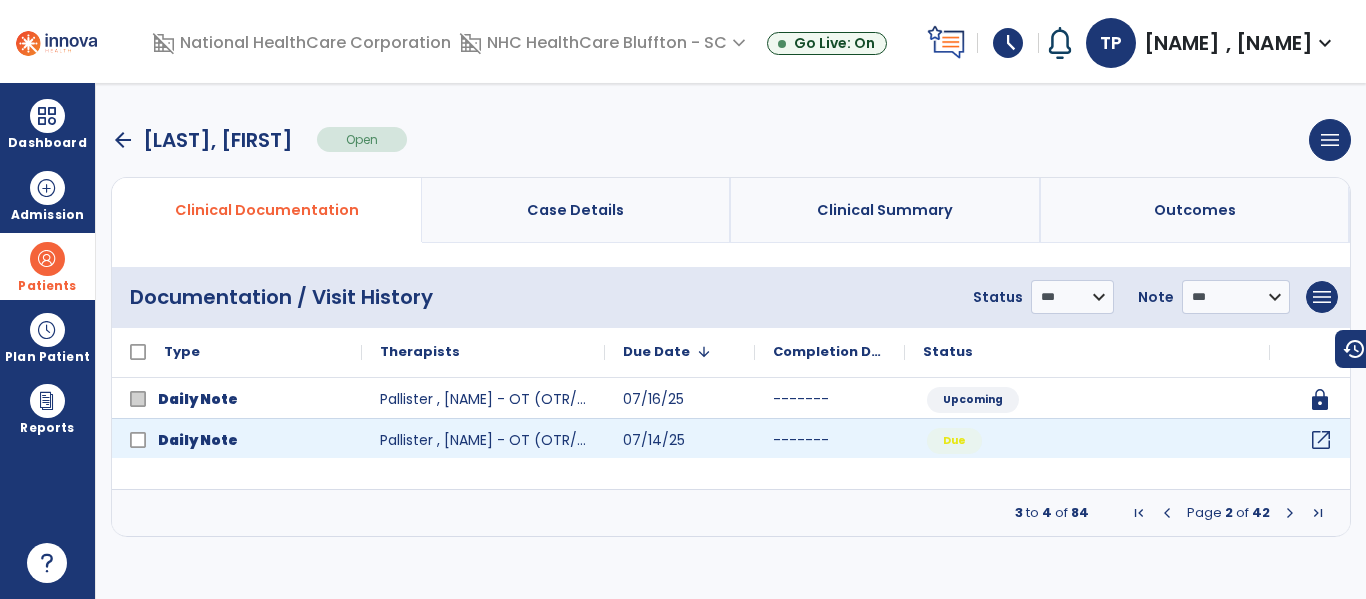 click on "open_in_new" 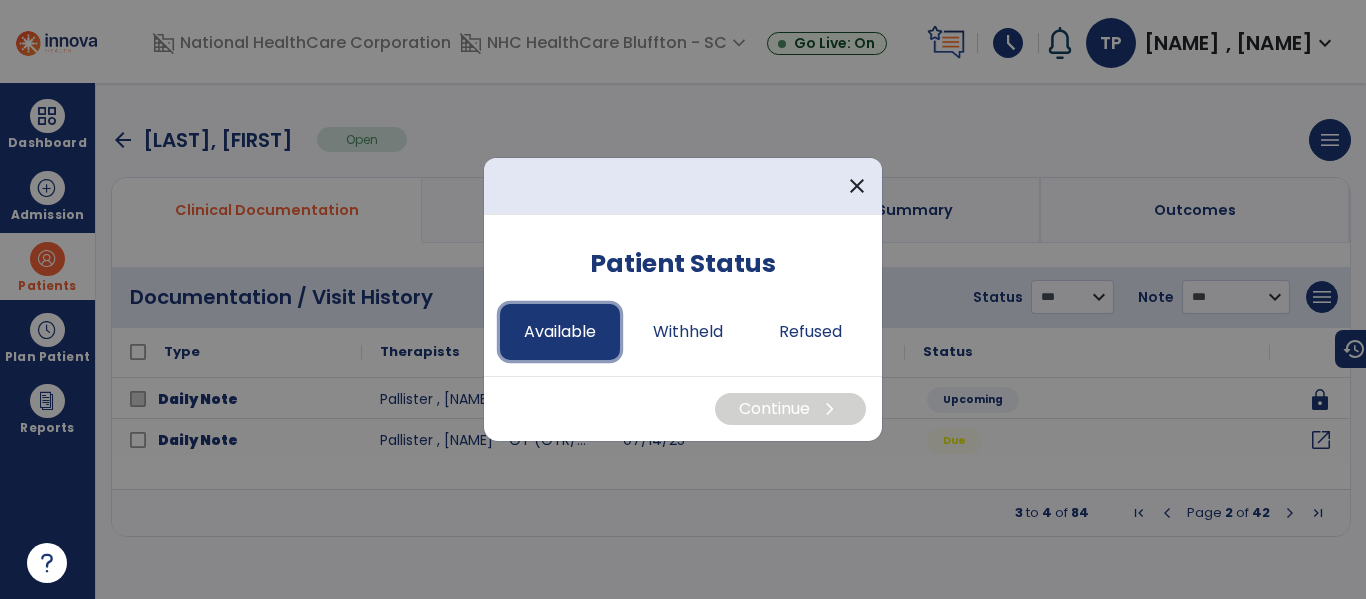 click on "Available" at bounding box center [560, 332] 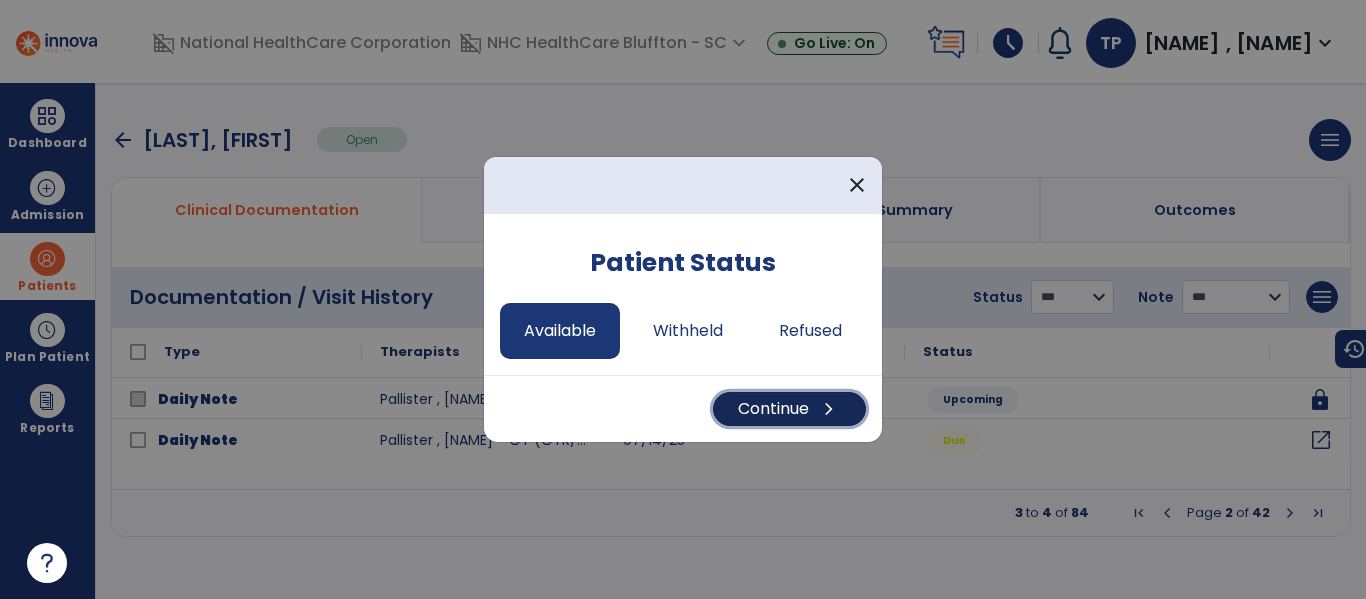 click on "Continue   chevron_right" at bounding box center (789, 409) 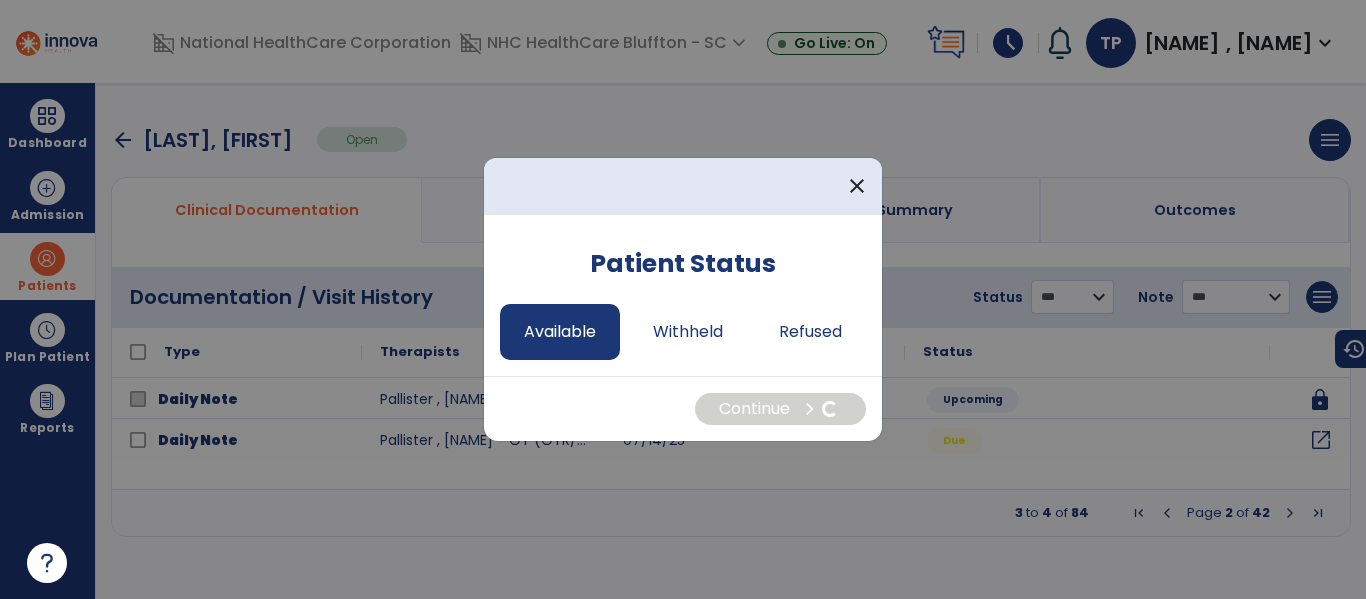 select on "*" 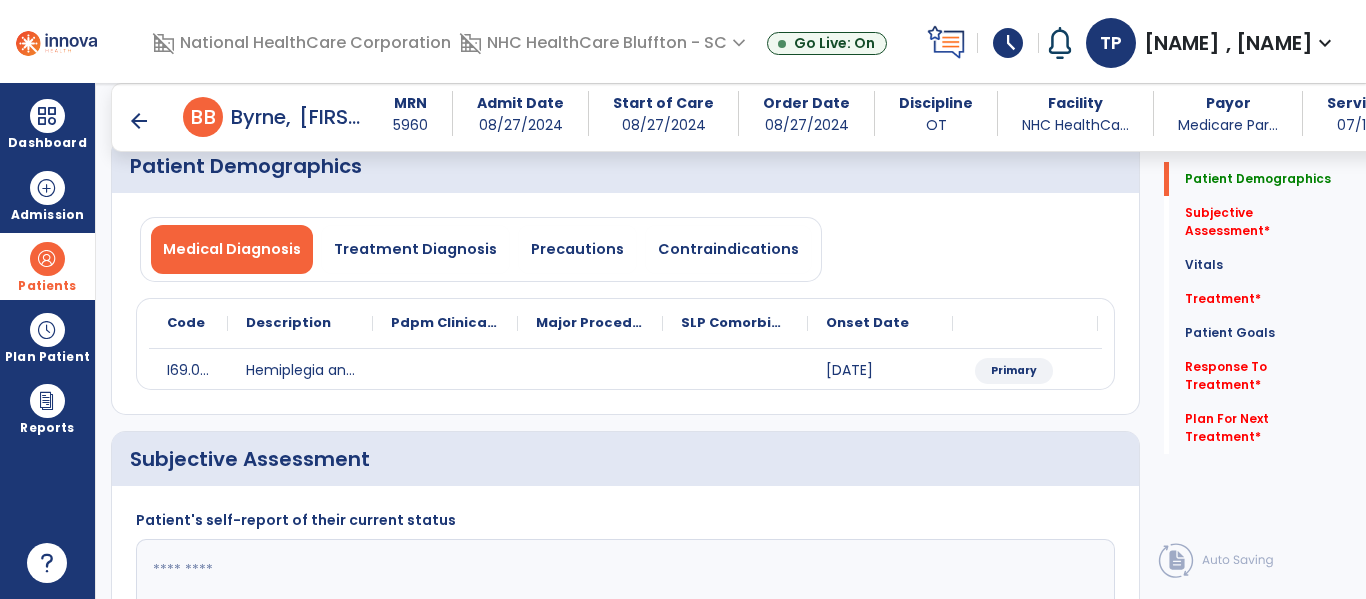 scroll, scrollTop: 200, scrollLeft: 0, axis: vertical 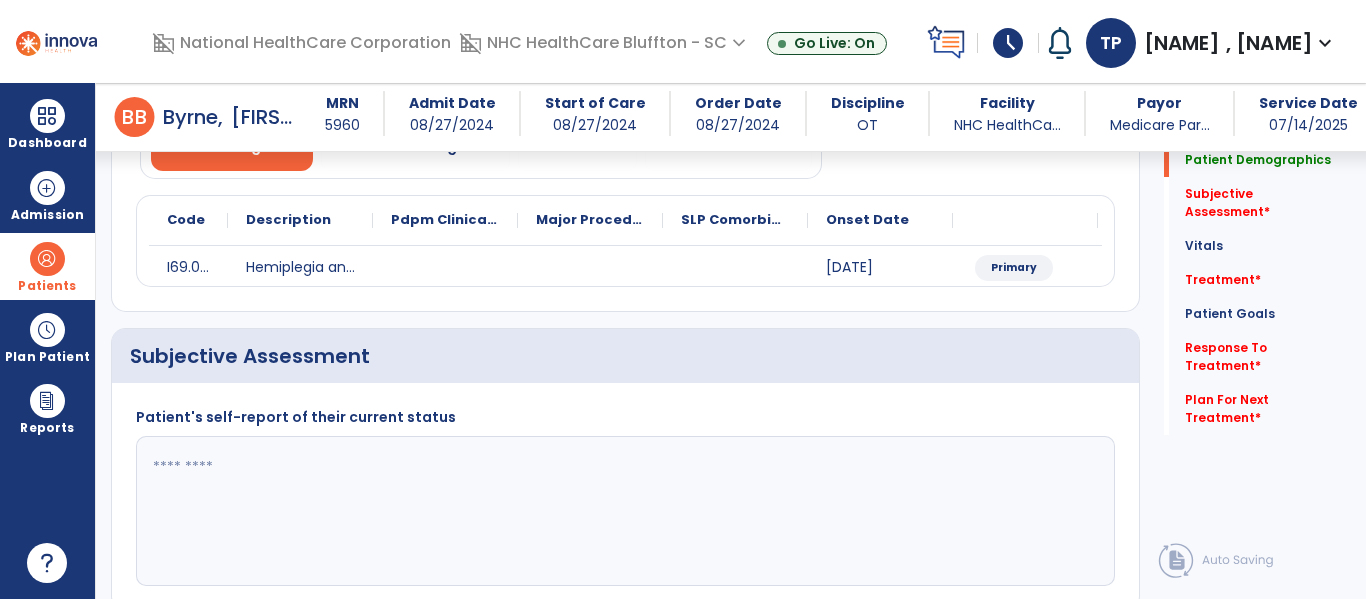 click 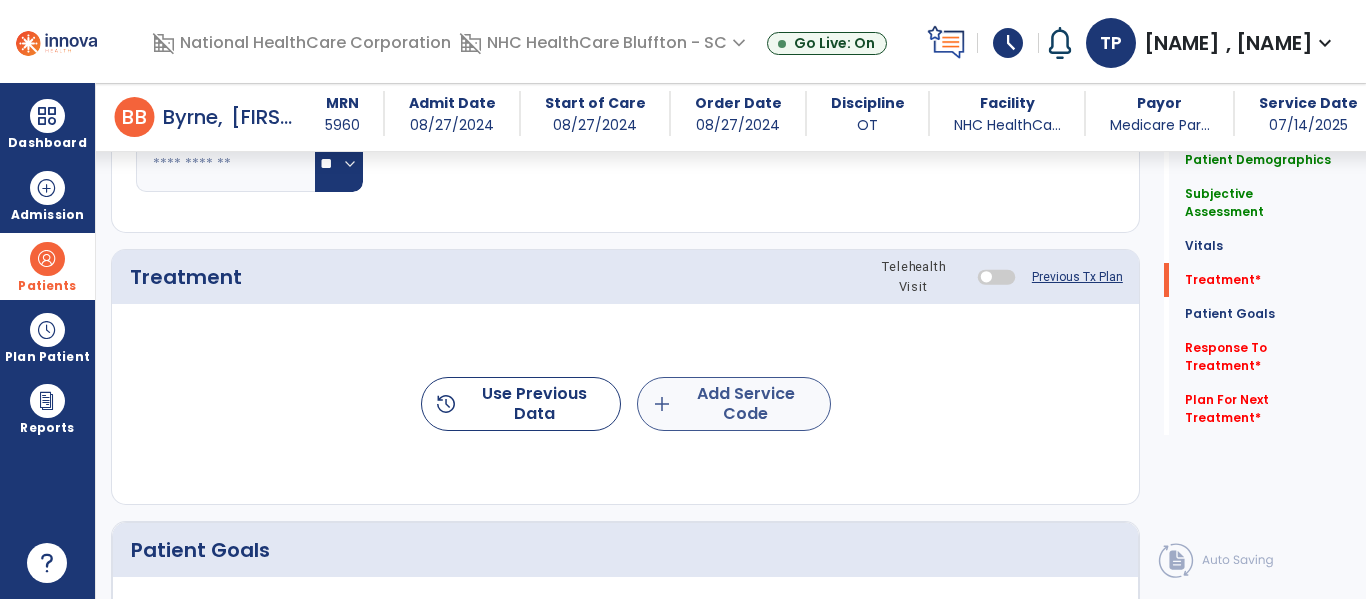 type on "**********" 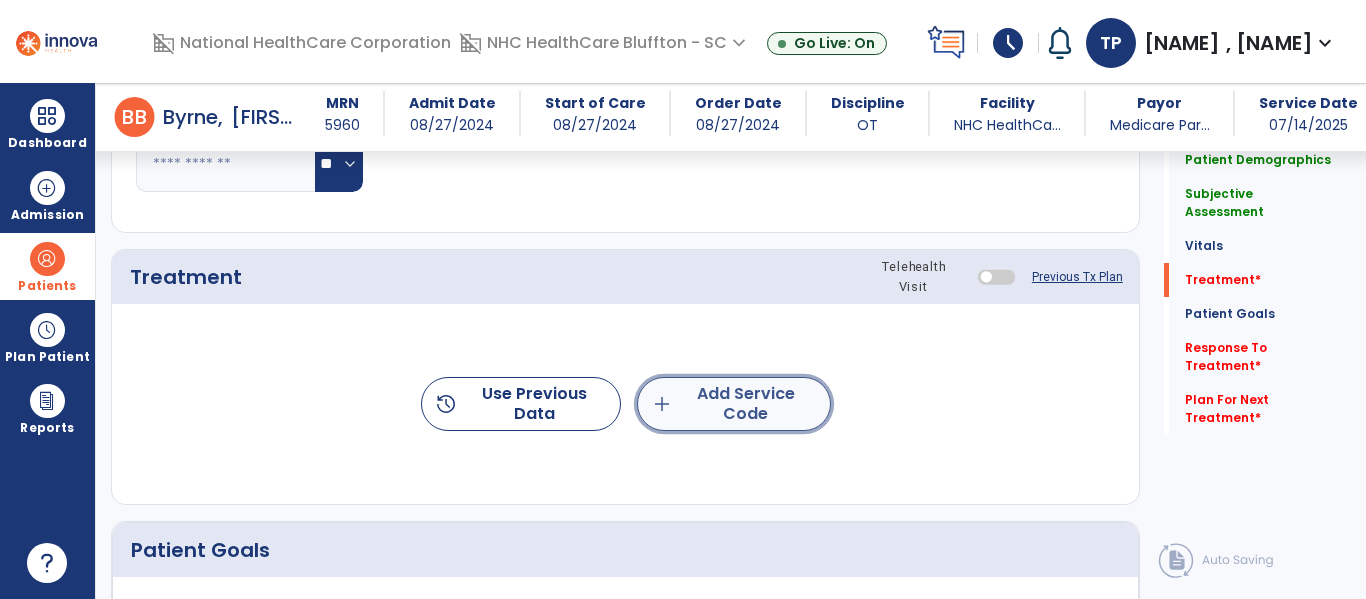 click on "add  Add Service Code" 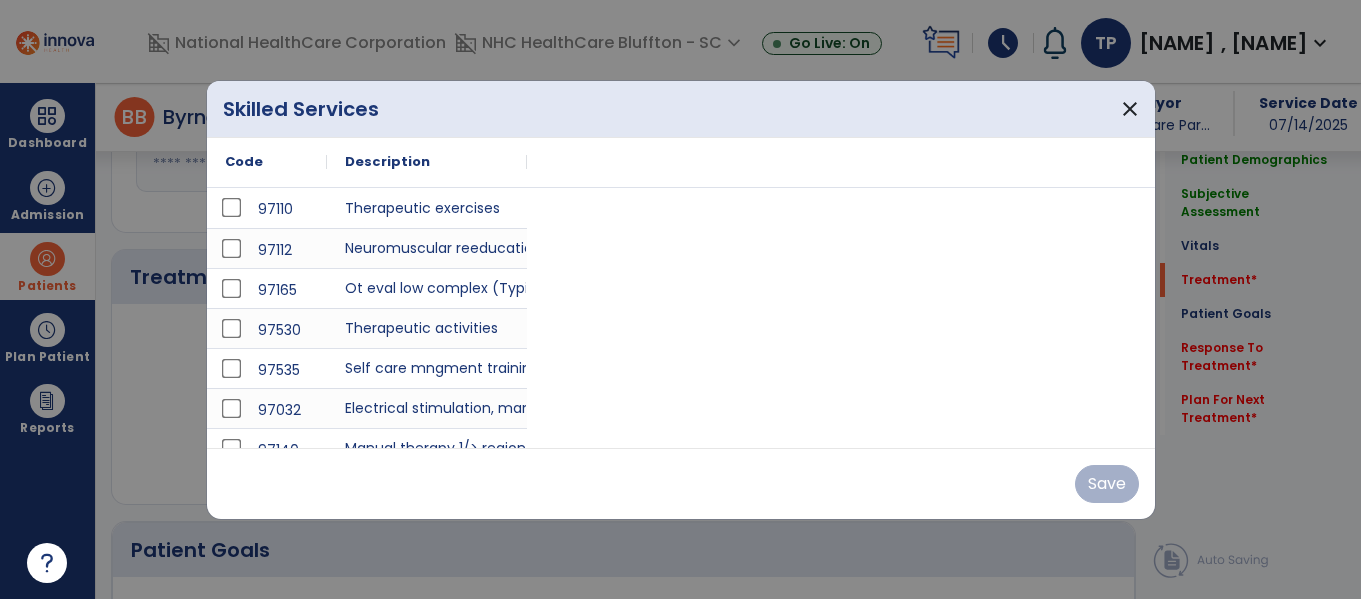 scroll, scrollTop: 1000, scrollLeft: 0, axis: vertical 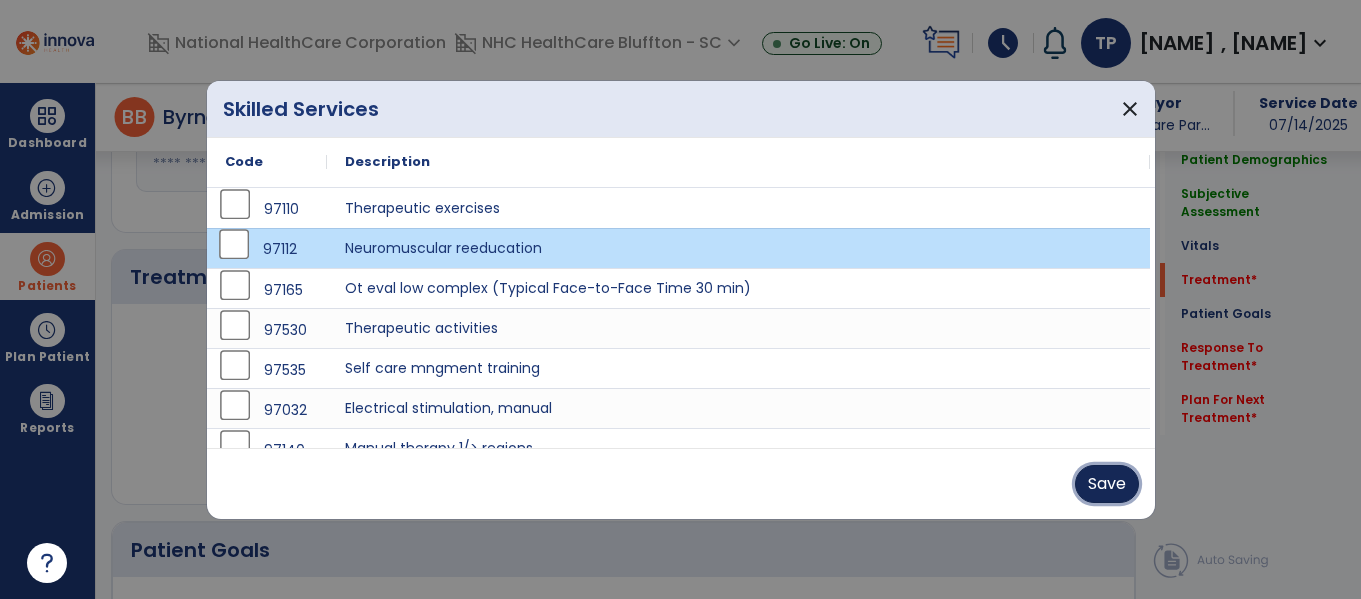 click on "Save" at bounding box center (1107, 484) 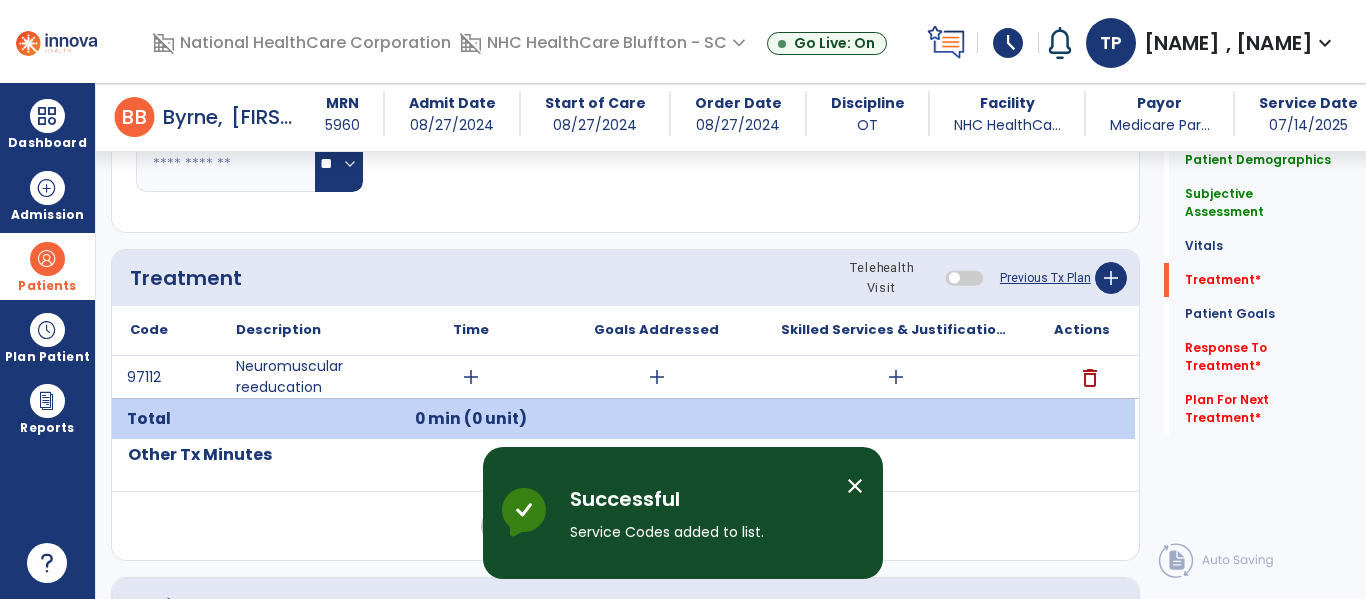 click on "Successful Service Codes added to list." at bounding box center [700, 521] 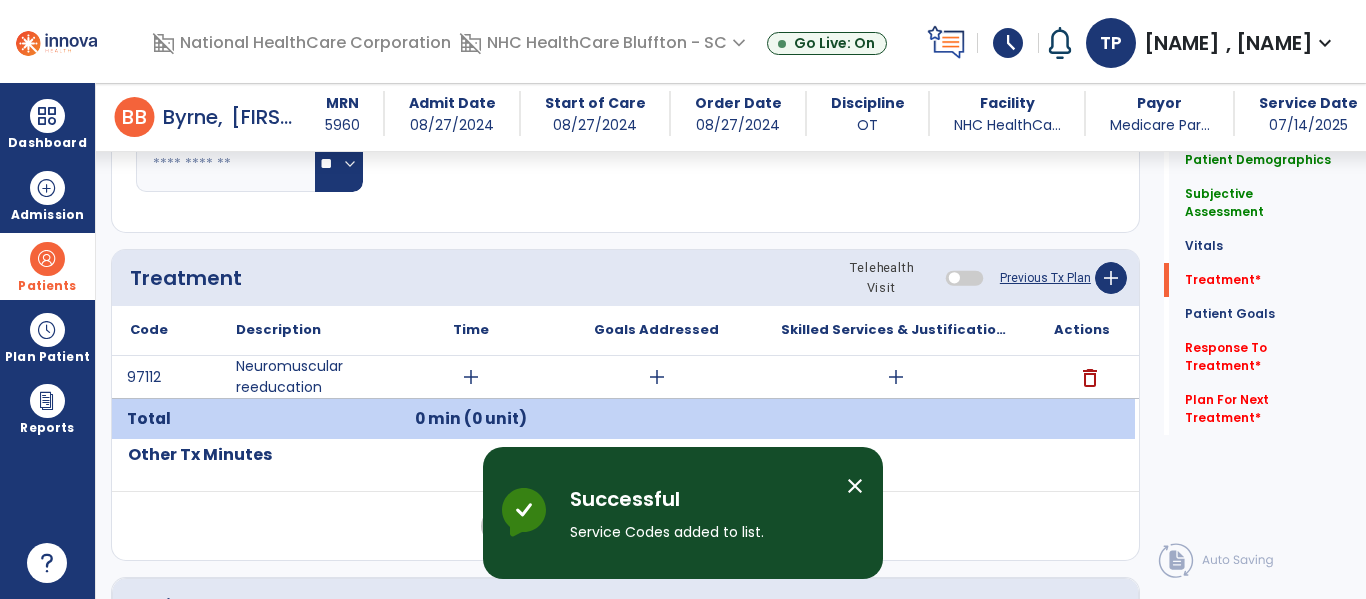 click on "close" at bounding box center (855, 486) 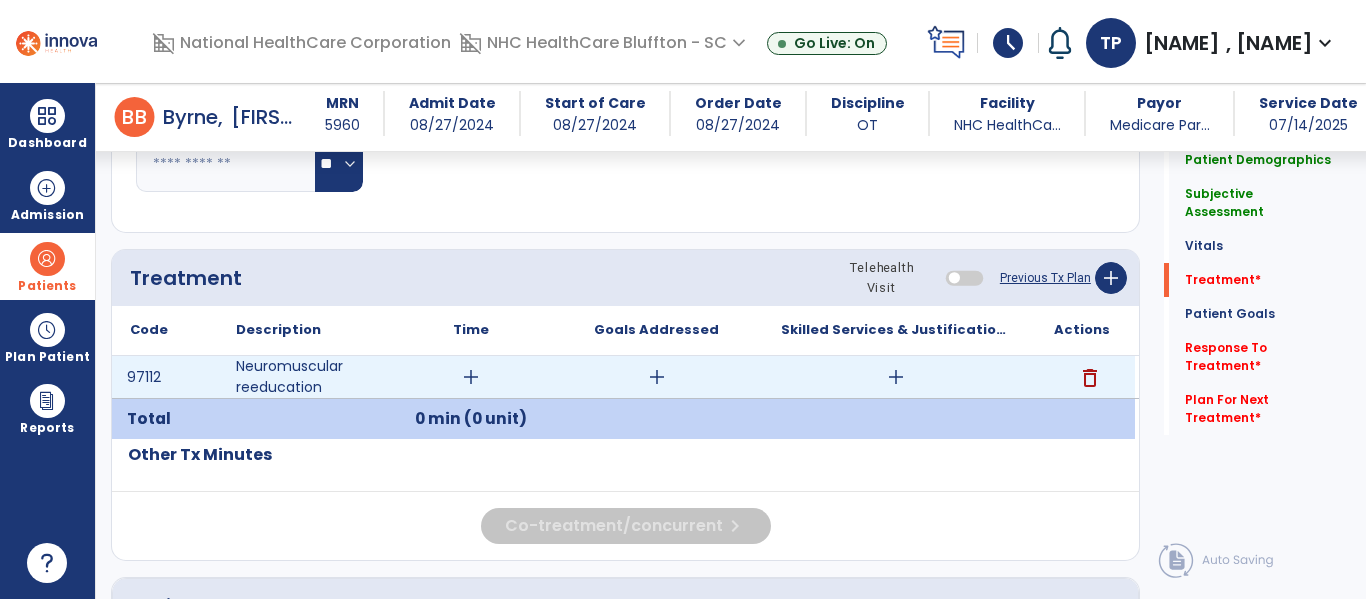 click on "add" at bounding box center [471, 377] 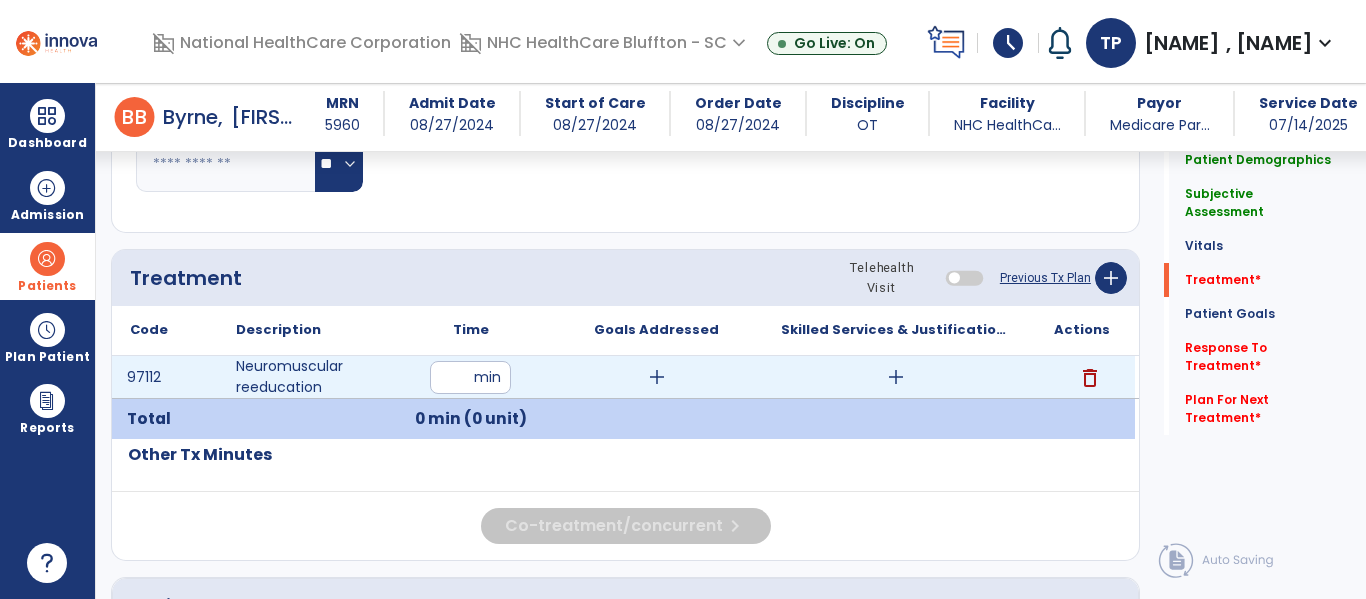 type on "**" 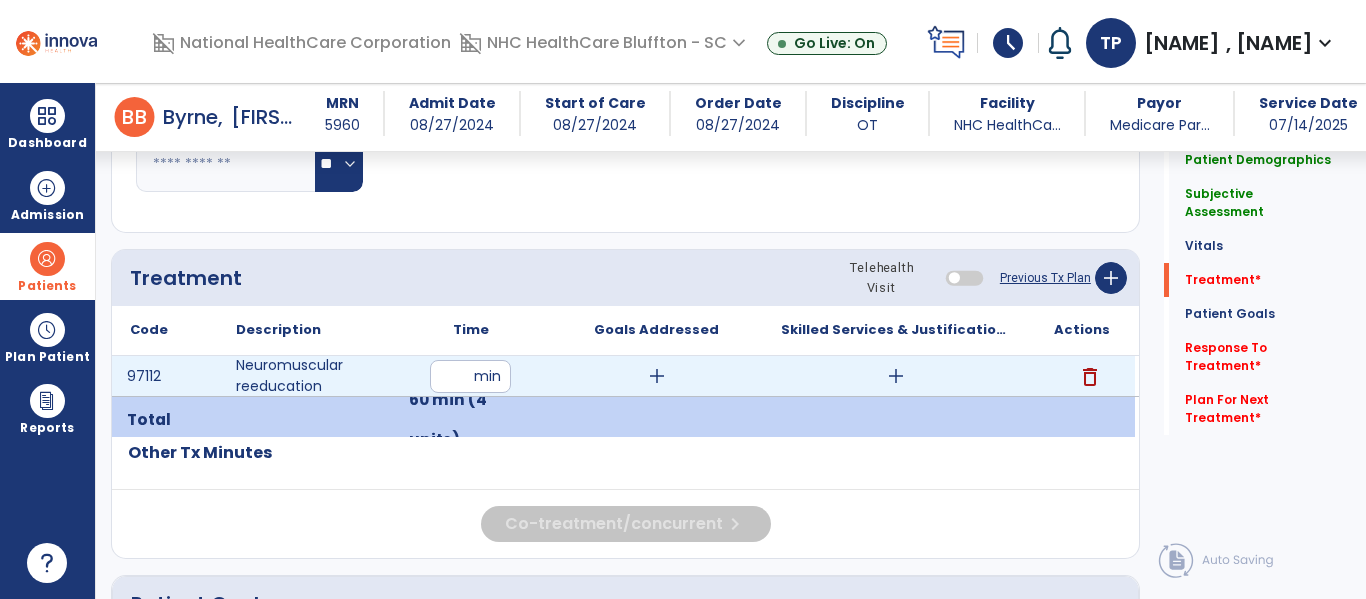 click on "add" at bounding box center [896, 376] 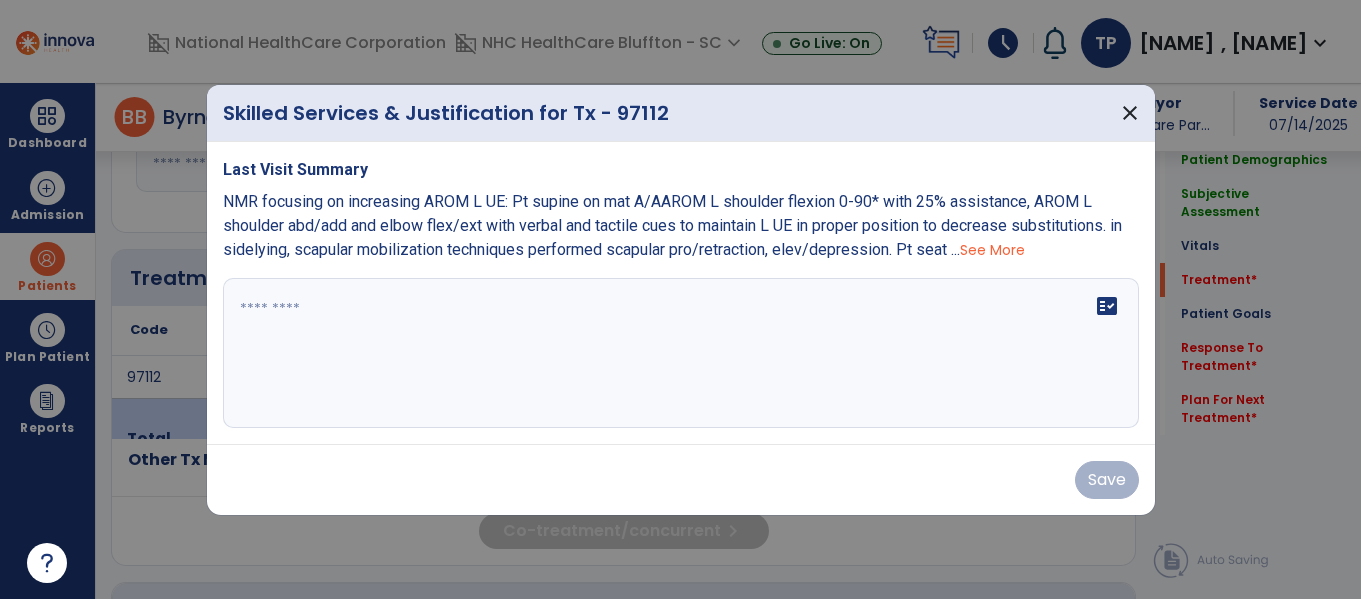 scroll, scrollTop: 1000, scrollLeft: 0, axis: vertical 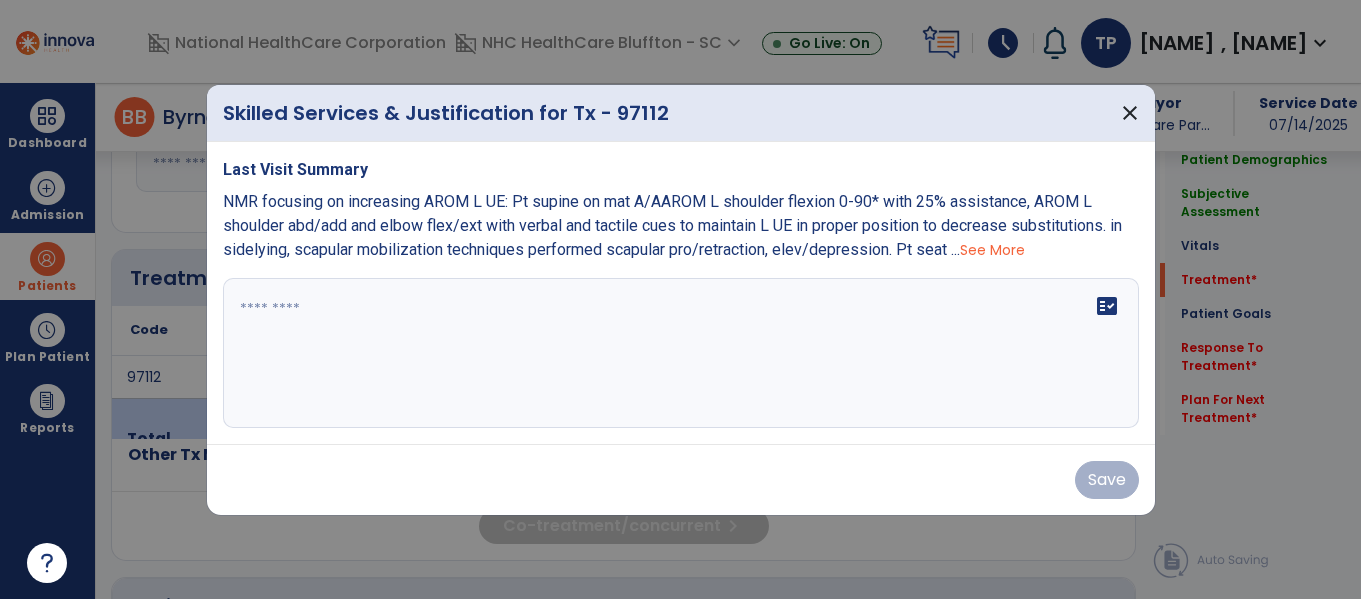 click on "See More" at bounding box center (992, 250) 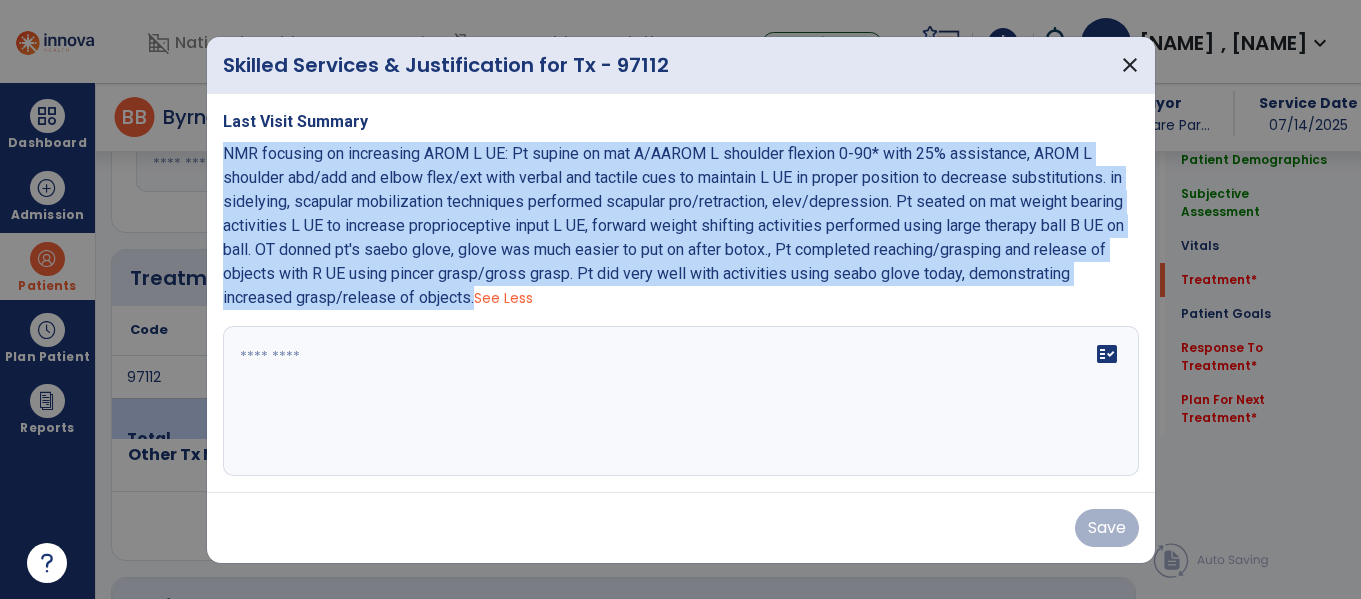 drag, startPoint x: 222, startPoint y: 151, endPoint x: 466, endPoint y: 302, distance: 286.94424 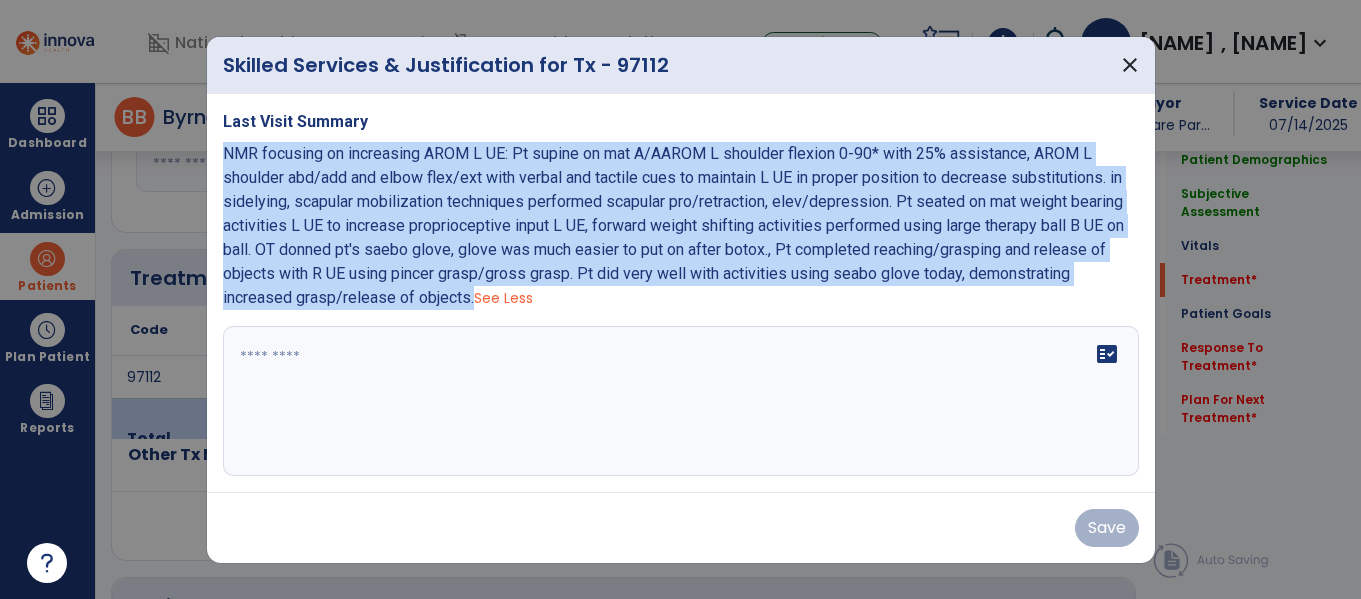 click on "NMR focusing on increasing AROM L UE: Pt supine on mat A/AAROM L shoulder flexion 0-90* with 25% assistance, AROM L shoulder abd/add and elbow flex/ext with verbal and tactile cues to maintain L UE in proper position to decrease substitutions. in sidelying, scapular mobilization techniques performed scapular pro/retraction, elev/depression. Pt seated on mat weight bearing activities L UE to increase proprioceptive input L UE, forward weight shifting activities performed using large therapy ball B UE on ball.   OT donned pt's saebo glove, glove was much easier to put on after botox., Pt completed reaching/grasping and release of objects with R UE using pincer grasp/gross grasp.  Pt did very well with activities using seabo glove today, demonstrating increased grasp/release of objects." at bounding box center [673, 225] 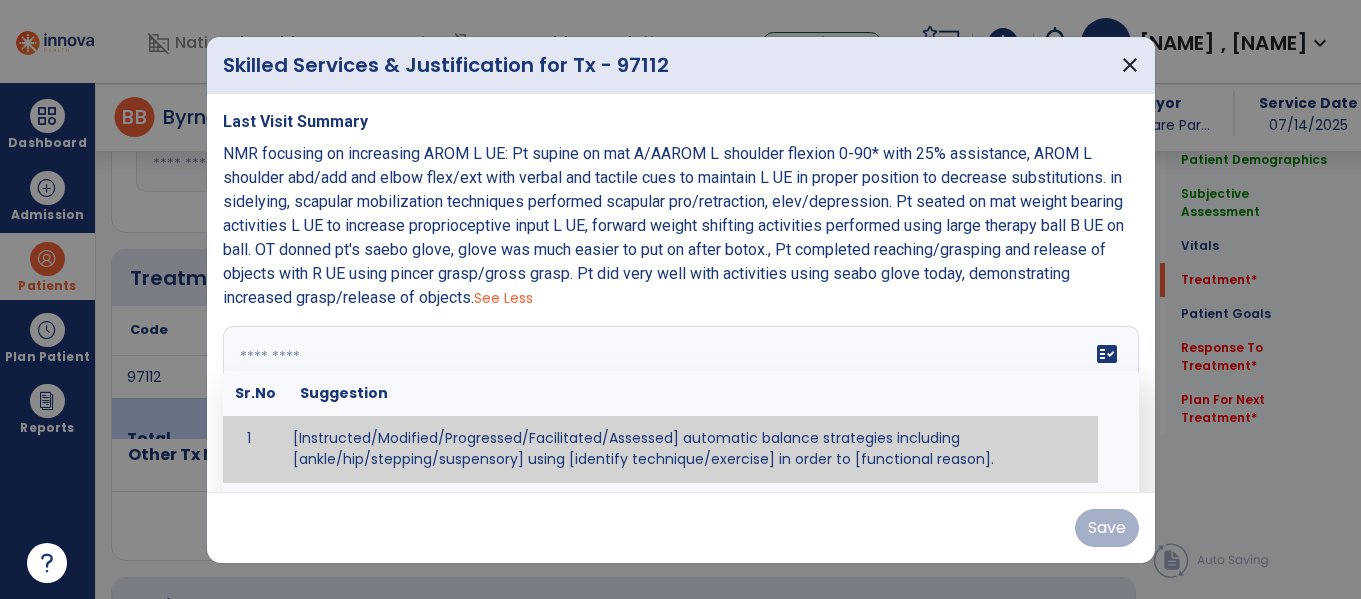 drag, startPoint x: 513, startPoint y: 362, endPoint x: 527, endPoint y: 370, distance: 16.124516 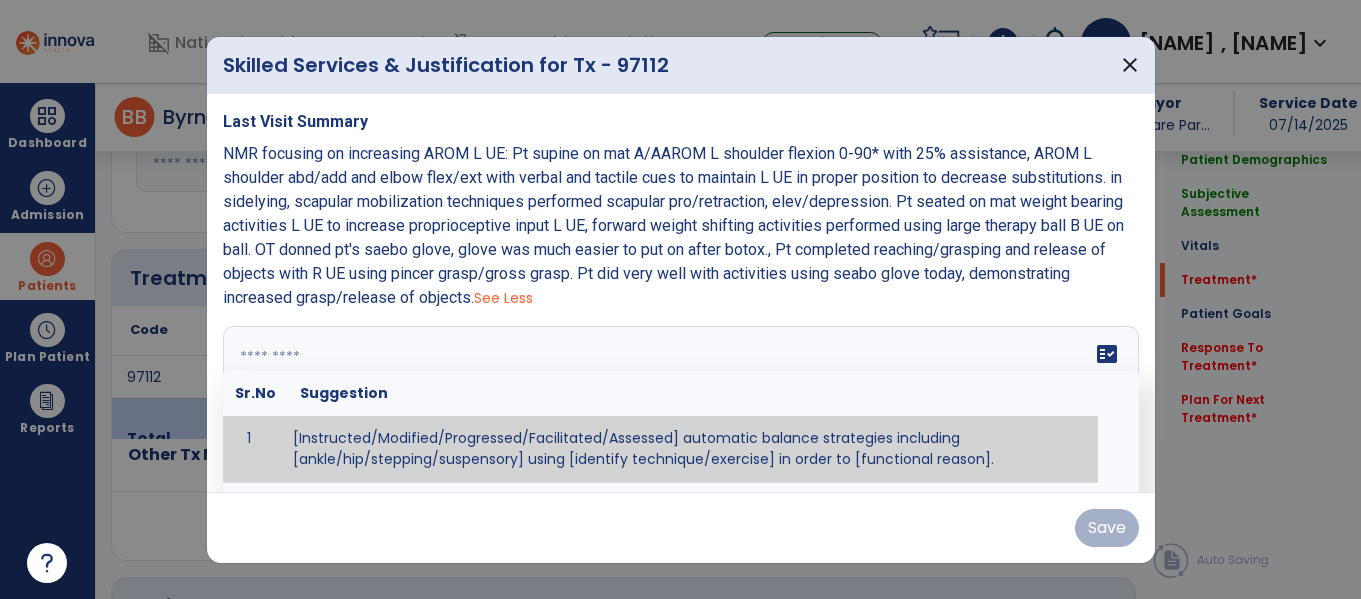 click at bounding box center [678, 401] 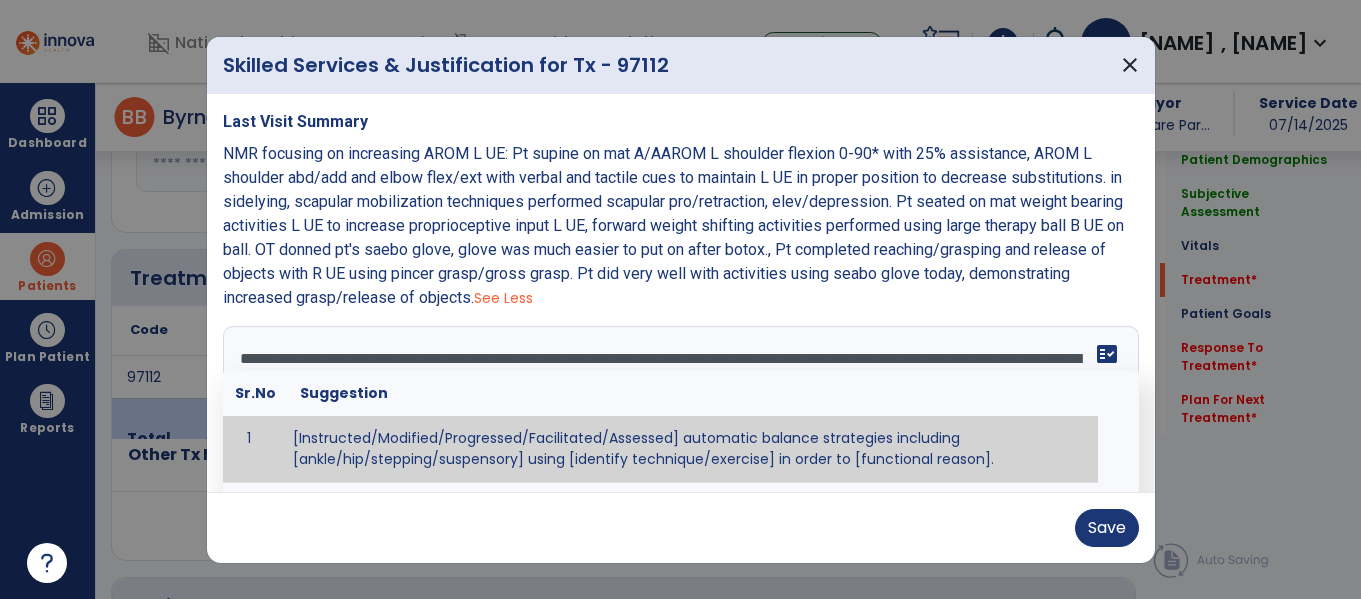 scroll, scrollTop: 64, scrollLeft: 0, axis: vertical 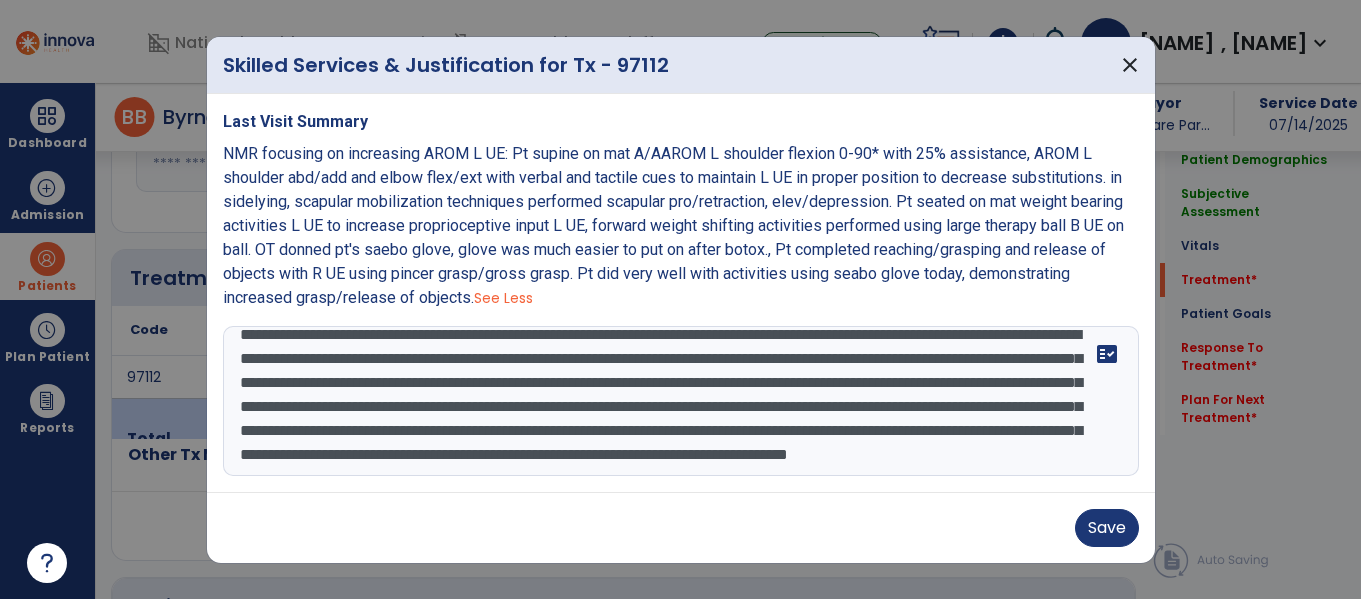 click on "**********" at bounding box center (681, 401) 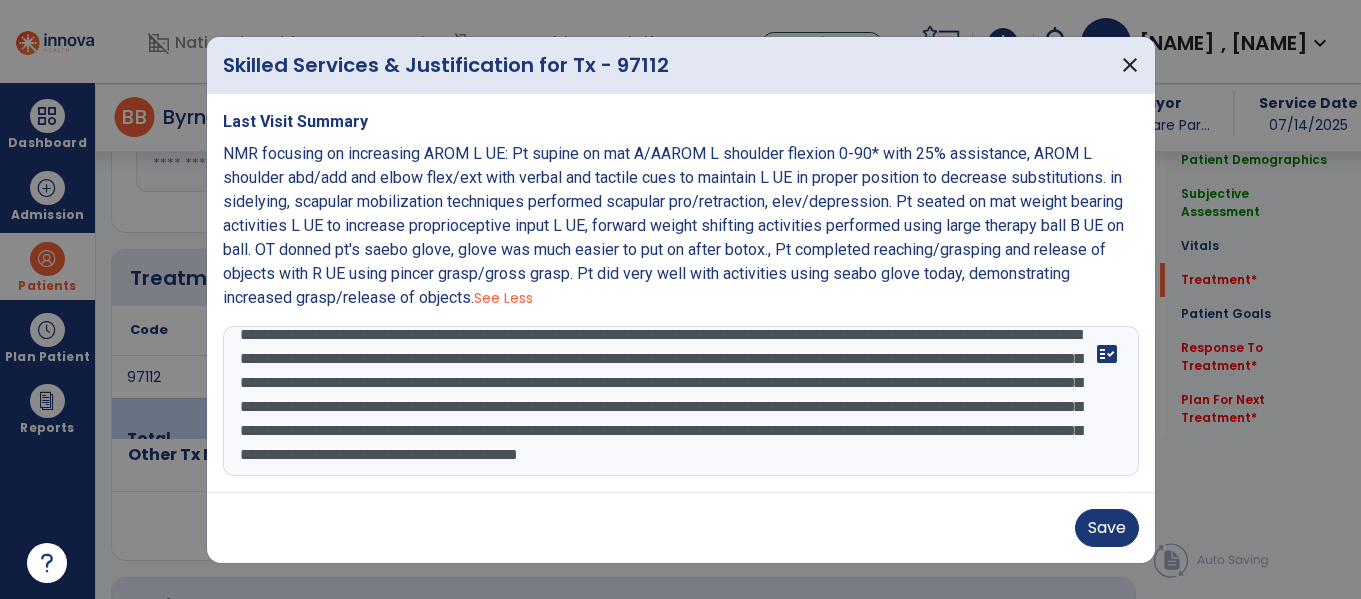 click on "**********" at bounding box center [681, 401] 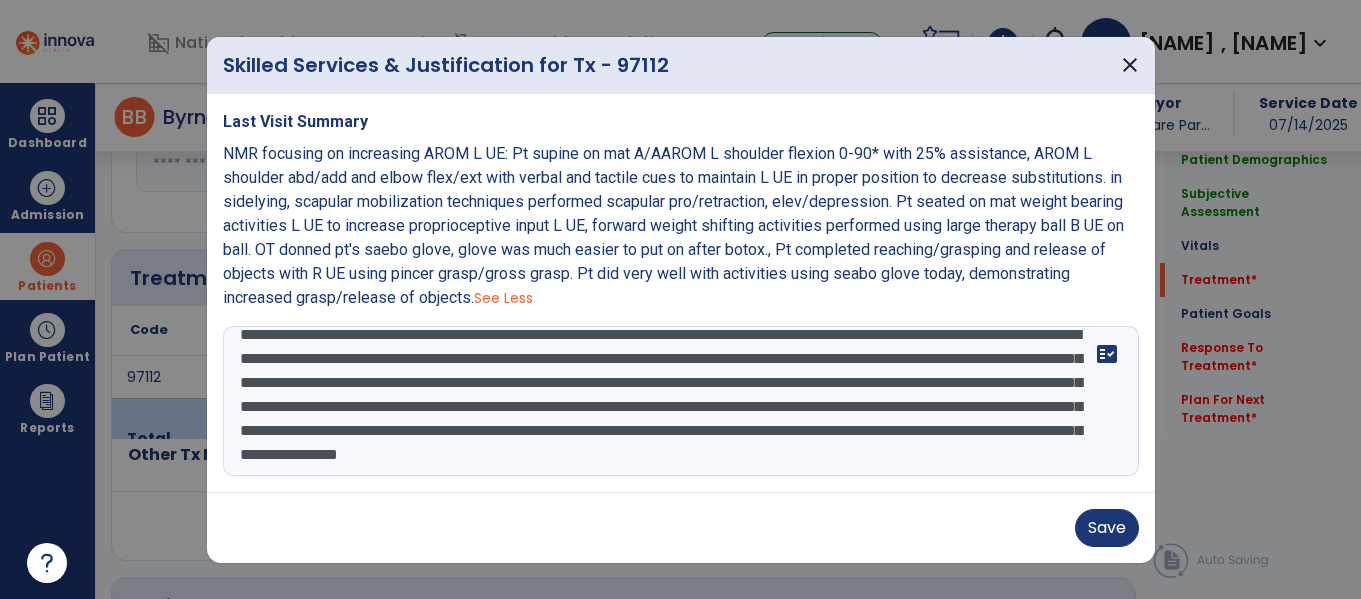 scroll, scrollTop: 48, scrollLeft: 0, axis: vertical 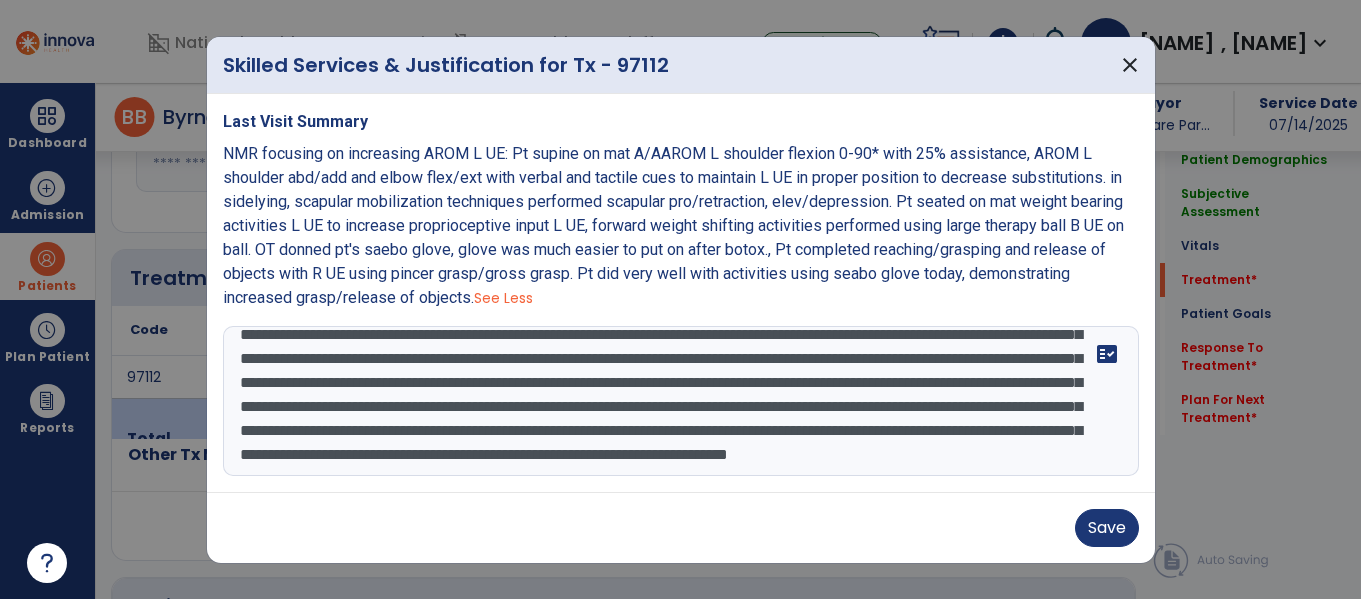 click on "**********" at bounding box center (681, 401) 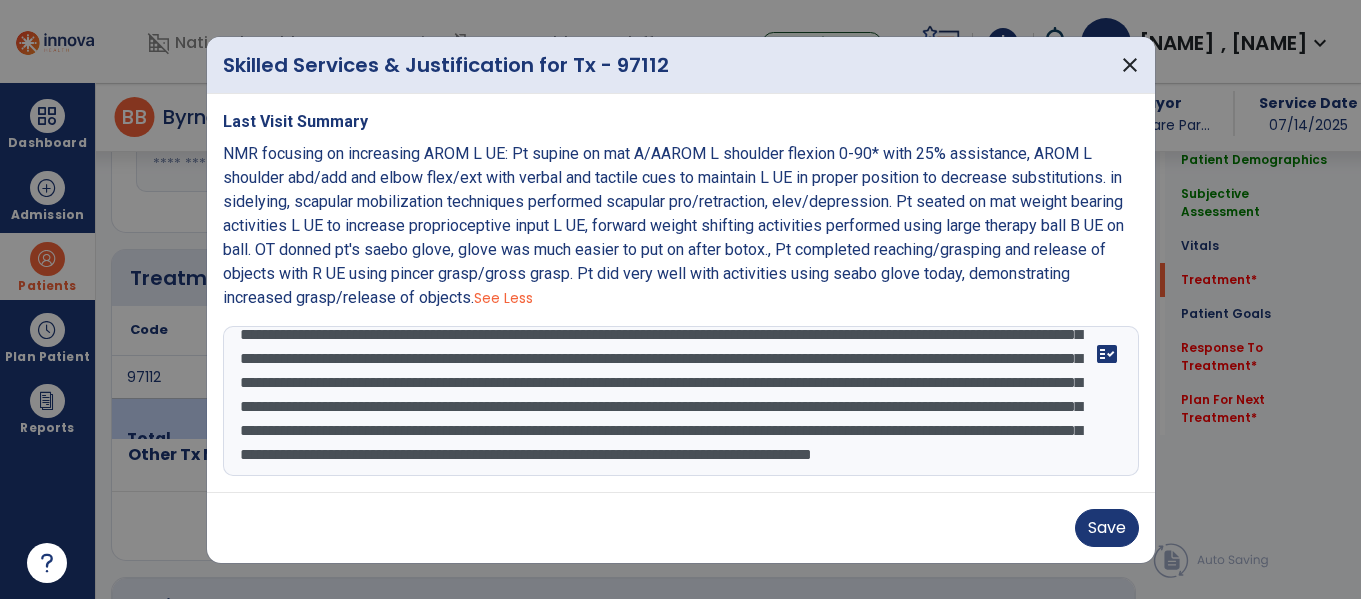 scroll, scrollTop: 112, scrollLeft: 0, axis: vertical 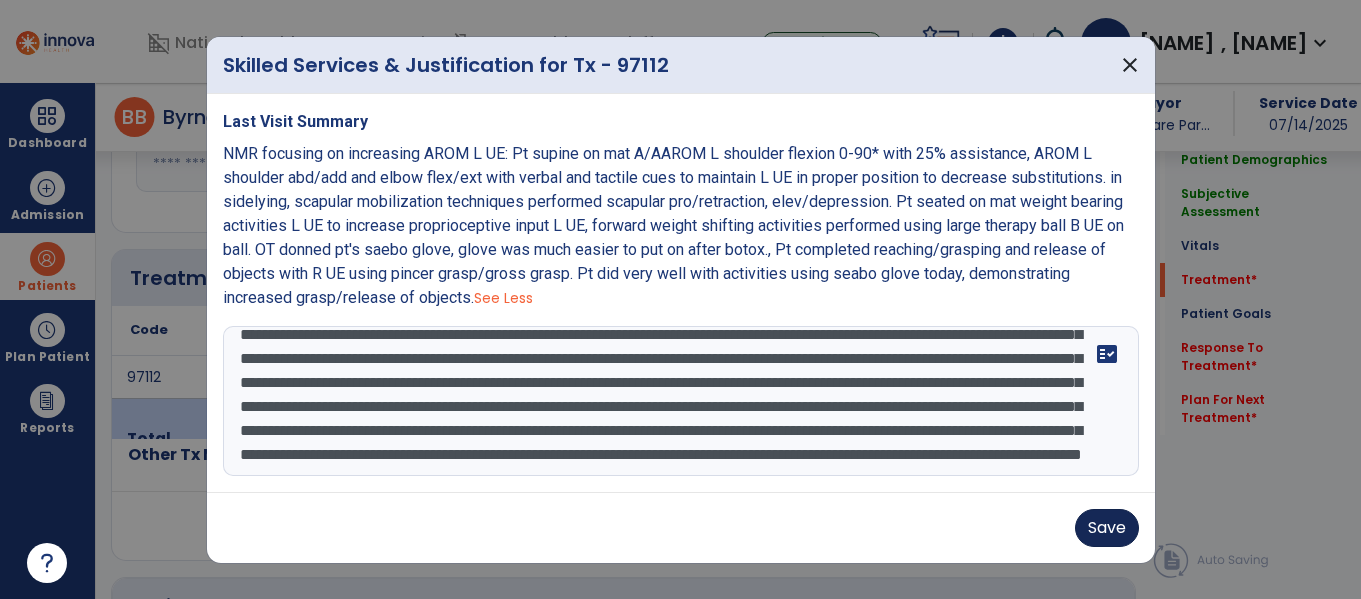 type on "**********" 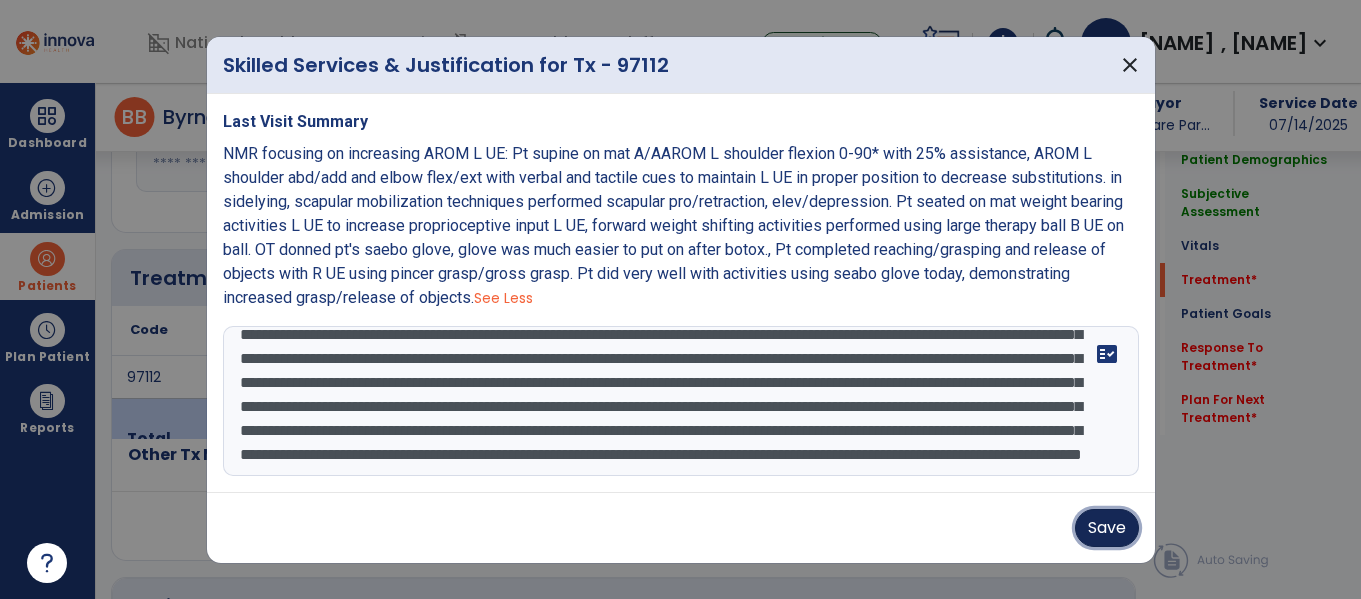 click on "Save" at bounding box center [1107, 528] 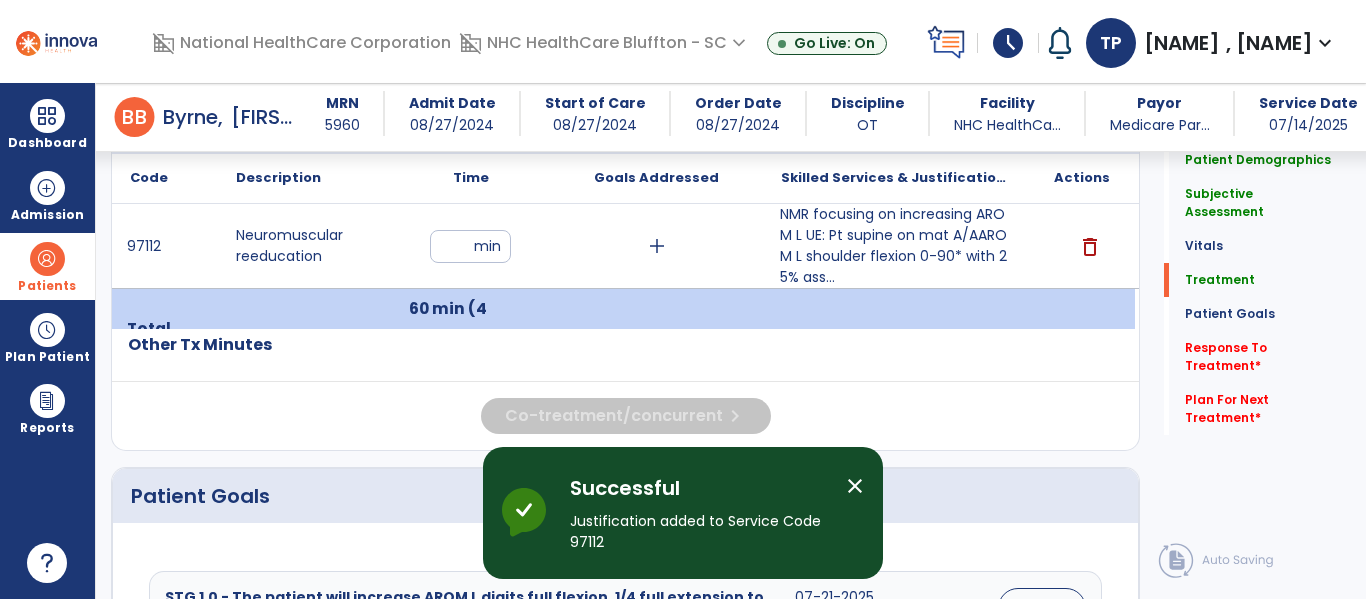 scroll, scrollTop: 1200, scrollLeft: 0, axis: vertical 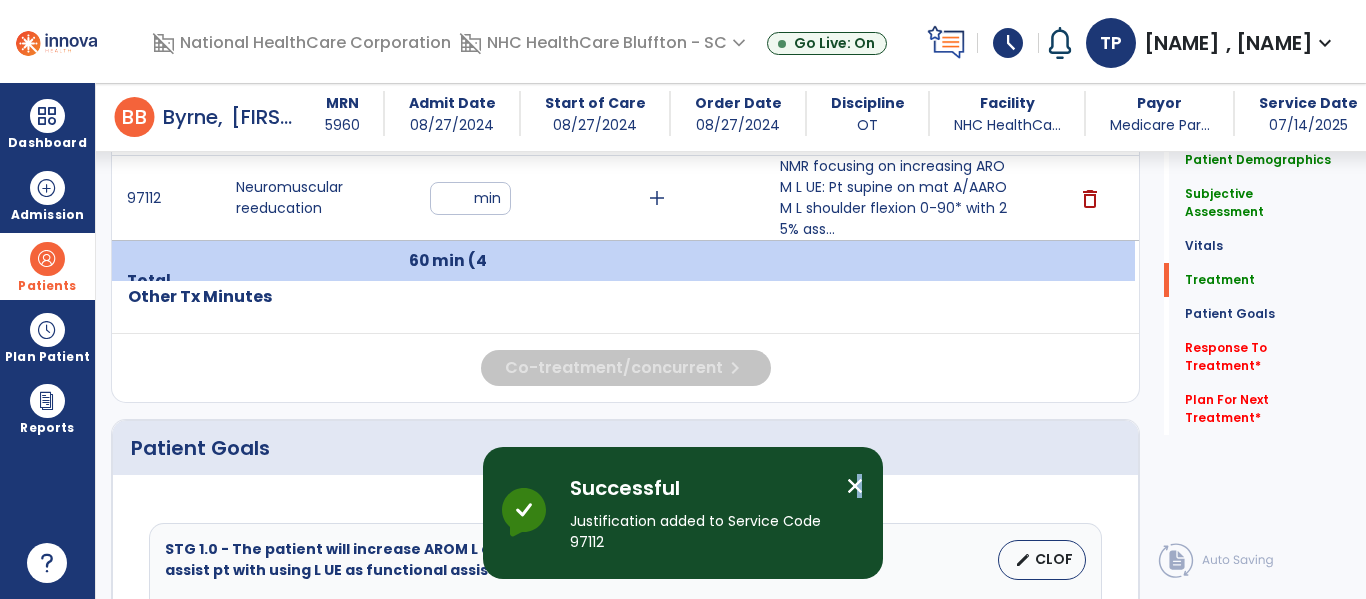 click on "close" at bounding box center (855, 486) 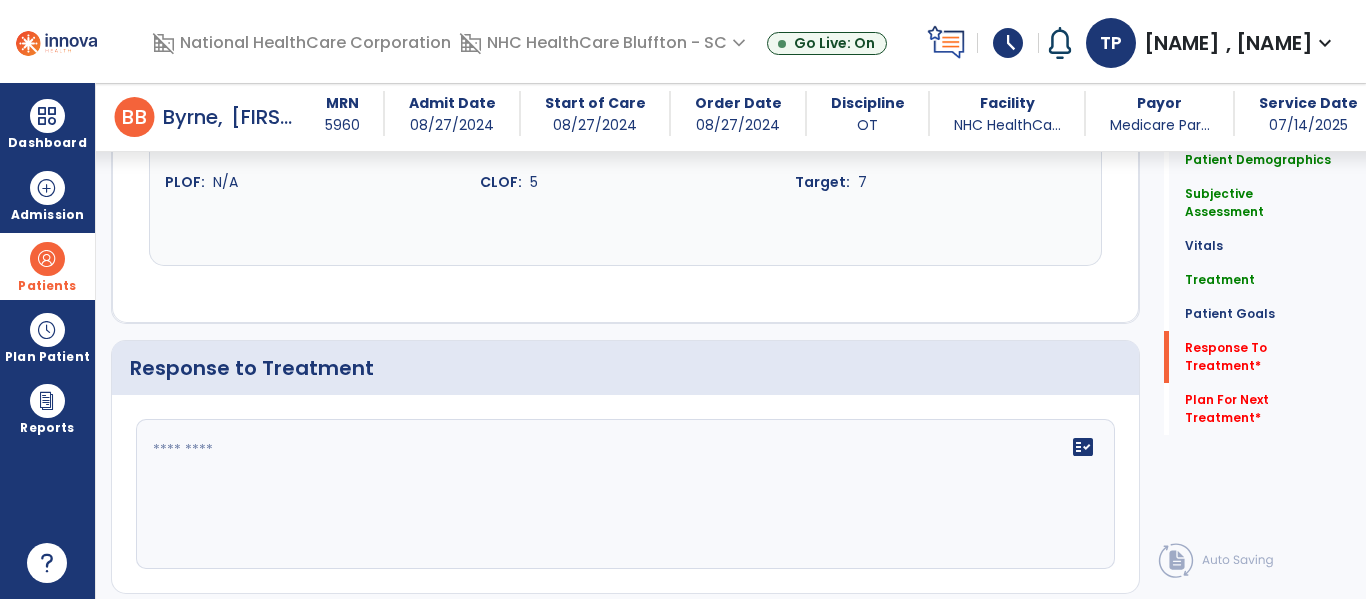 scroll, scrollTop: 3200, scrollLeft: 0, axis: vertical 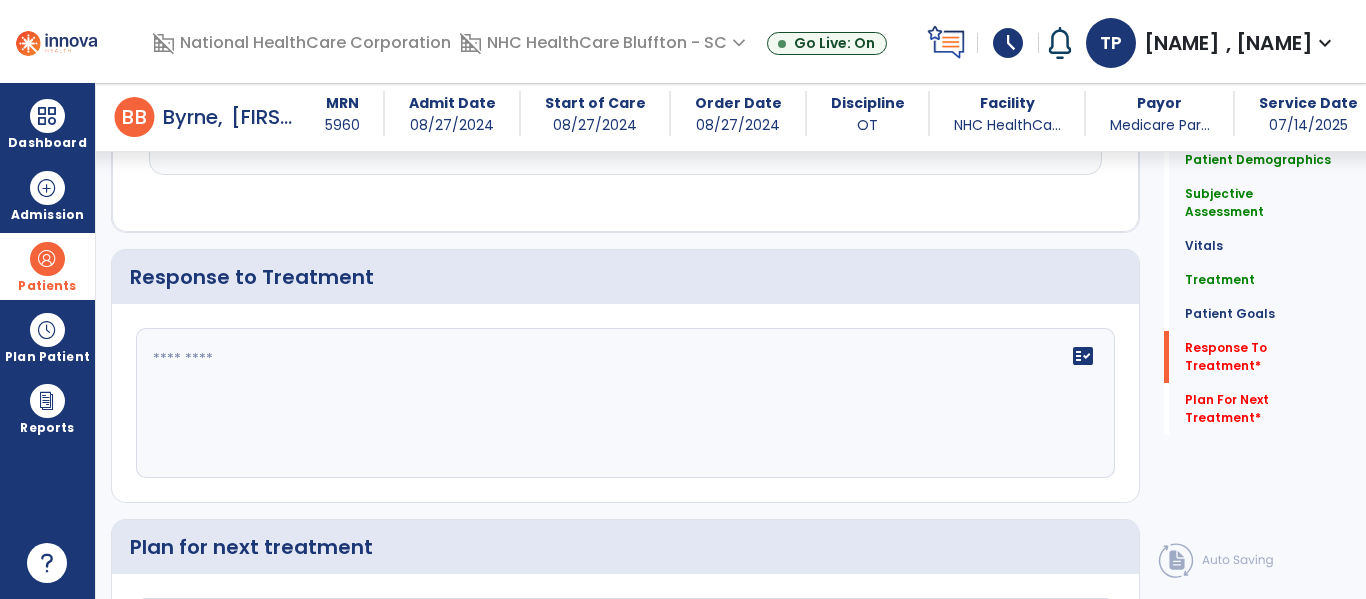 click on "fact_check" 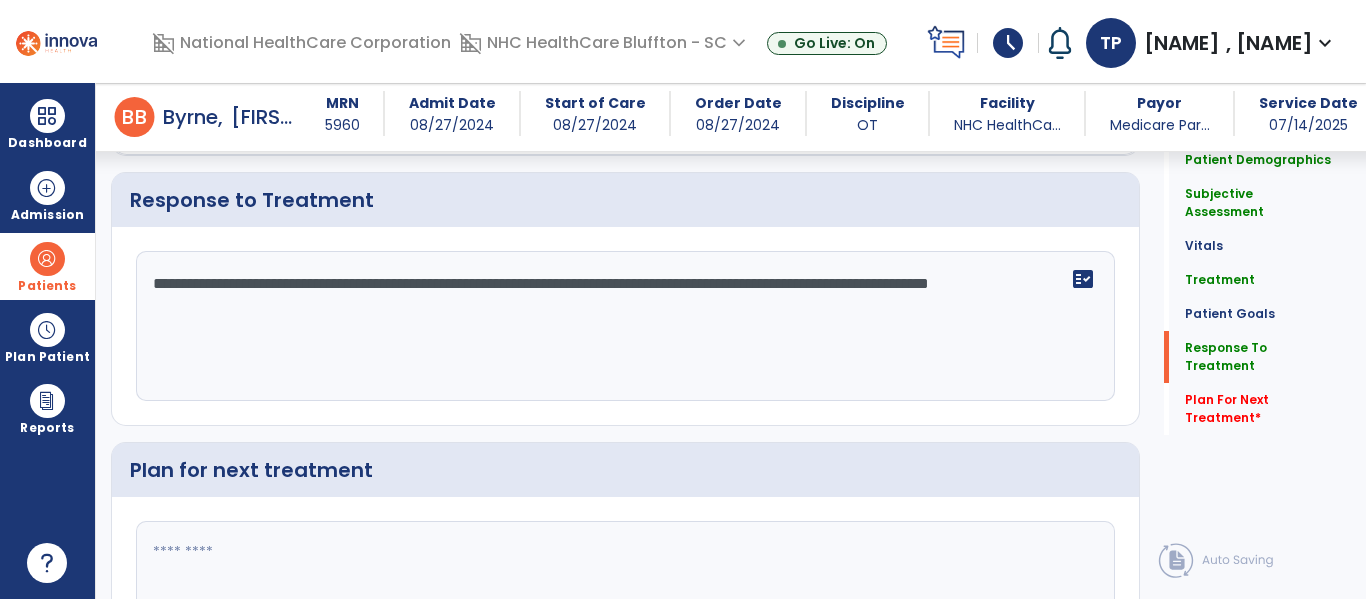 scroll, scrollTop: 3400, scrollLeft: 0, axis: vertical 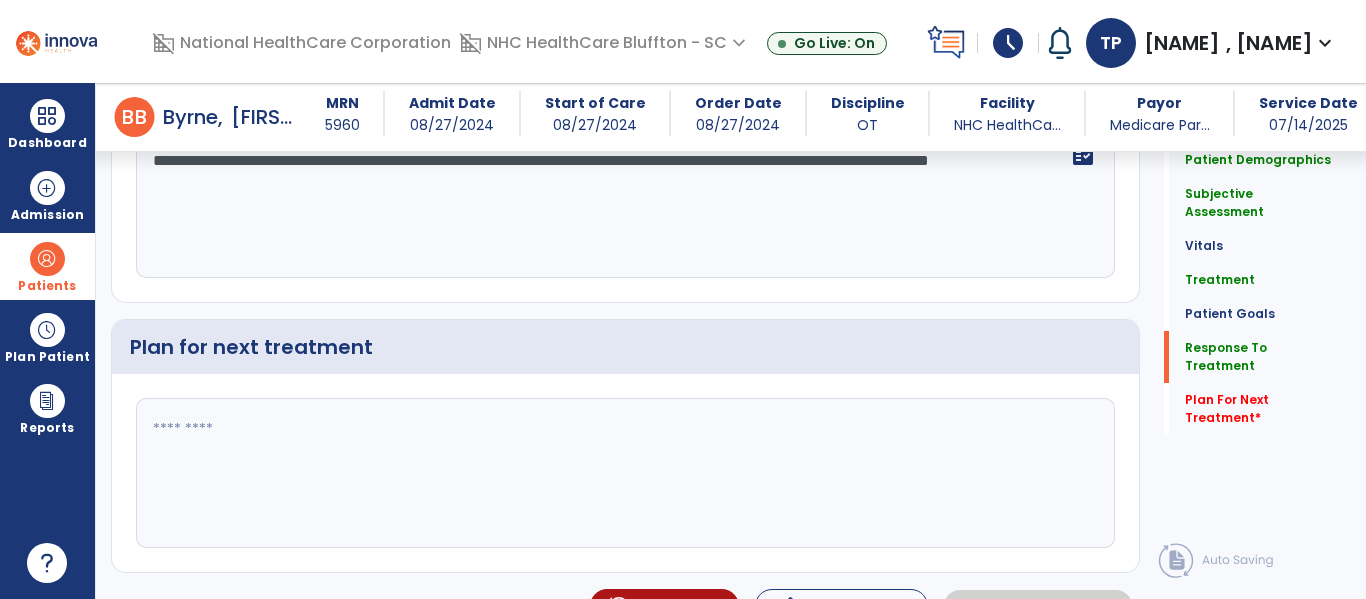 type on "**********" 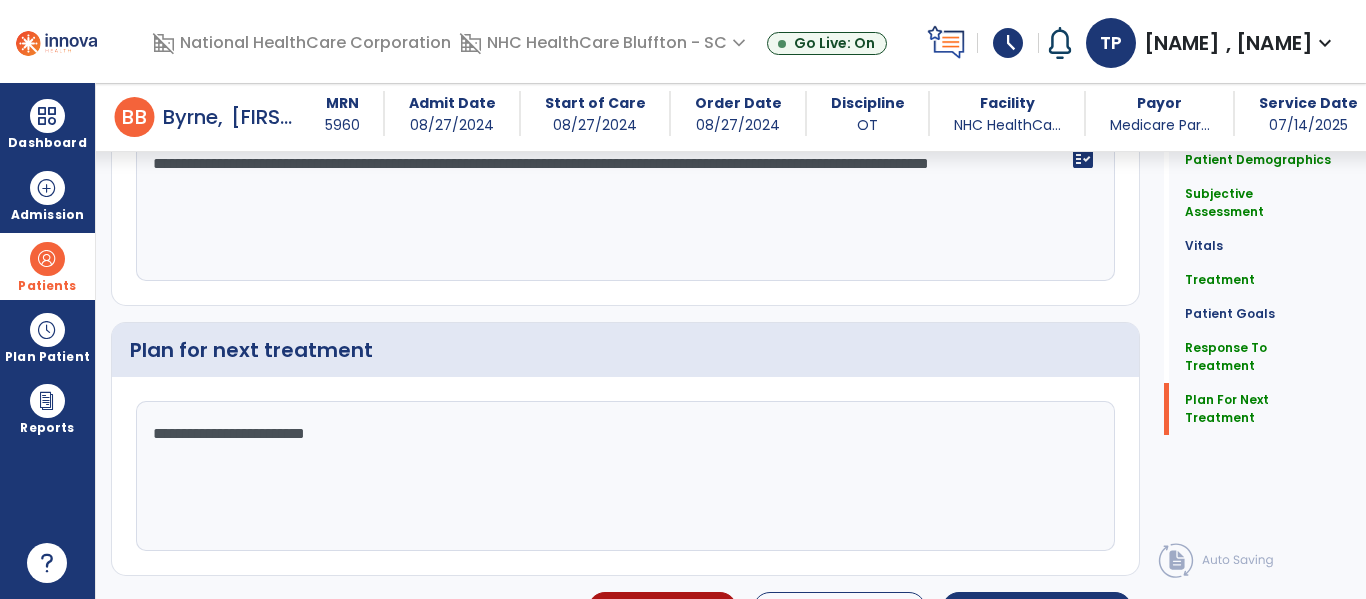 scroll, scrollTop: 3441, scrollLeft: 0, axis: vertical 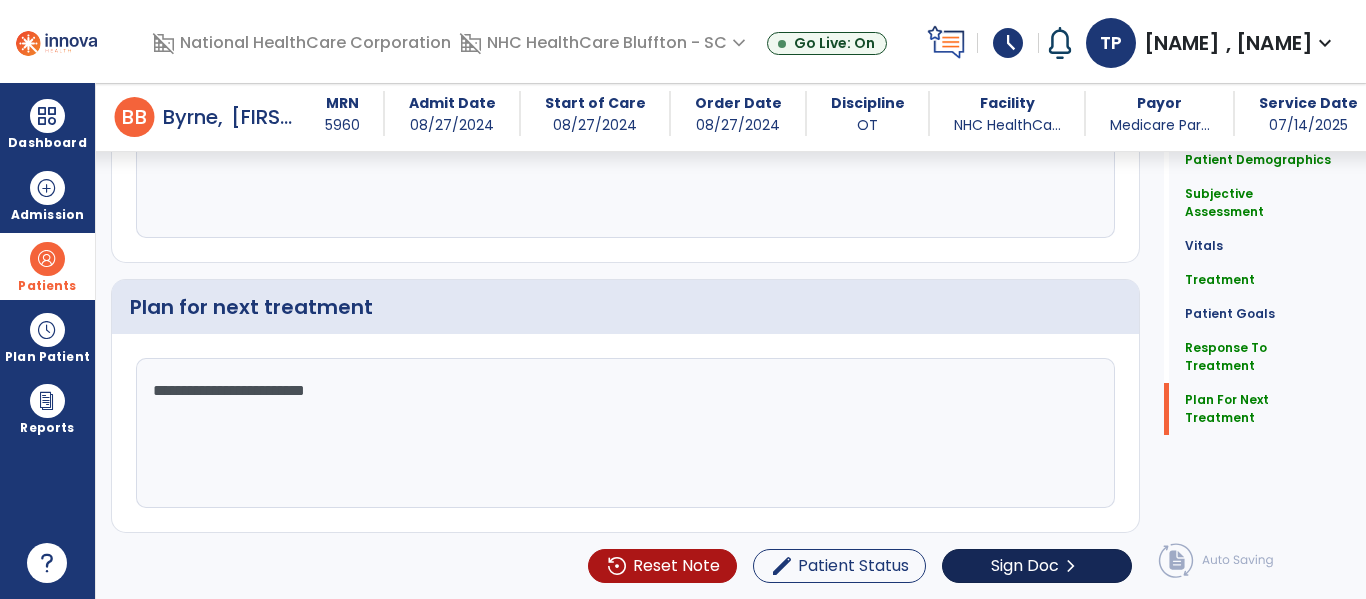 type on "**********" 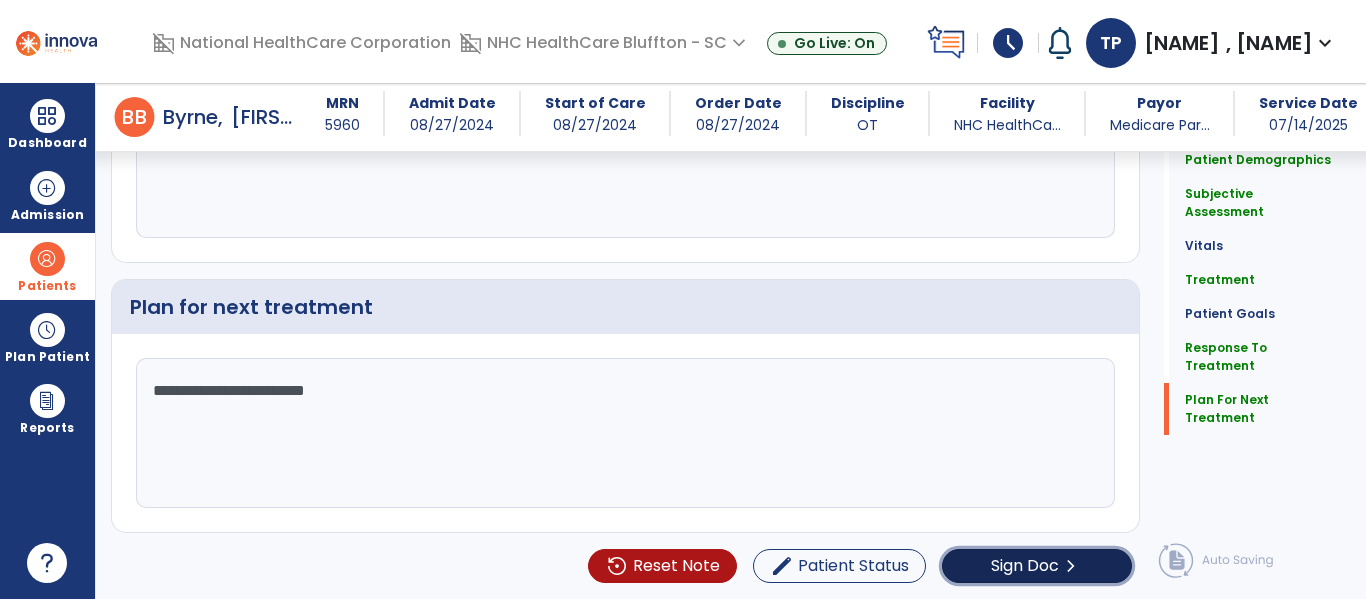 click on "Sign Doc  chevron_right" 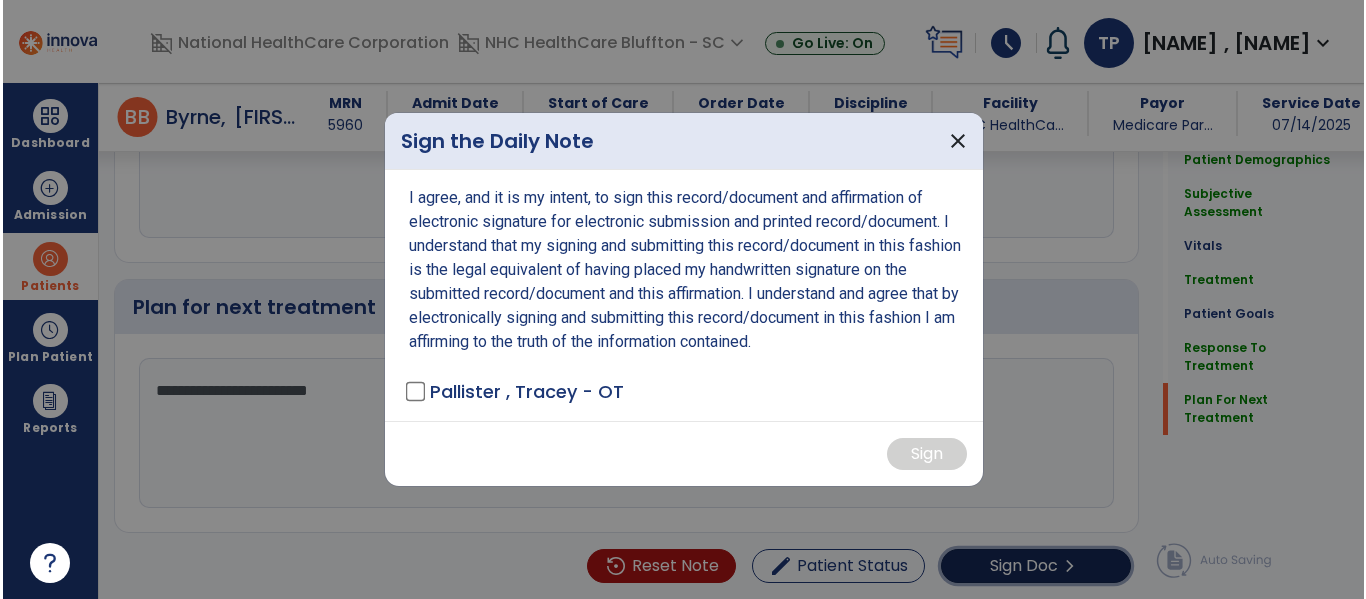 scroll, scrollTop: 3441, scrollLeft: 0, axis: vertical 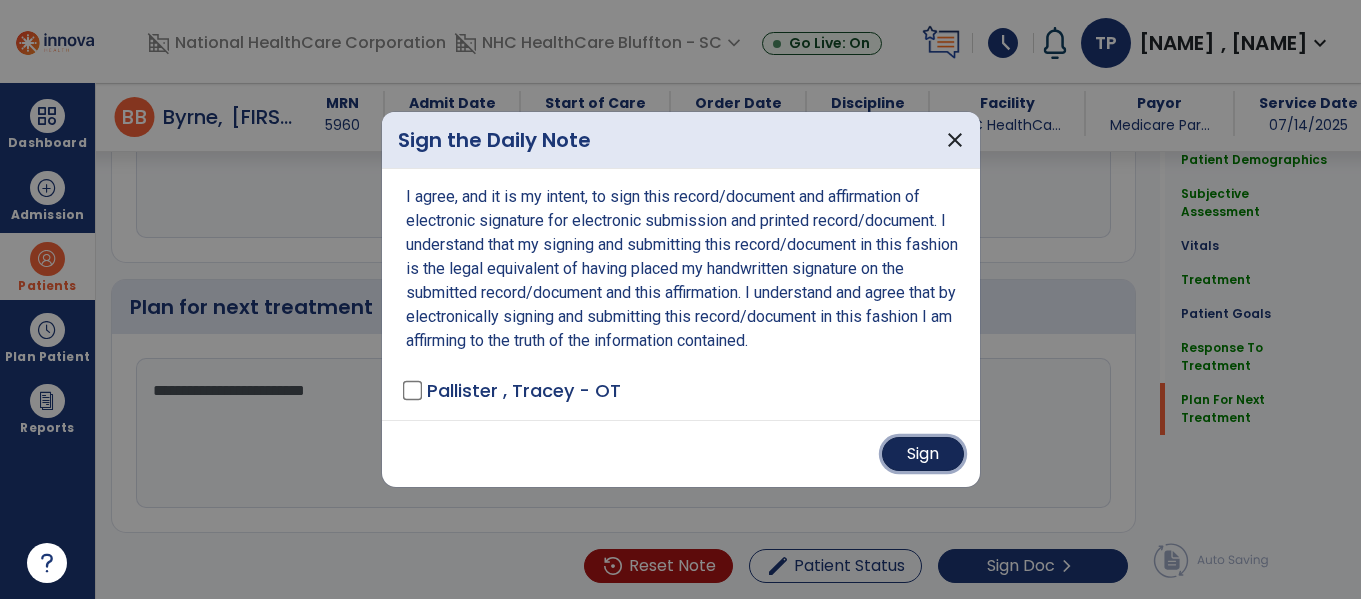 click on "Sign" at bounding box center [923, 454] 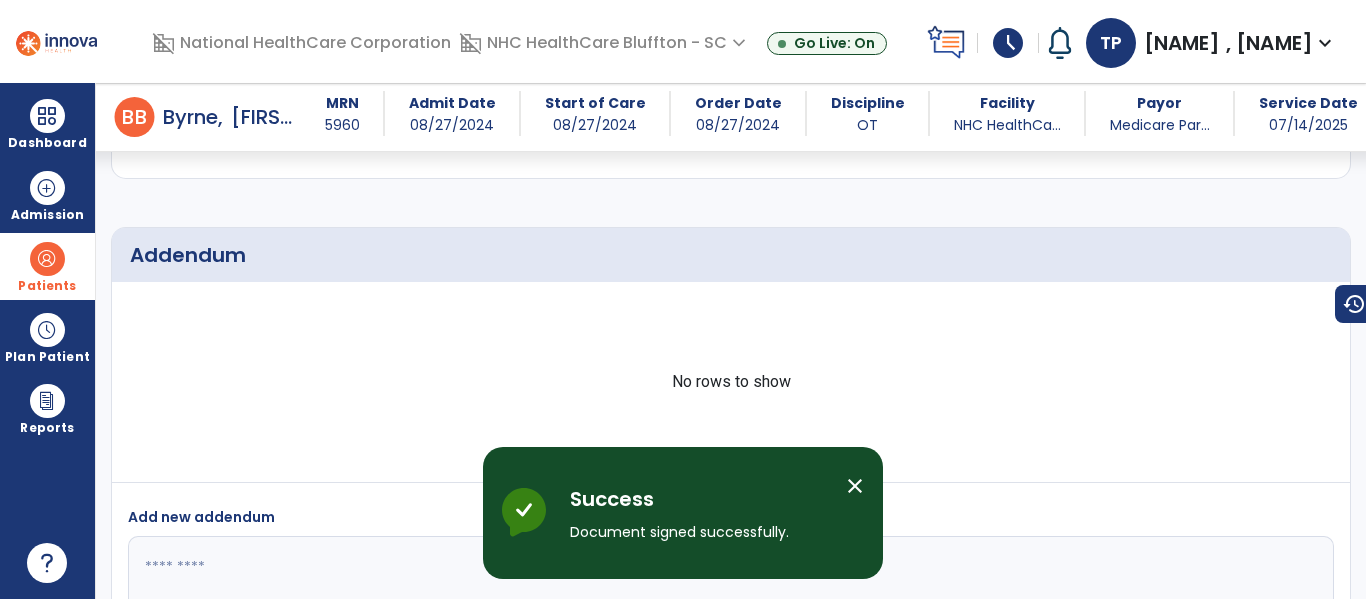 scroll, scrollTop: 5479, scrollLeft: 0, axis: vertical 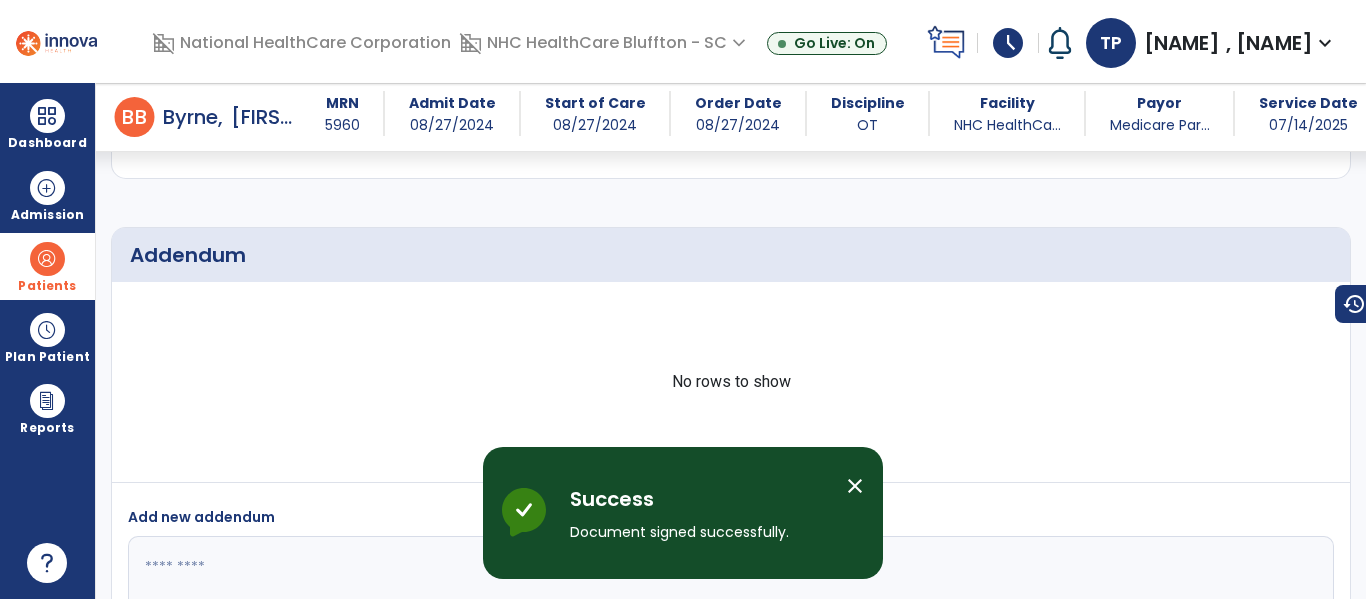 click on "close" at bounding box center [855, 486] 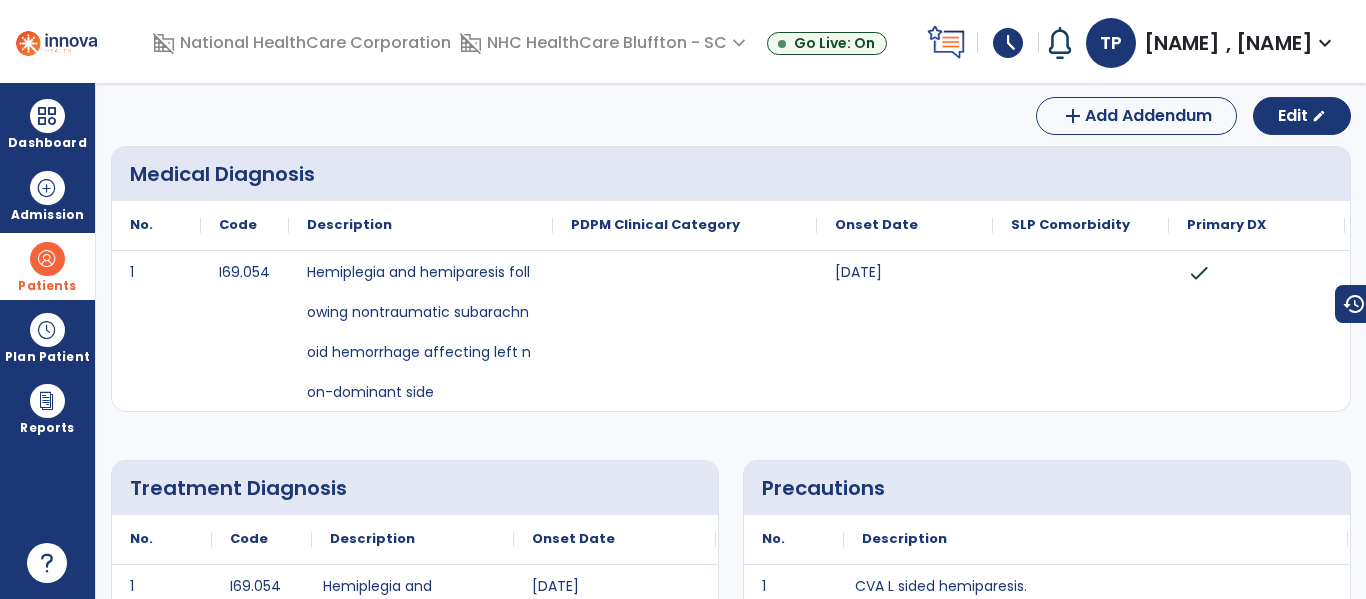 scroll, scrollTop: 0, scrollLeft: 0, axis: both 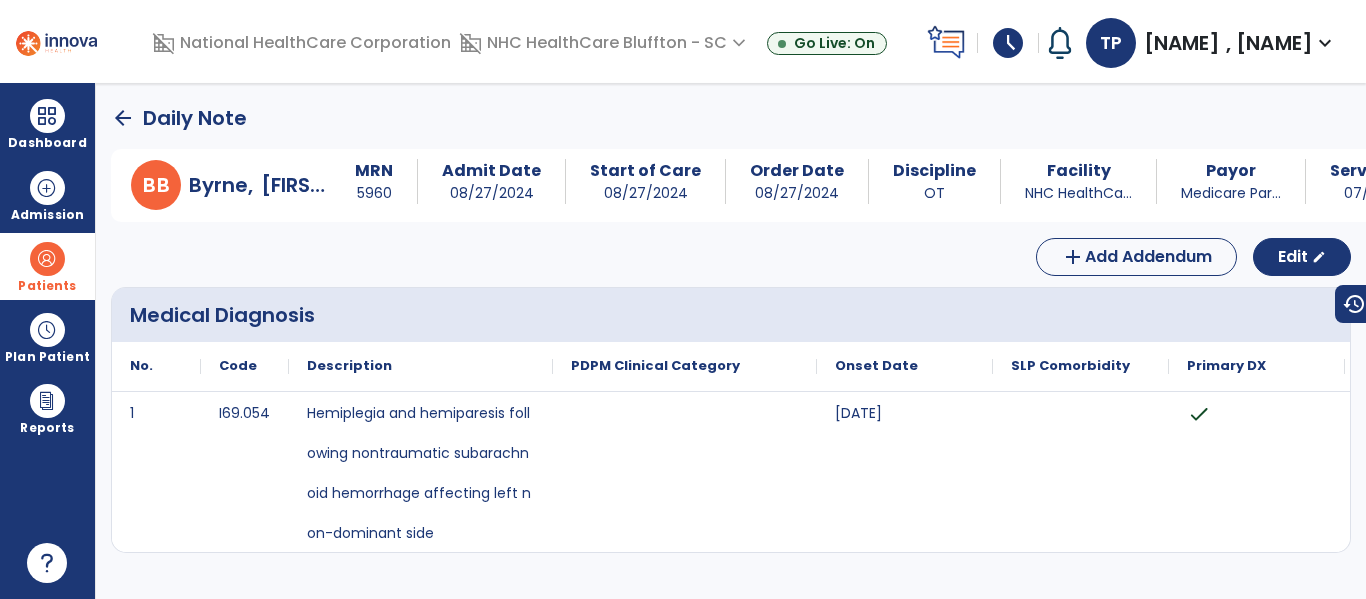 click on "Patients" at bounding box center (47, 266) 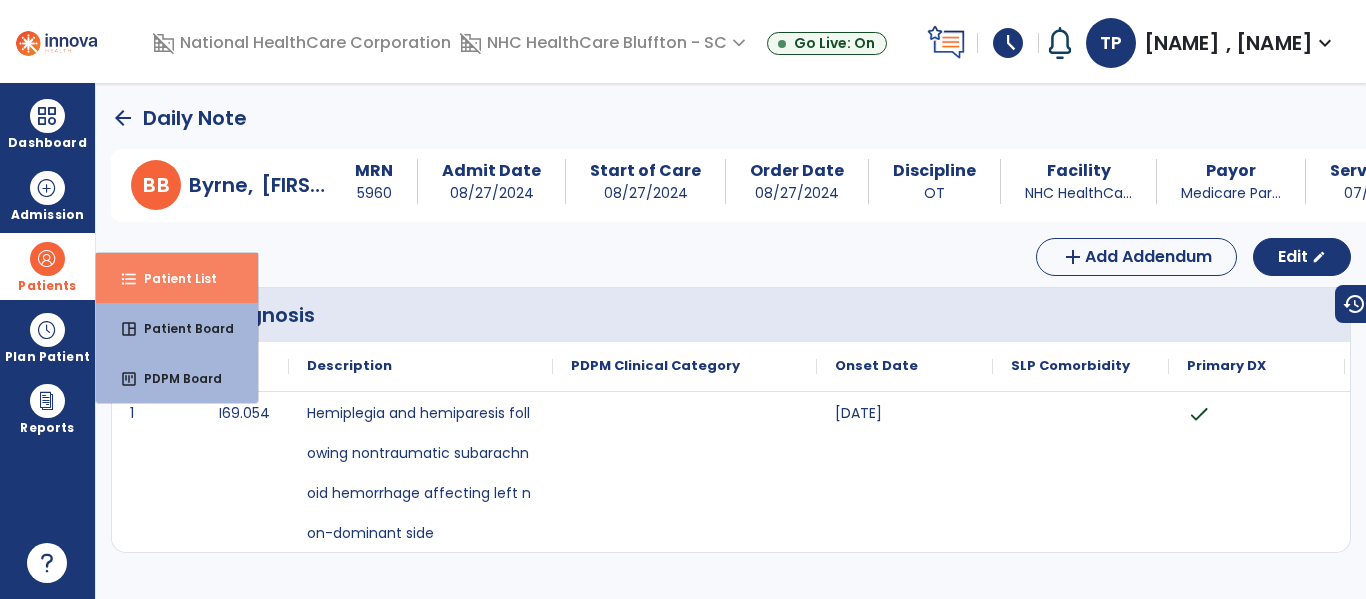 click on "format_list_bulleted" at bounding box center (129, 279) 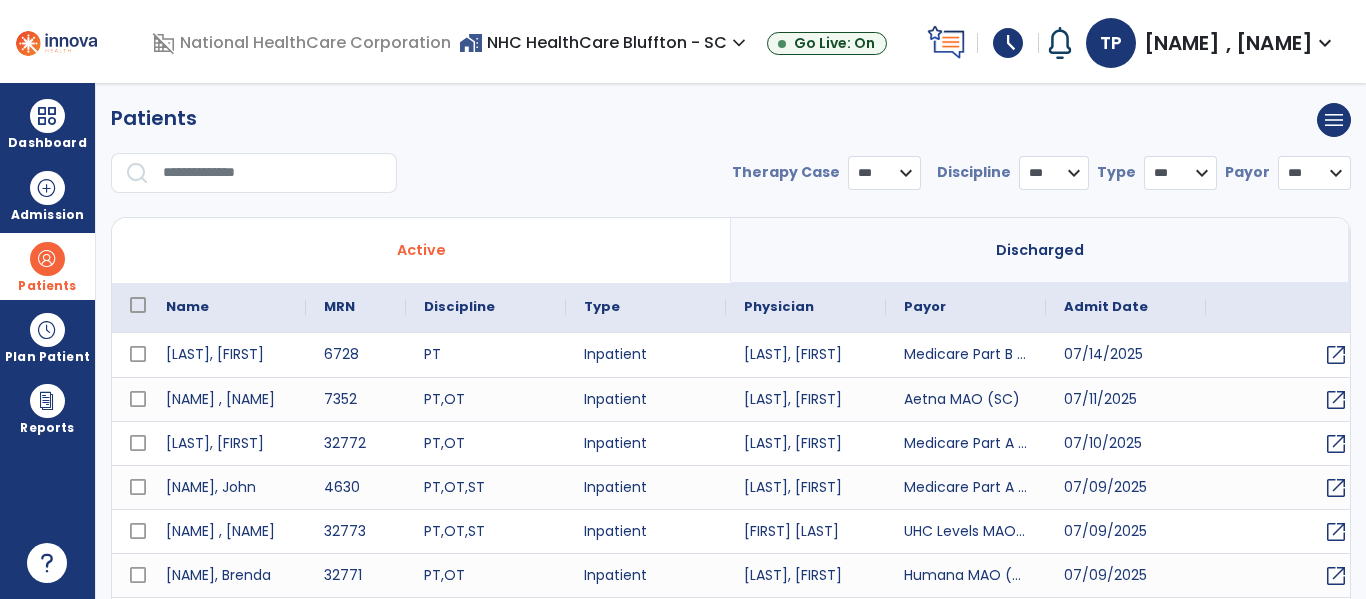 select on "***" 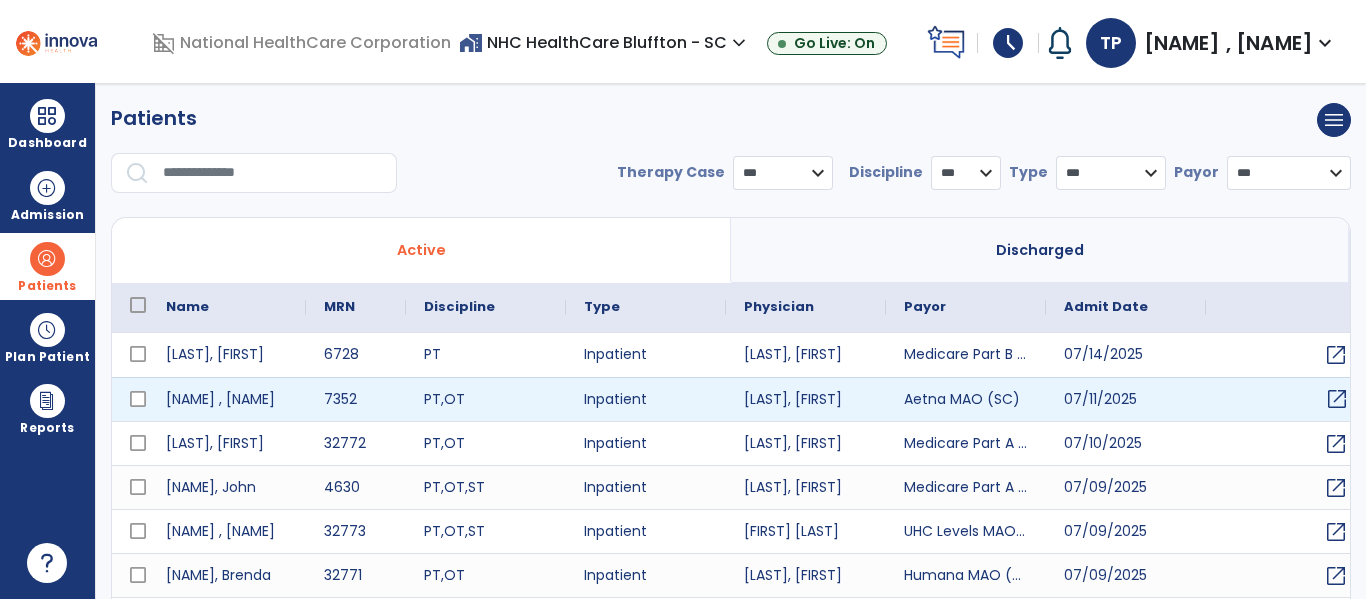 click on "open_in_new" at bounding box center [1337, 399] 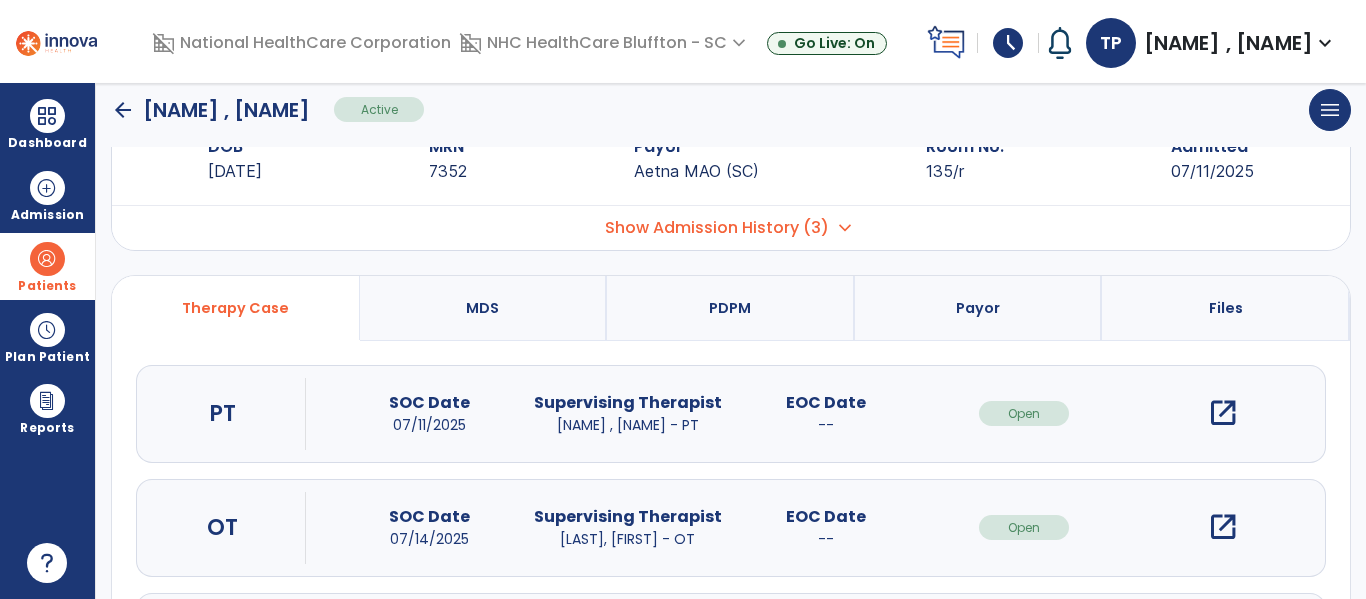 scroll, scrollTop: 100, scrollLeft: 0, axis: vertical 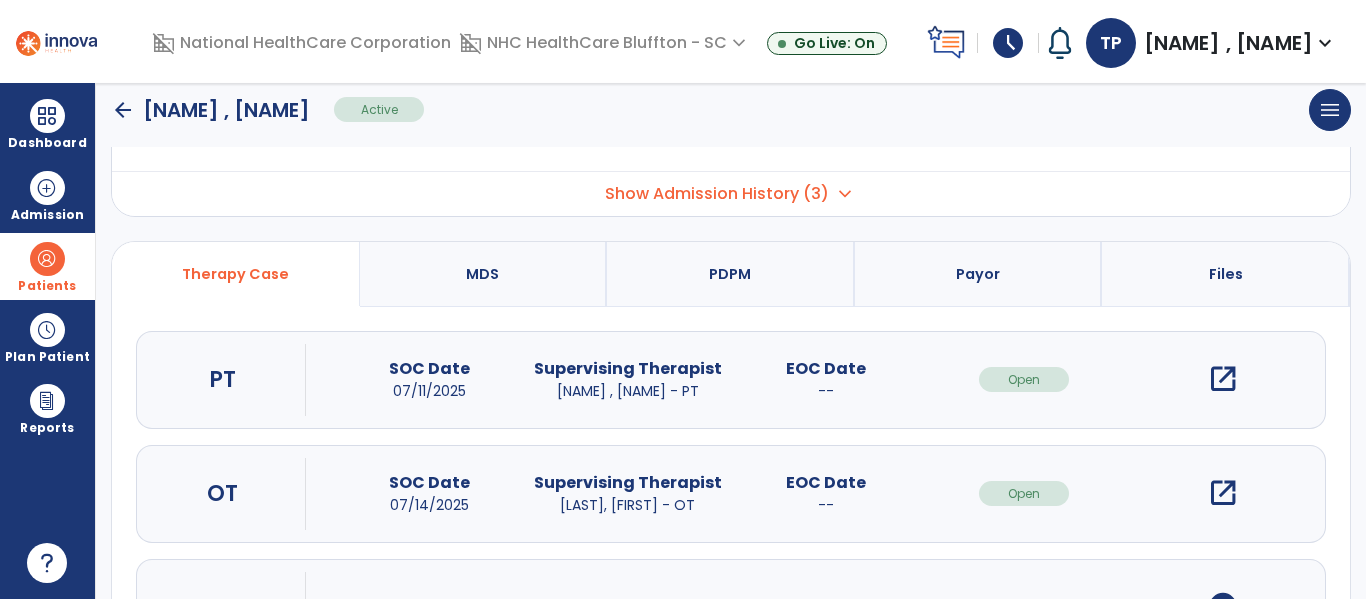 click on "open_in_new" at bounding box center [1223, 493] 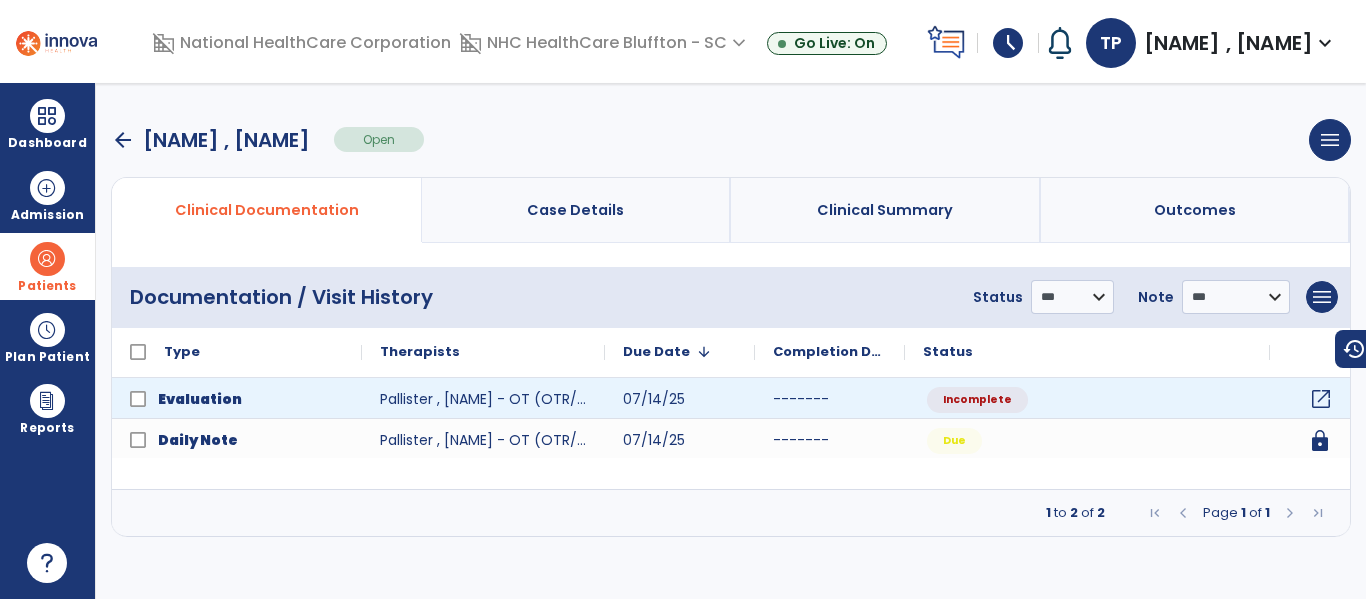 click on "open_in_new" 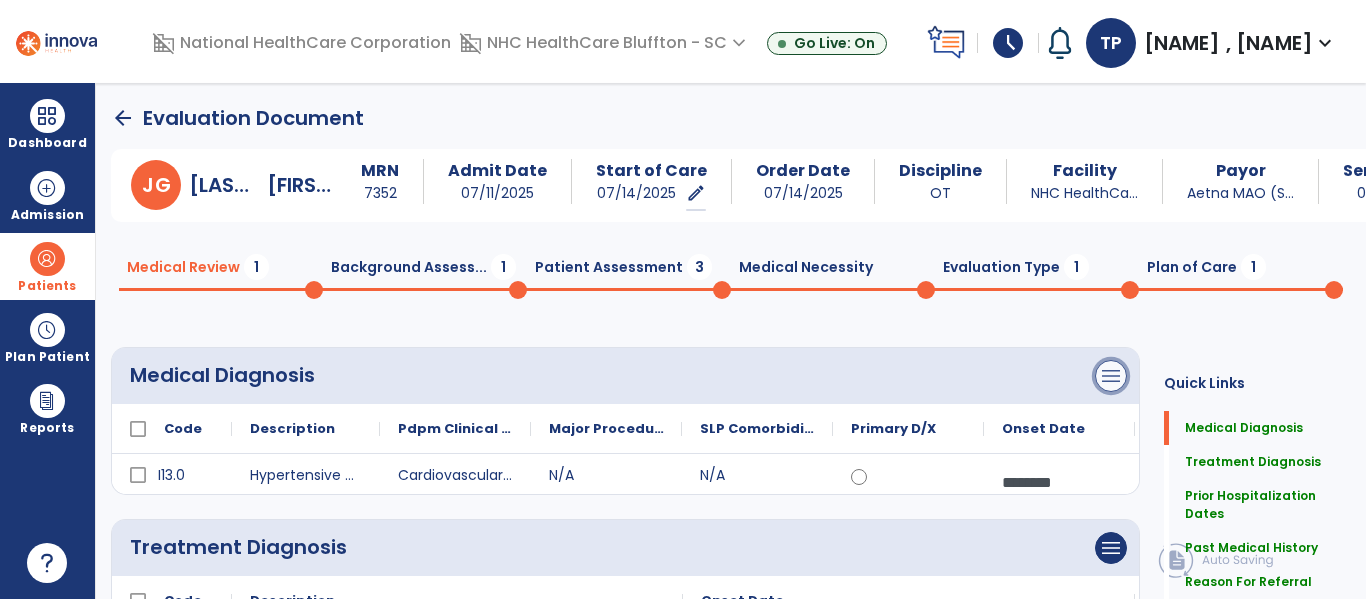 click on "menu" at bounding box center [1111, 376] 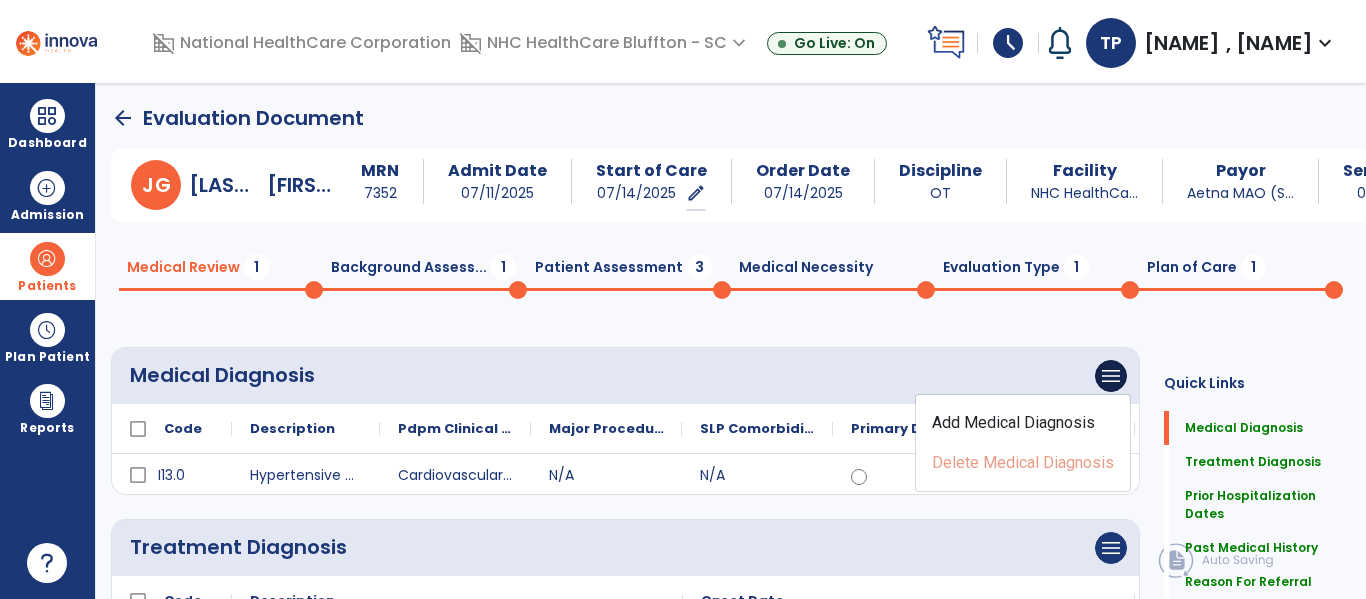 click on "menu   Add Medical Diagnosis   Delete Medical Diagnosis" 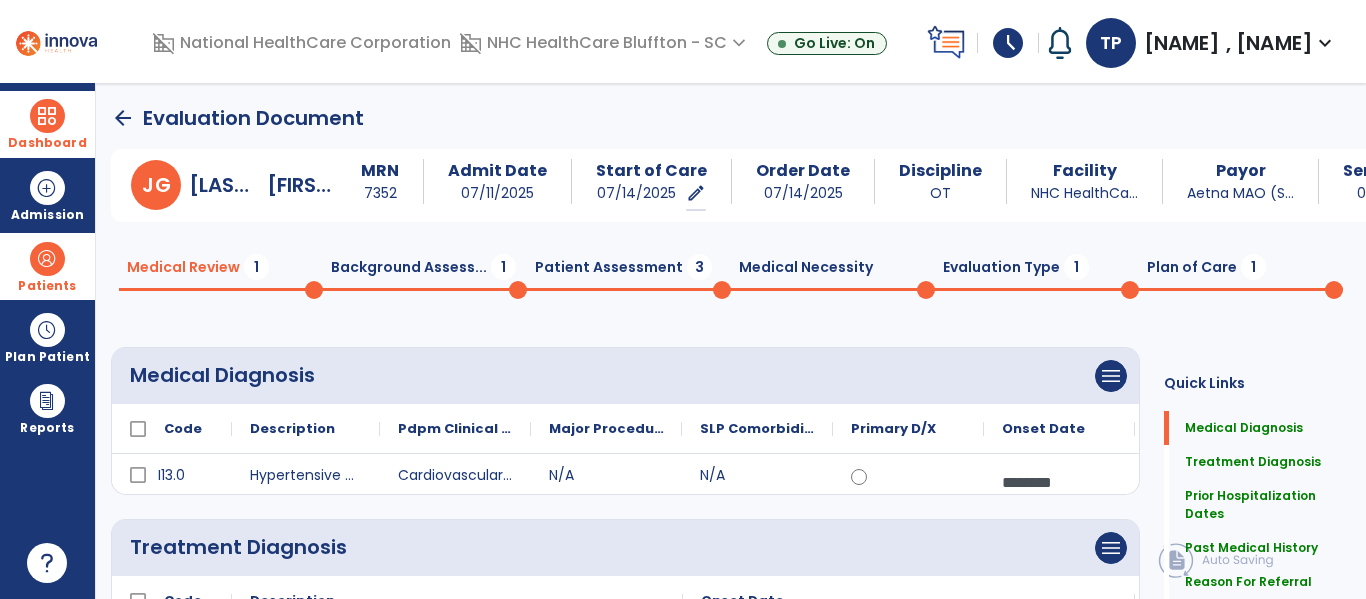 click on "Dashboard" at bounding box center [47, 124] 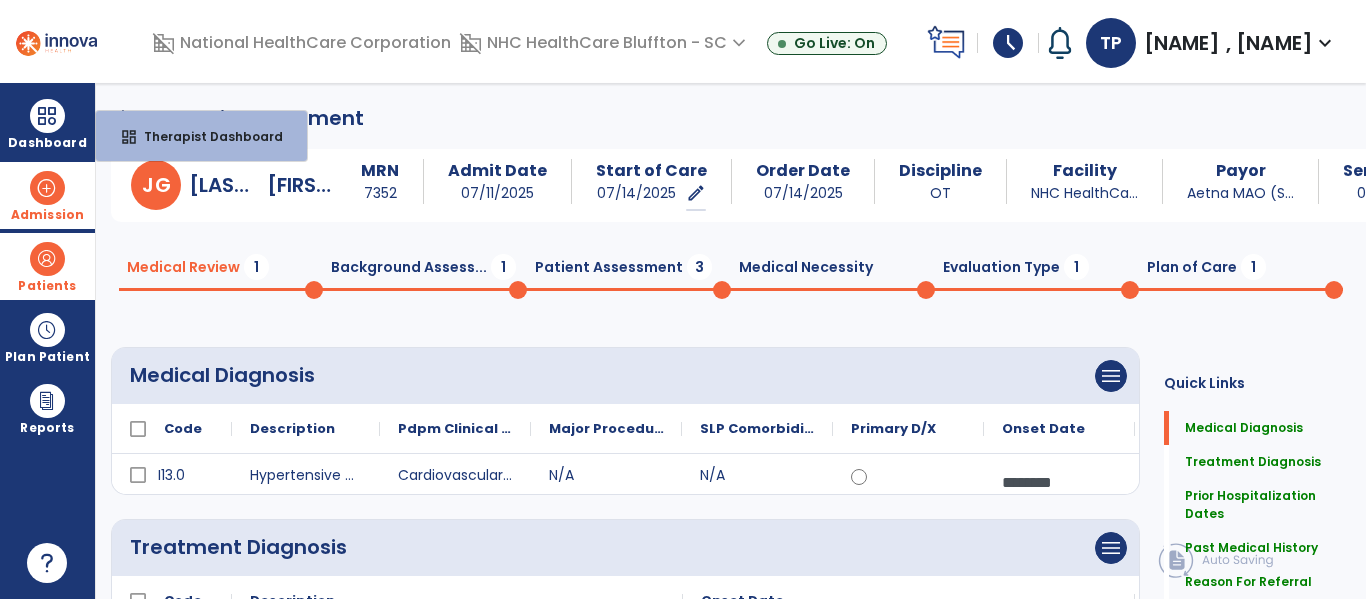 click at bounding box center (47, 188) 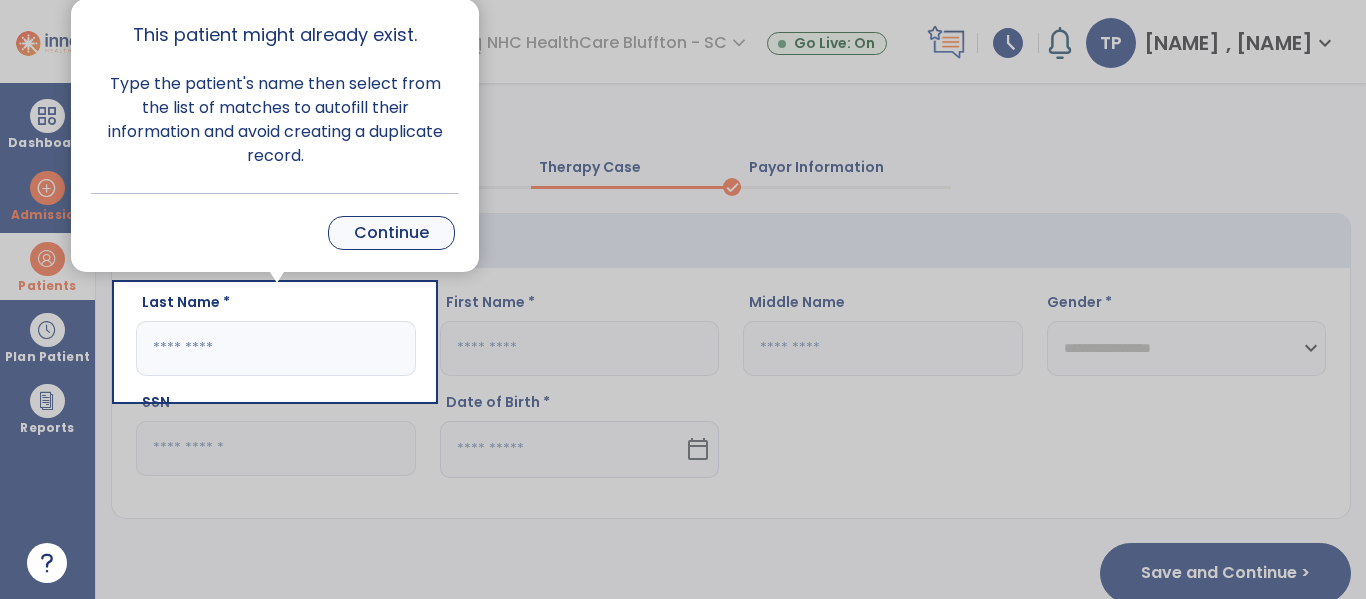 click on "Continue" at bounding box center (391, 233) 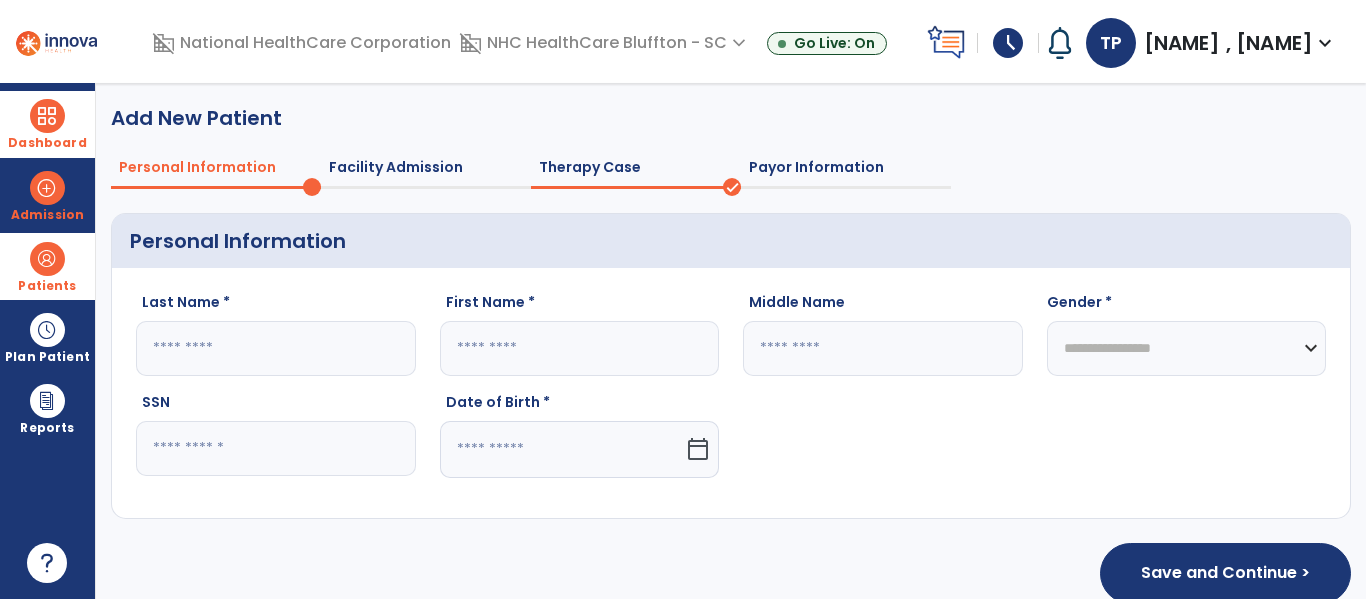 click at bounding box center (47, 116) 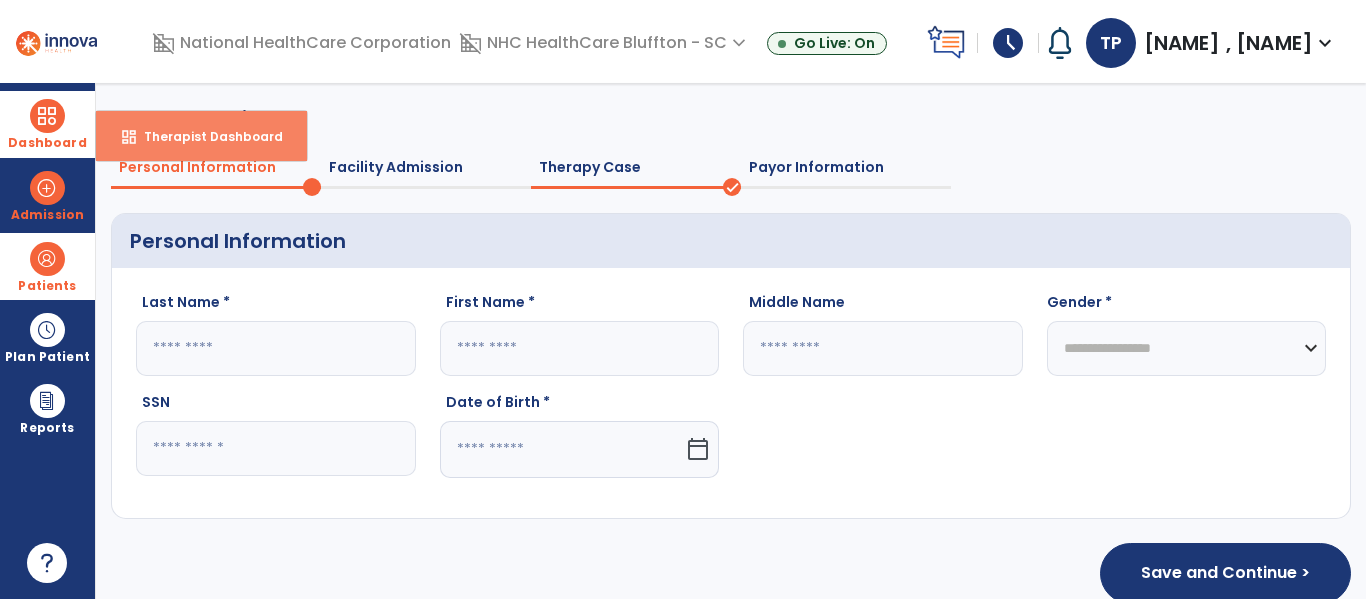 click on "Therapist Dashboard" at bounding box center (205, 136) 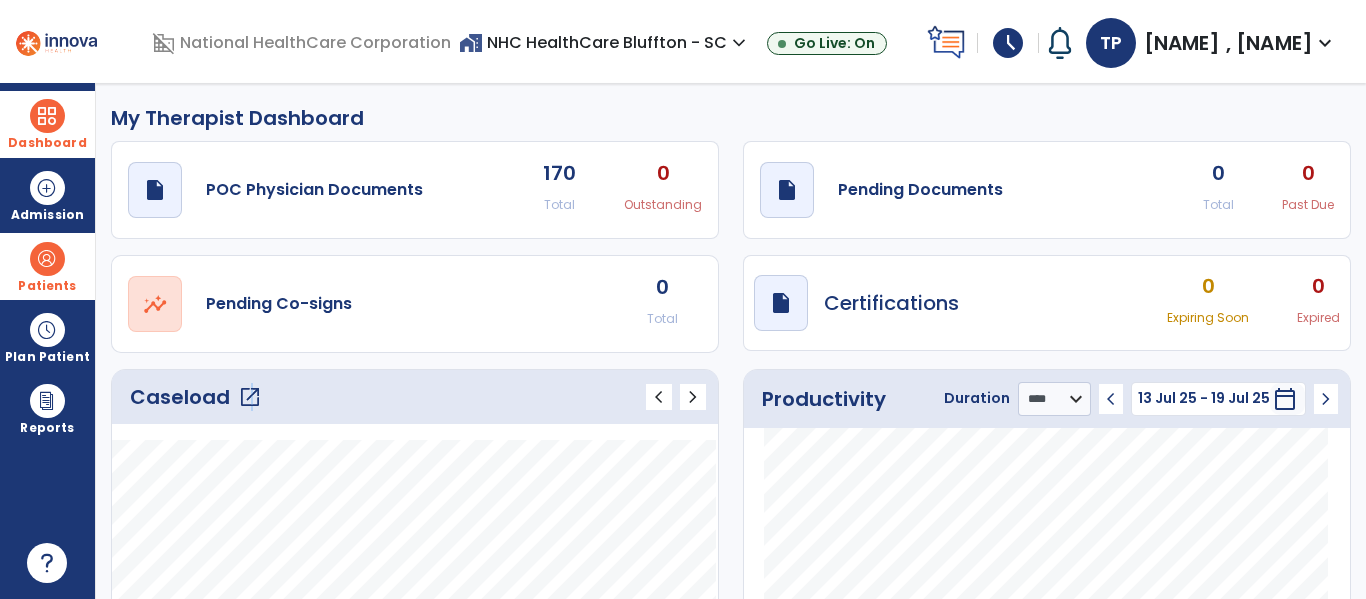click on "open_in_new" 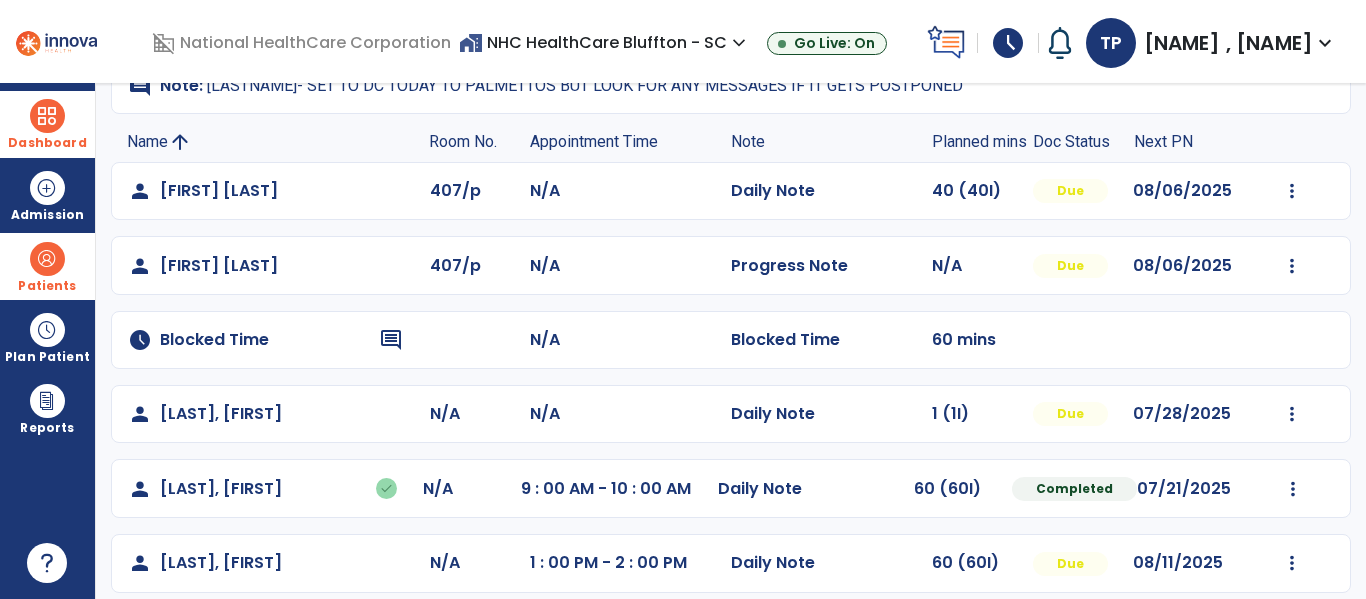 scroll, scrollTop: 0, scrollLeft: 0, axis: both 